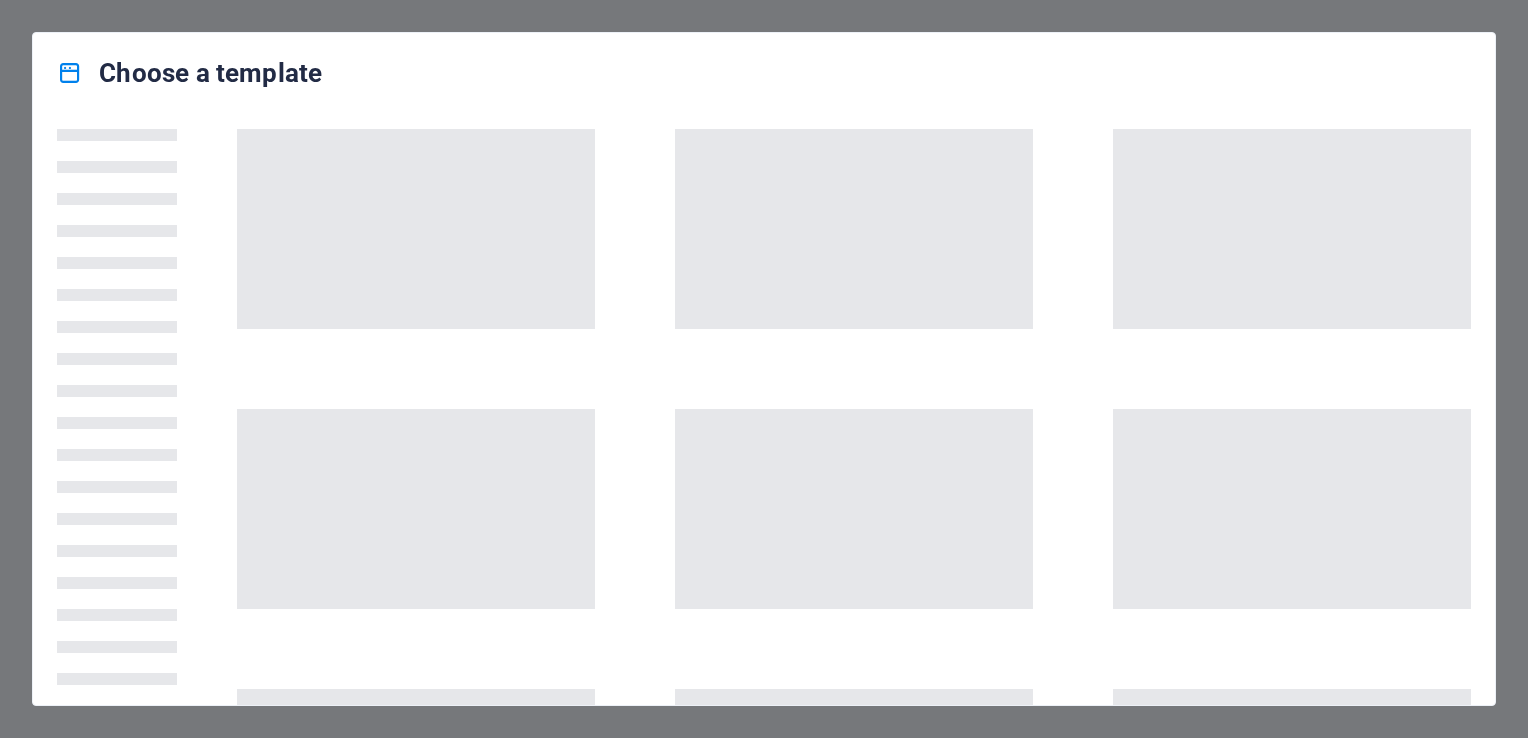 scroll, scrollTop: 0, scrollLeft: 0, axis: both 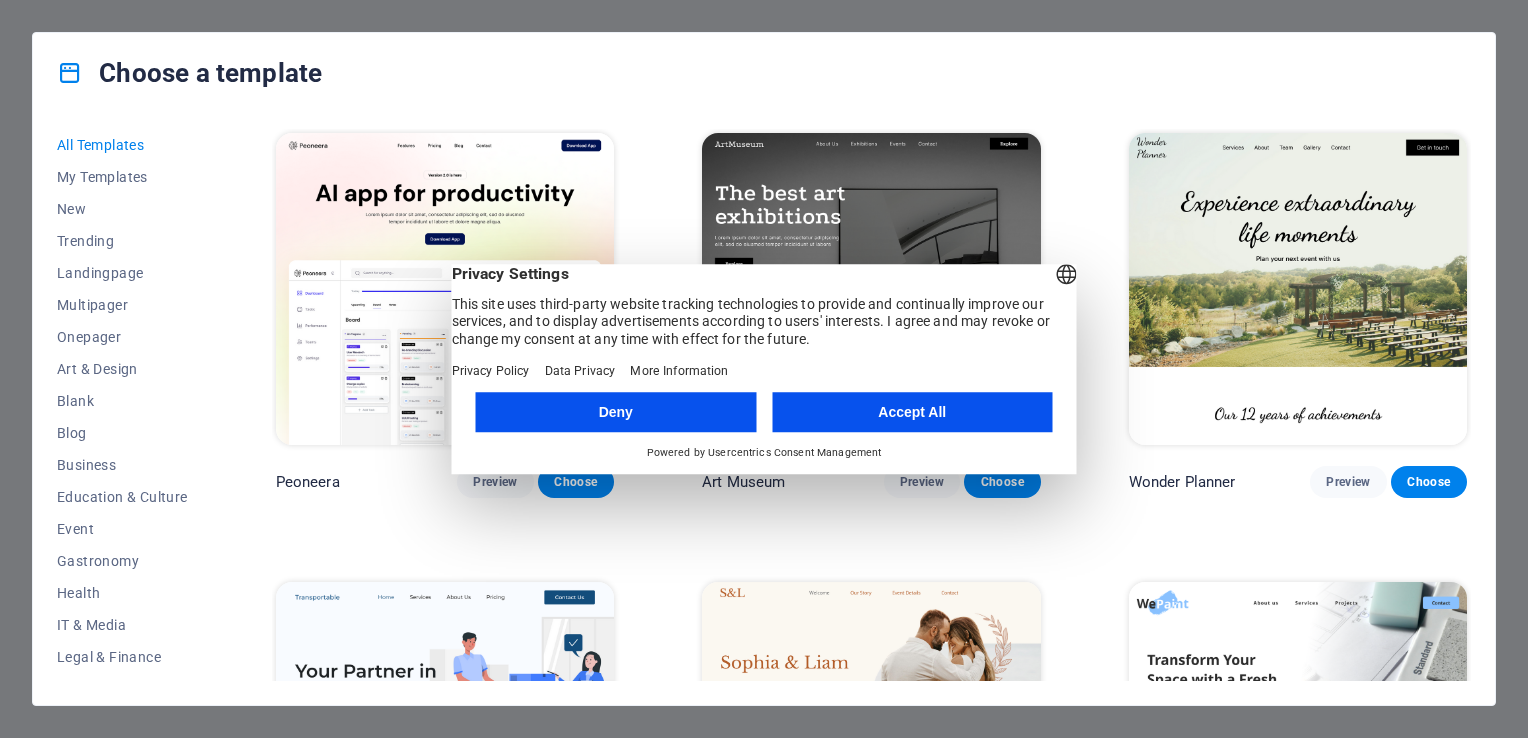 click on "Accept All" at bounding box center (912, 412) 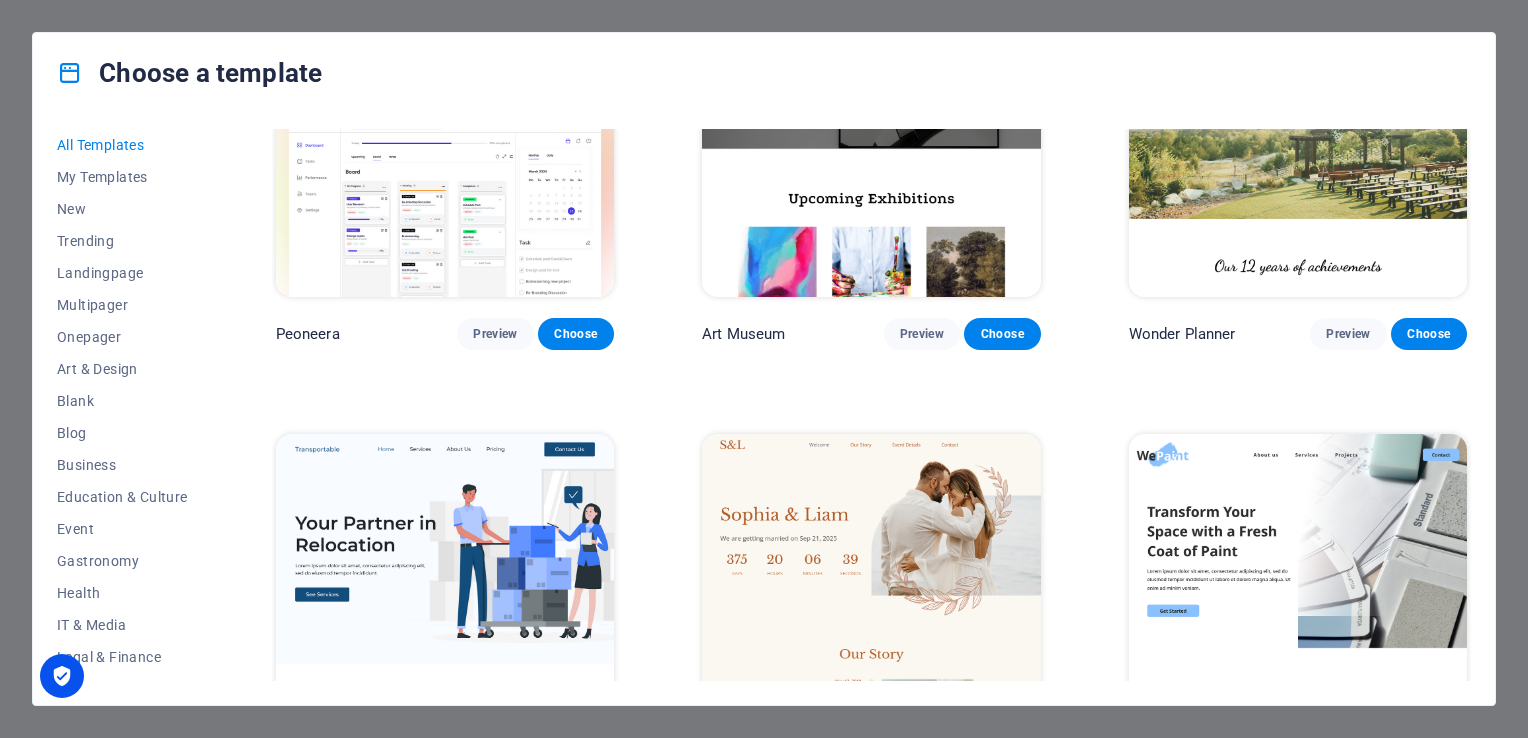 scroll, scrollTop: 243, scrollLeft: 0, axis: vertical 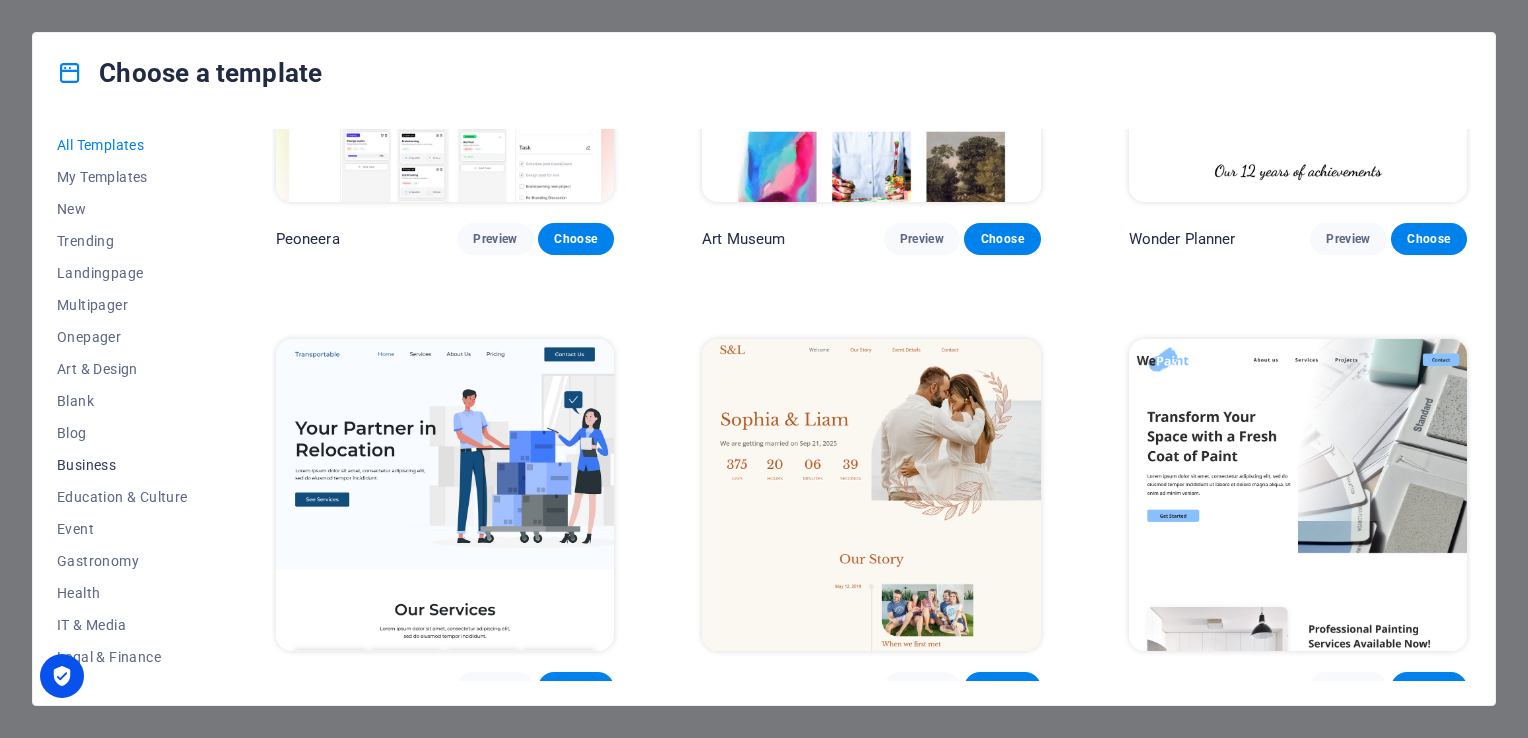 click on "Business" at bounding box center (122, 465) 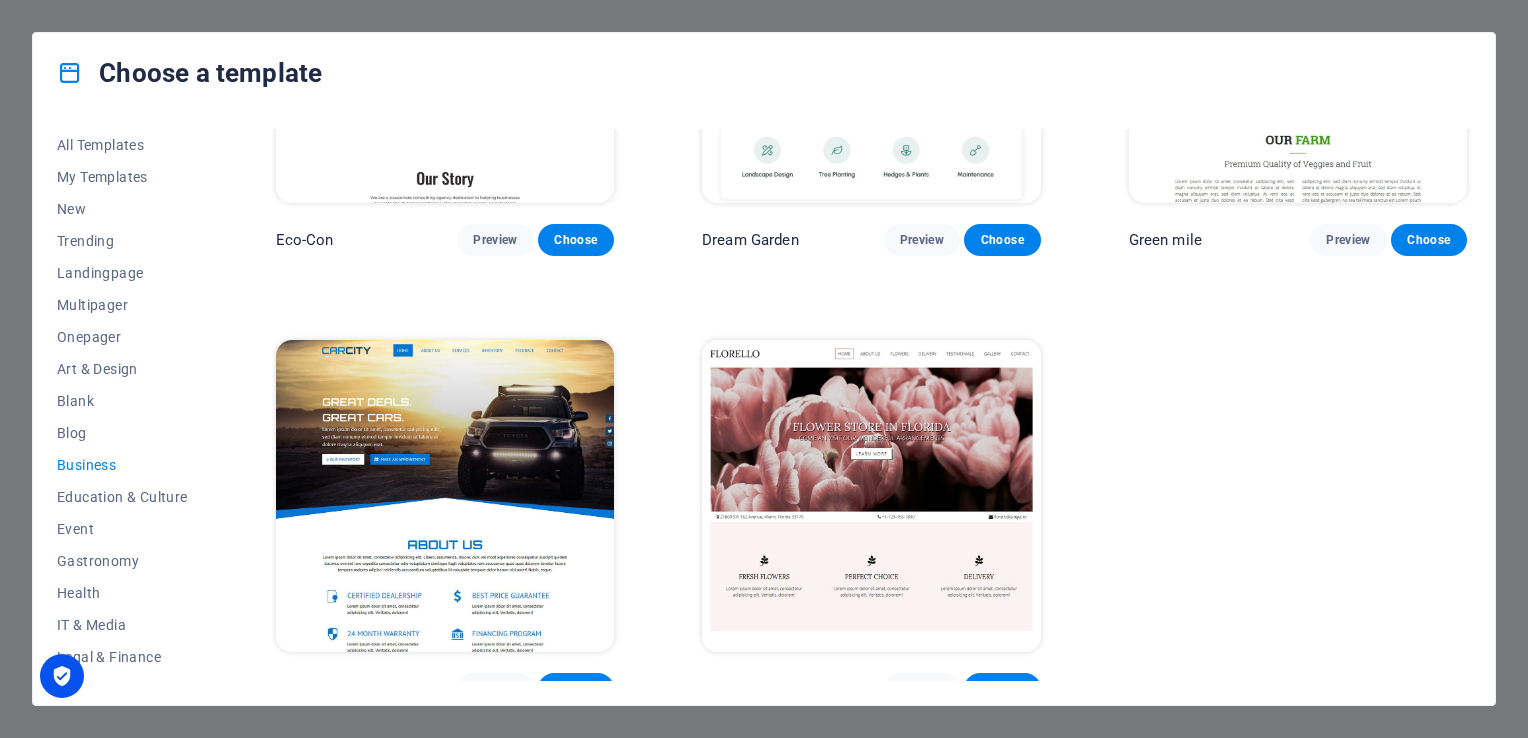 scroll, scrollTop: 260, scrollLeft: 0, axis: vertical 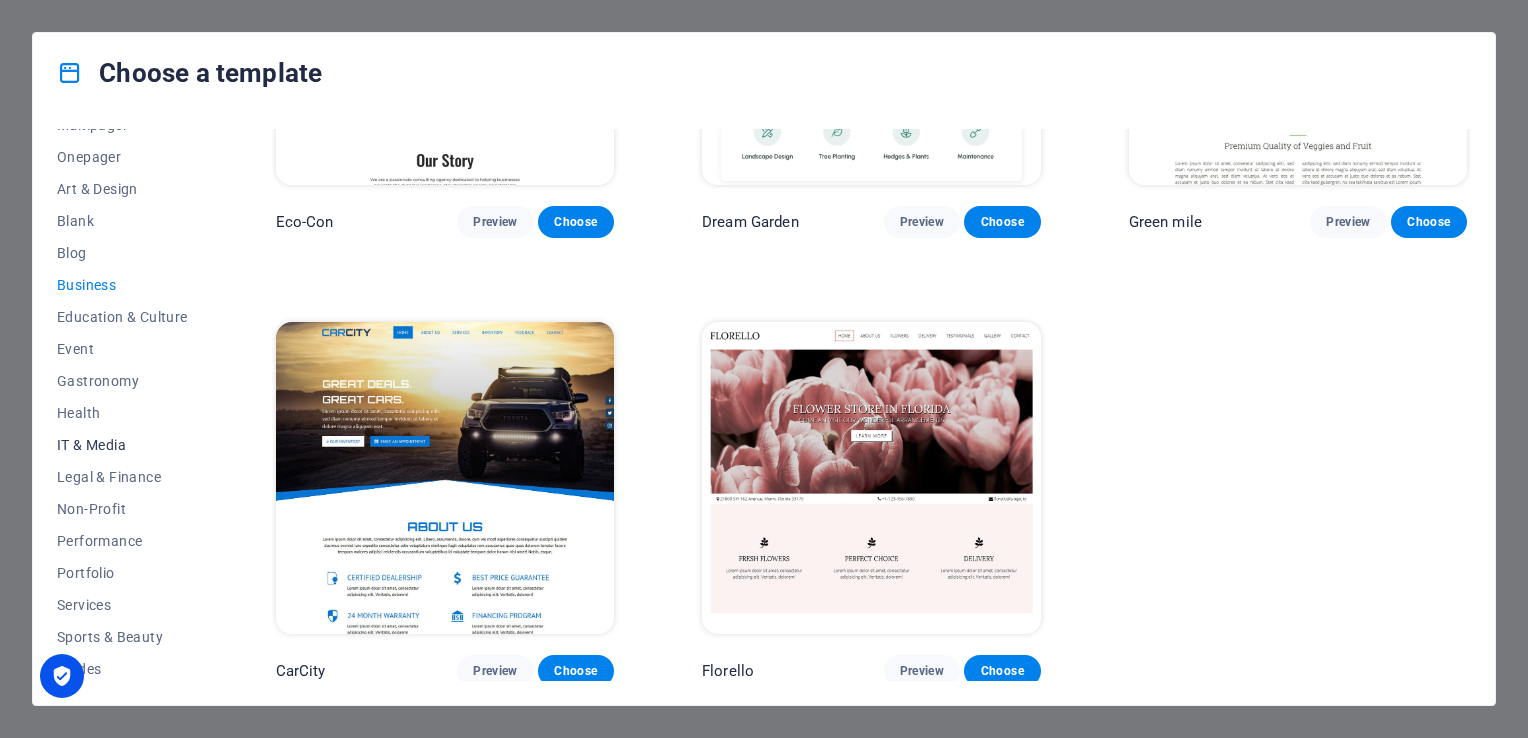 click on "IT & Media" at bounding box center (122, 445) 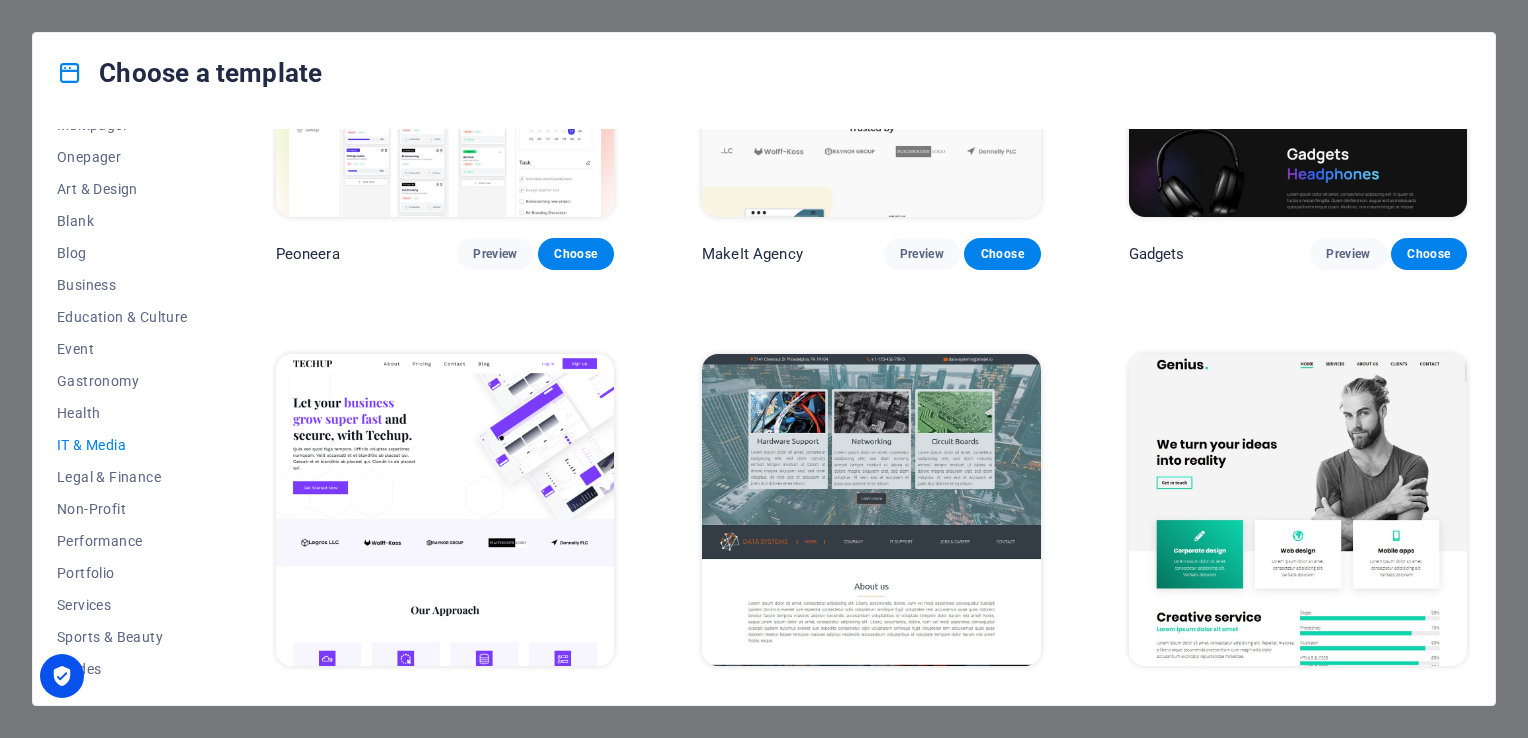 scroll, scrollTop: 318, scrollLeft: 0, axis: vertical 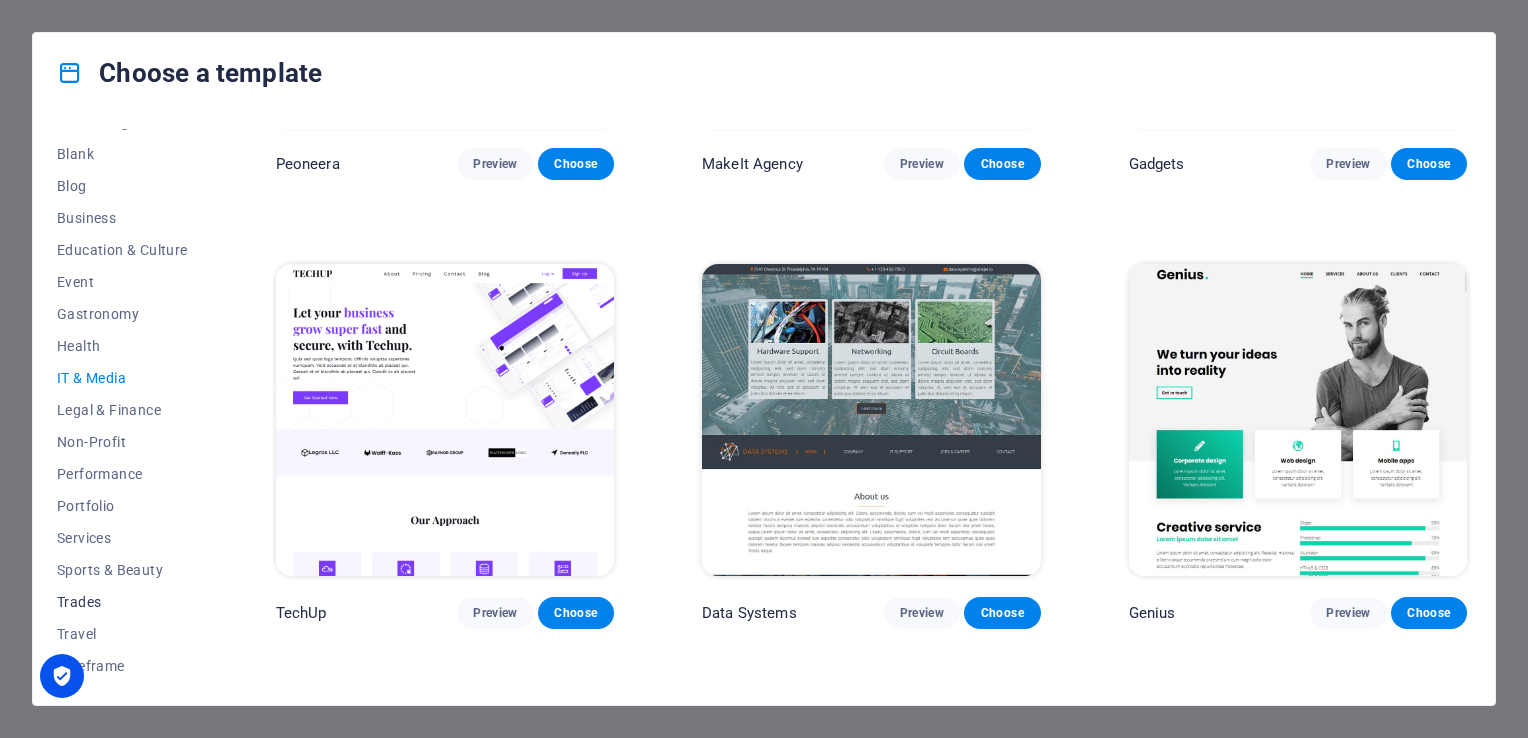 click on "Trades" at bounding box center [122, 602] 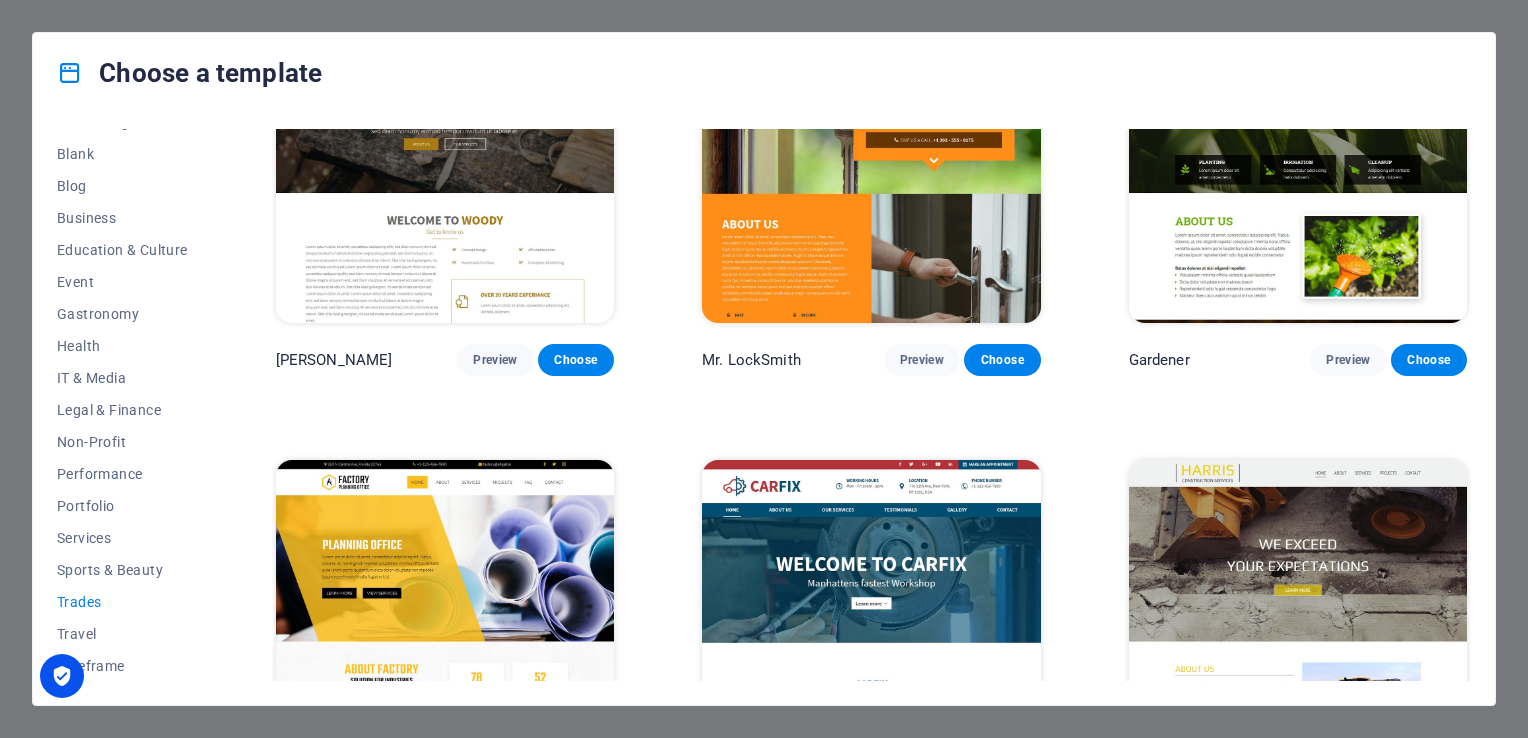 scroll, scrollTop: 708, scrollLeft: 0, axis: vertical 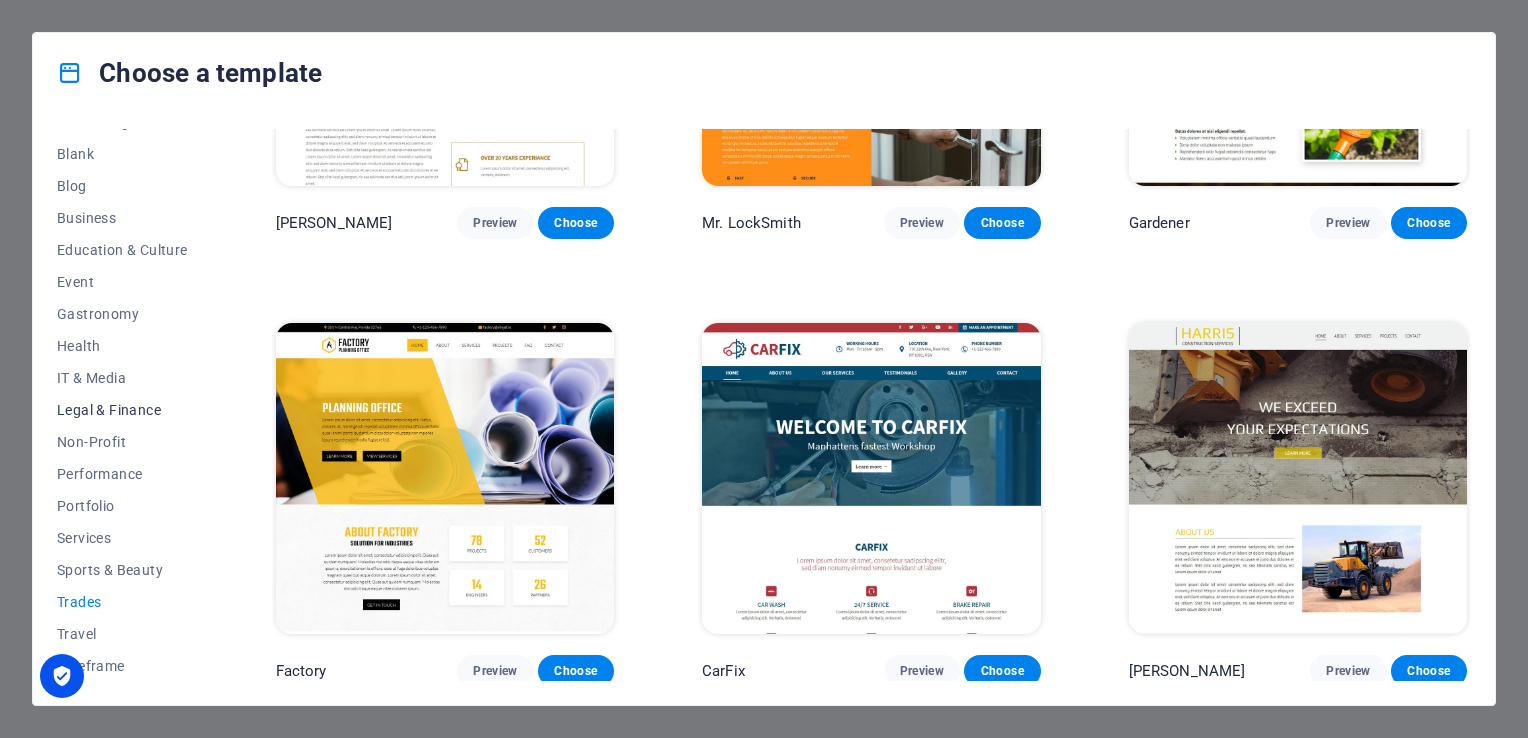 click on "Legal & Finance" at bounding box center [122, 410] 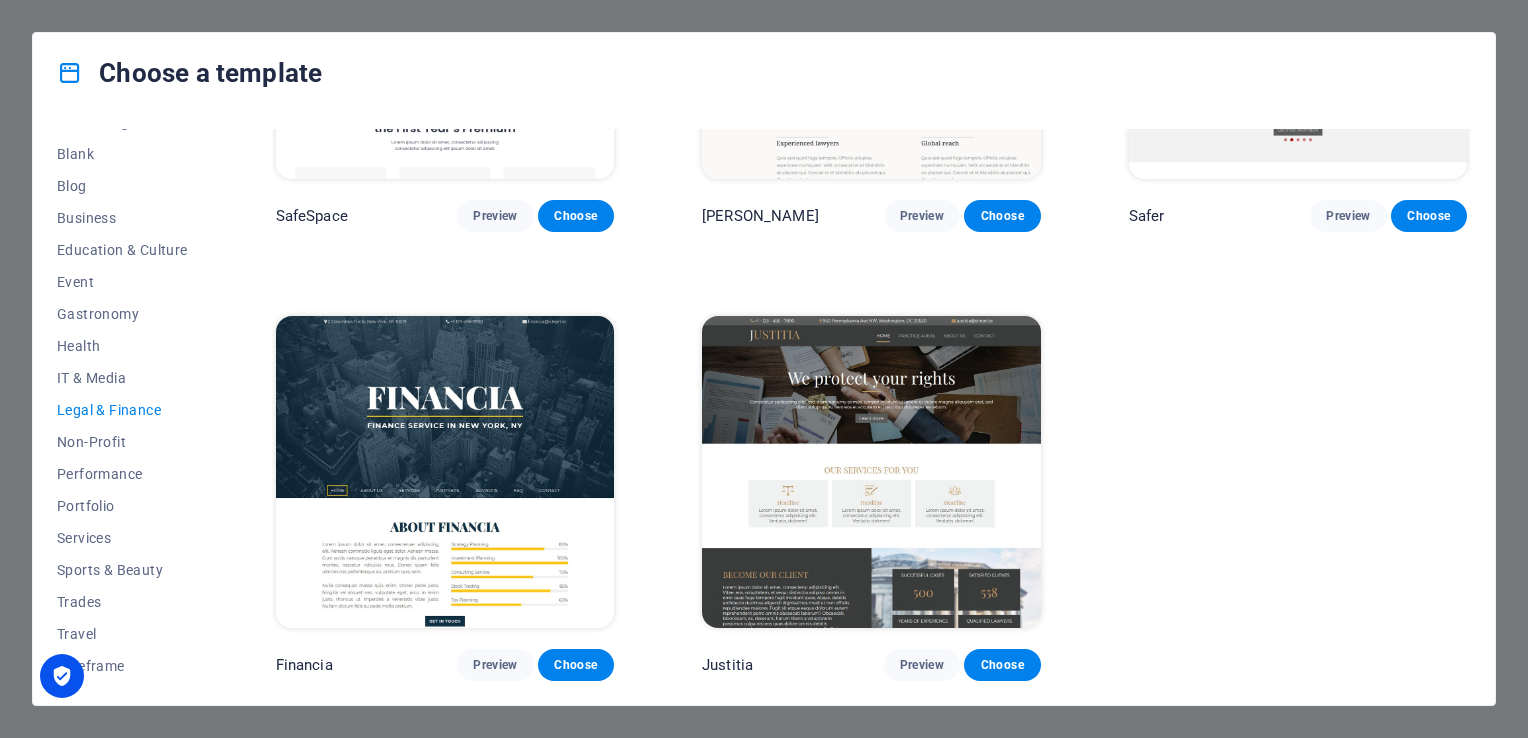 scroll, scrollTop: 0, scrollLeft: 0, axis: both 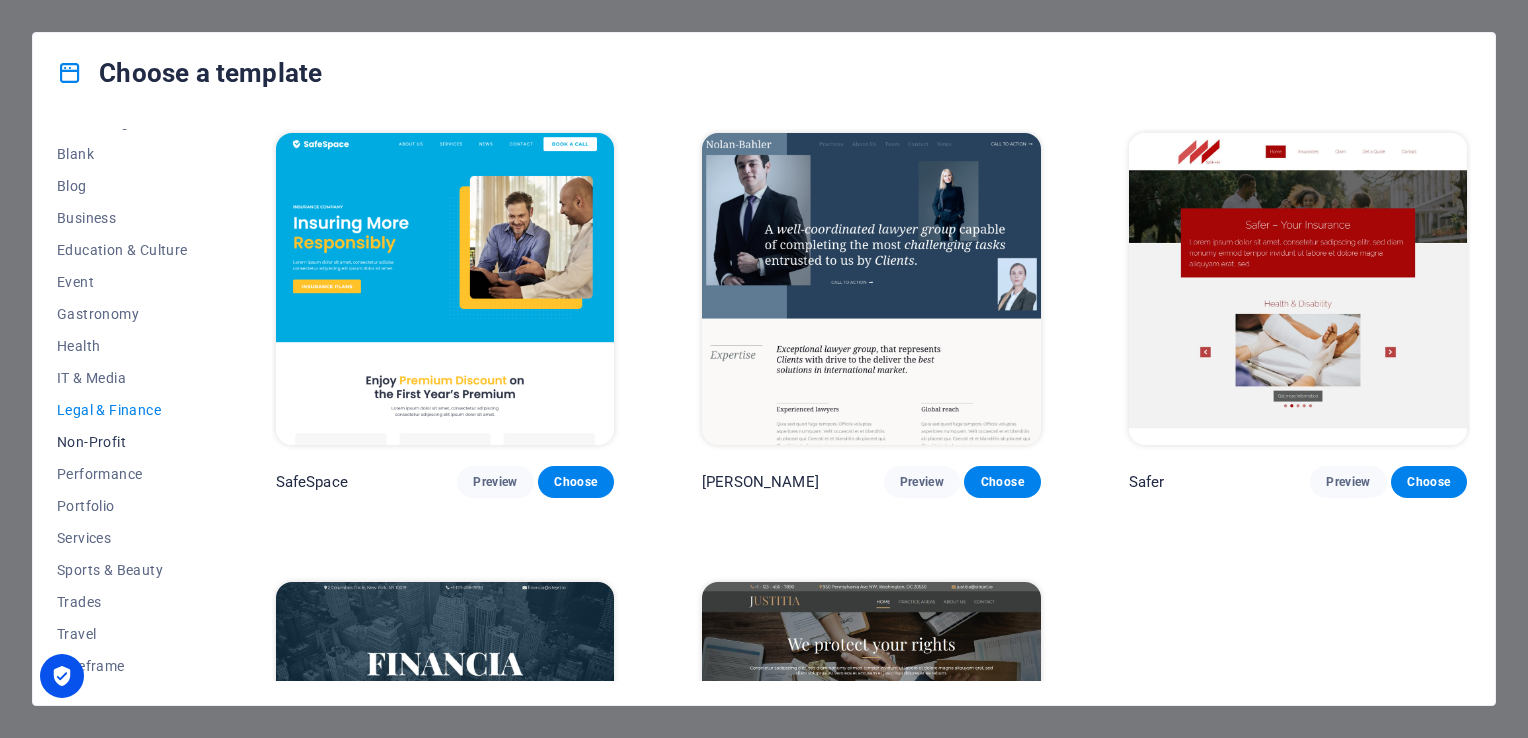 click on "Non-Profit" at bounding box center [122, 442] 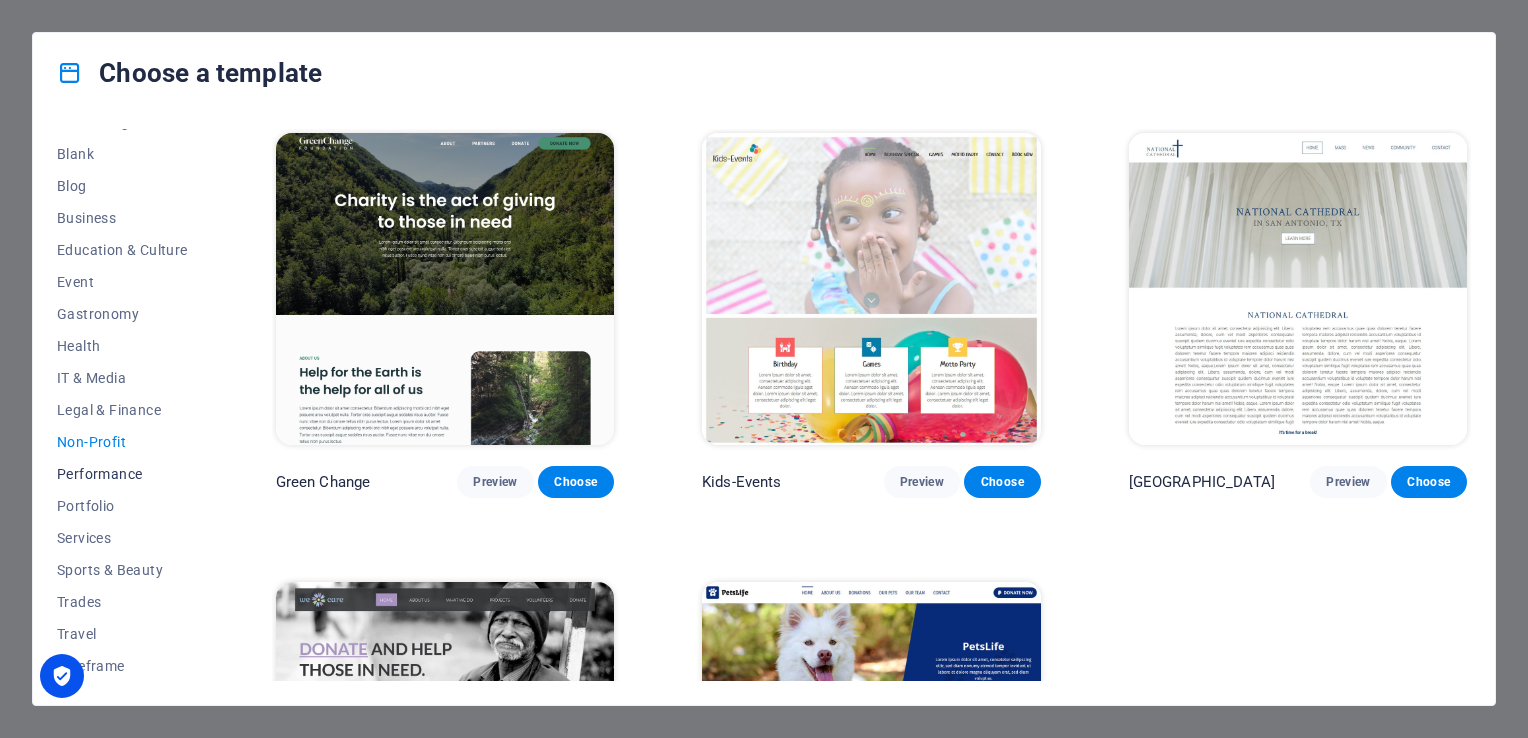 click on "Performance" at bounding box center (122, 474) 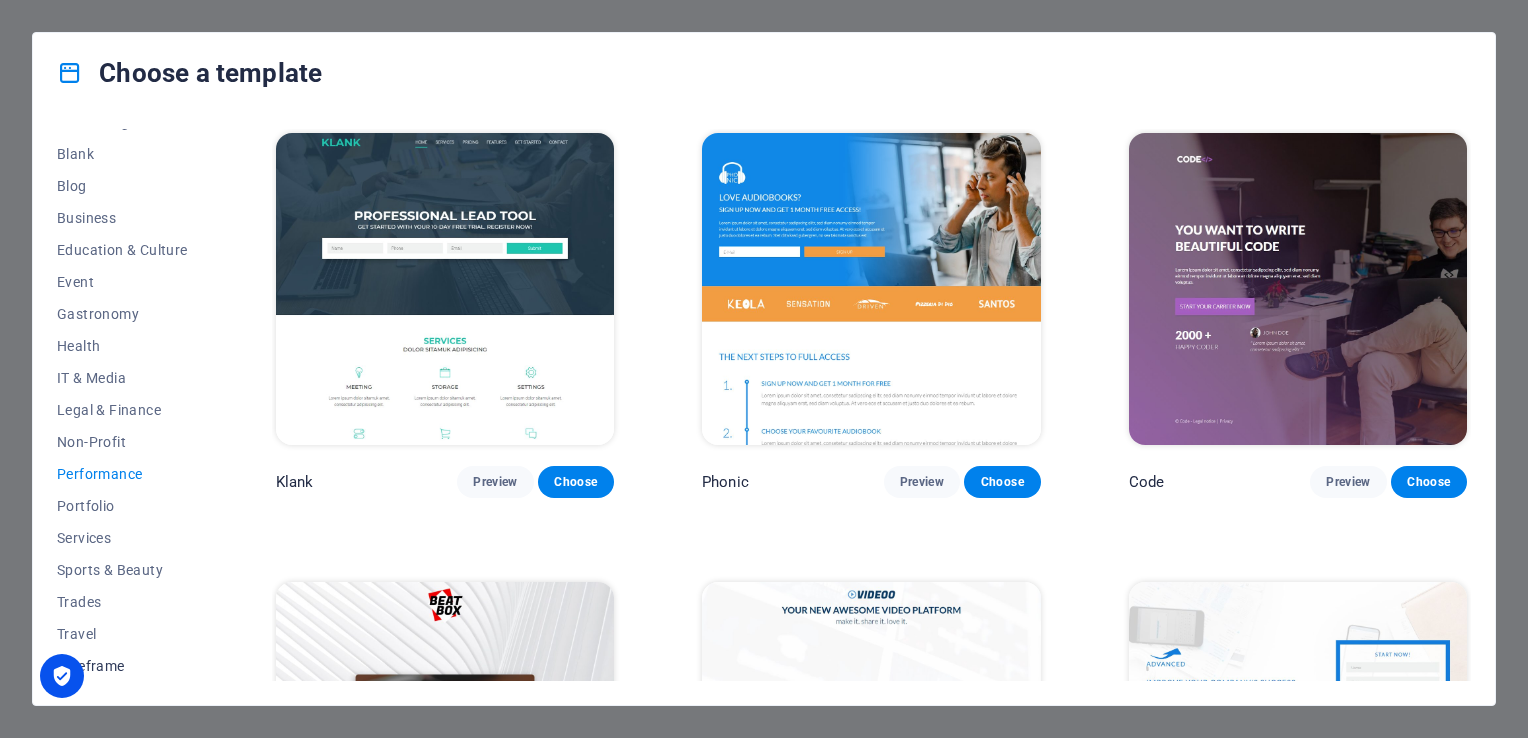 click on "Wireframe" at bounding box center [122, 666] 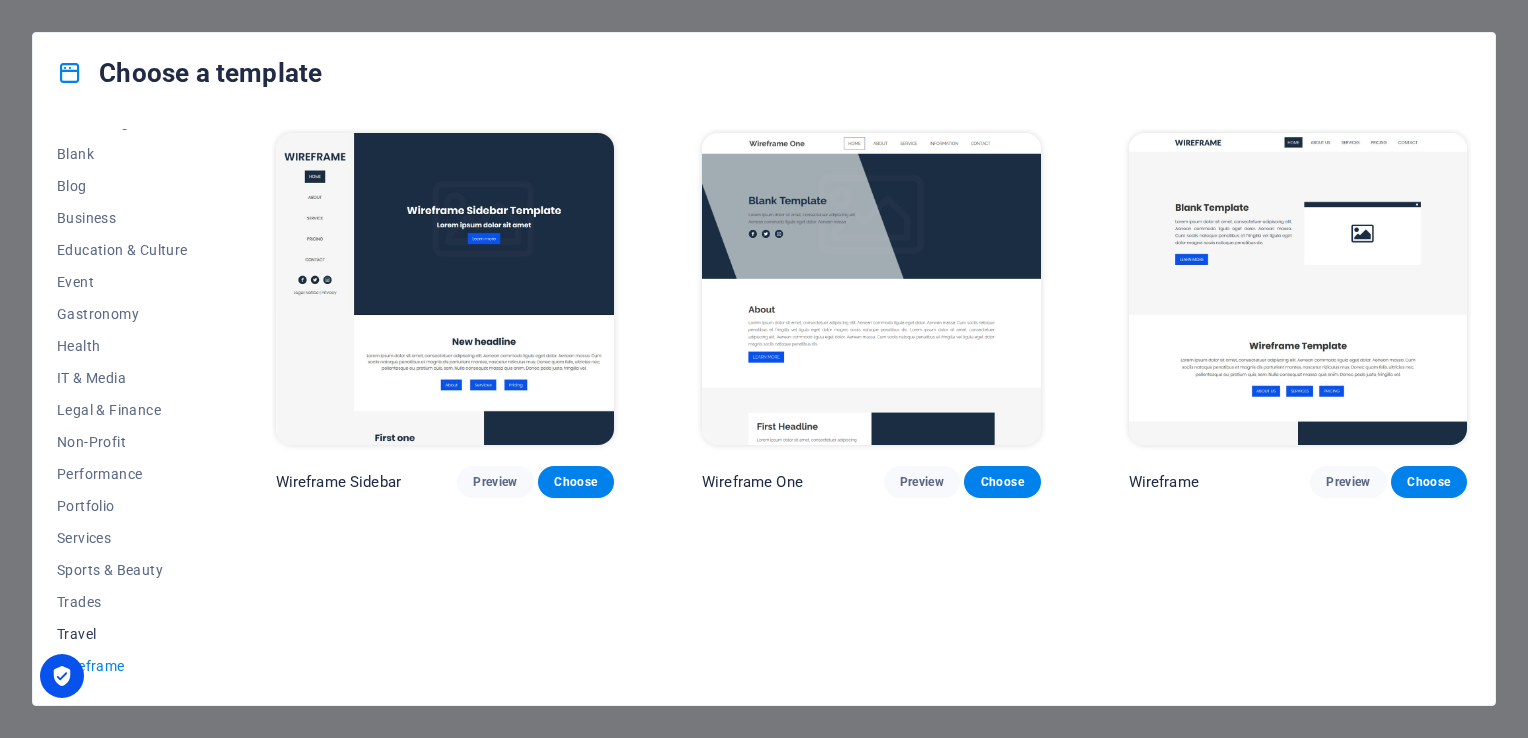 click on "Travel" at bounding box center [122, 634] 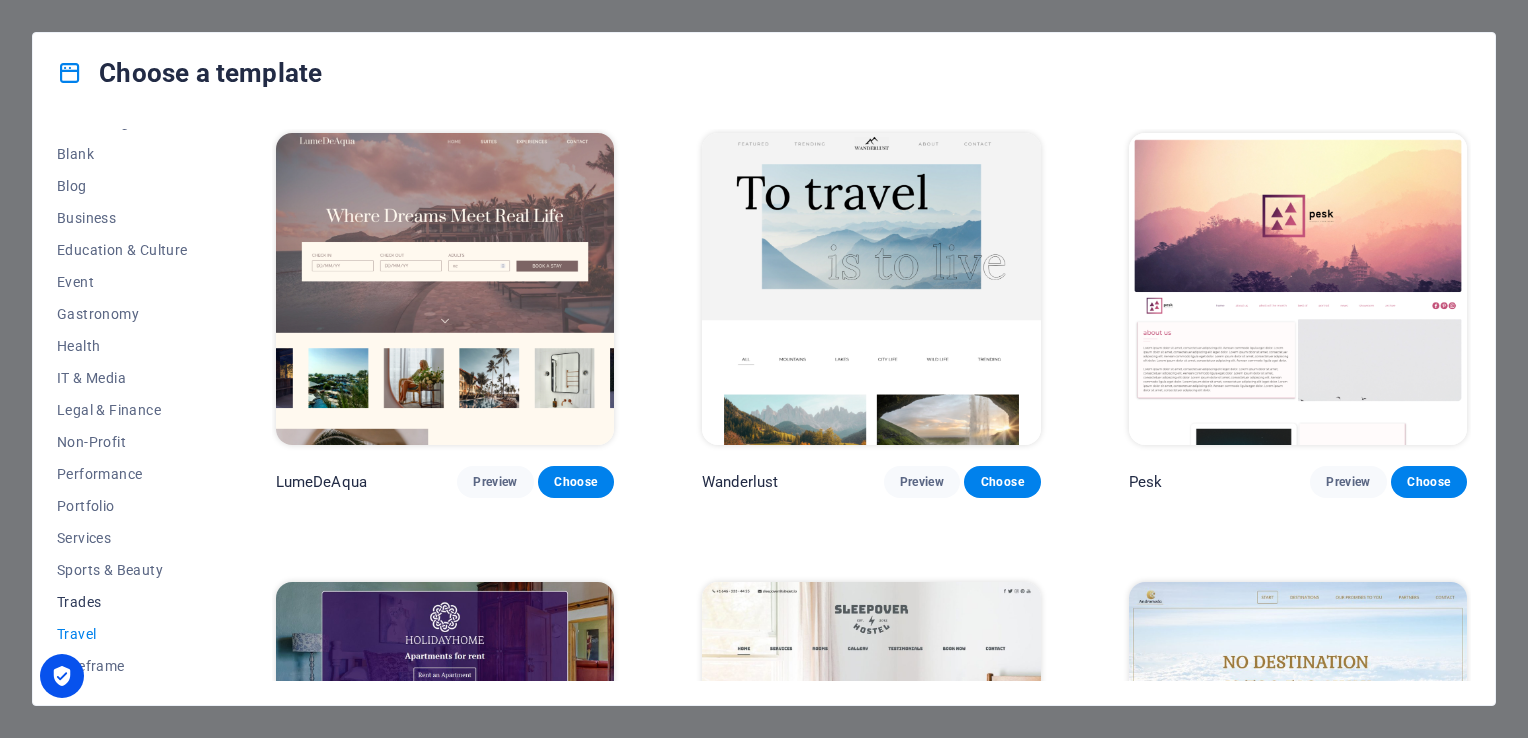 click on "Trades" at bounding box center (122, 602) 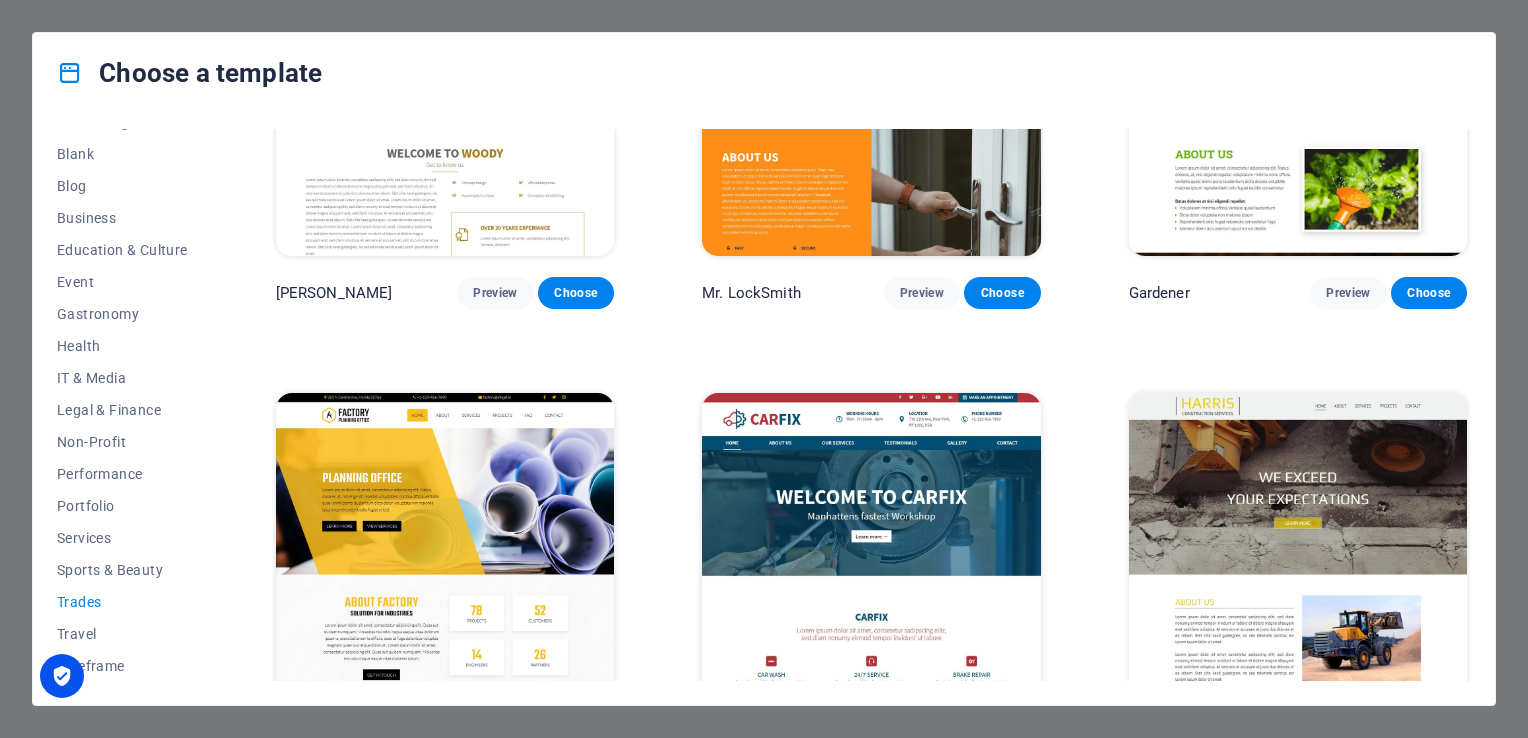 scroll, scrollTop: 640, scrollLeft: 0, axis: vertical 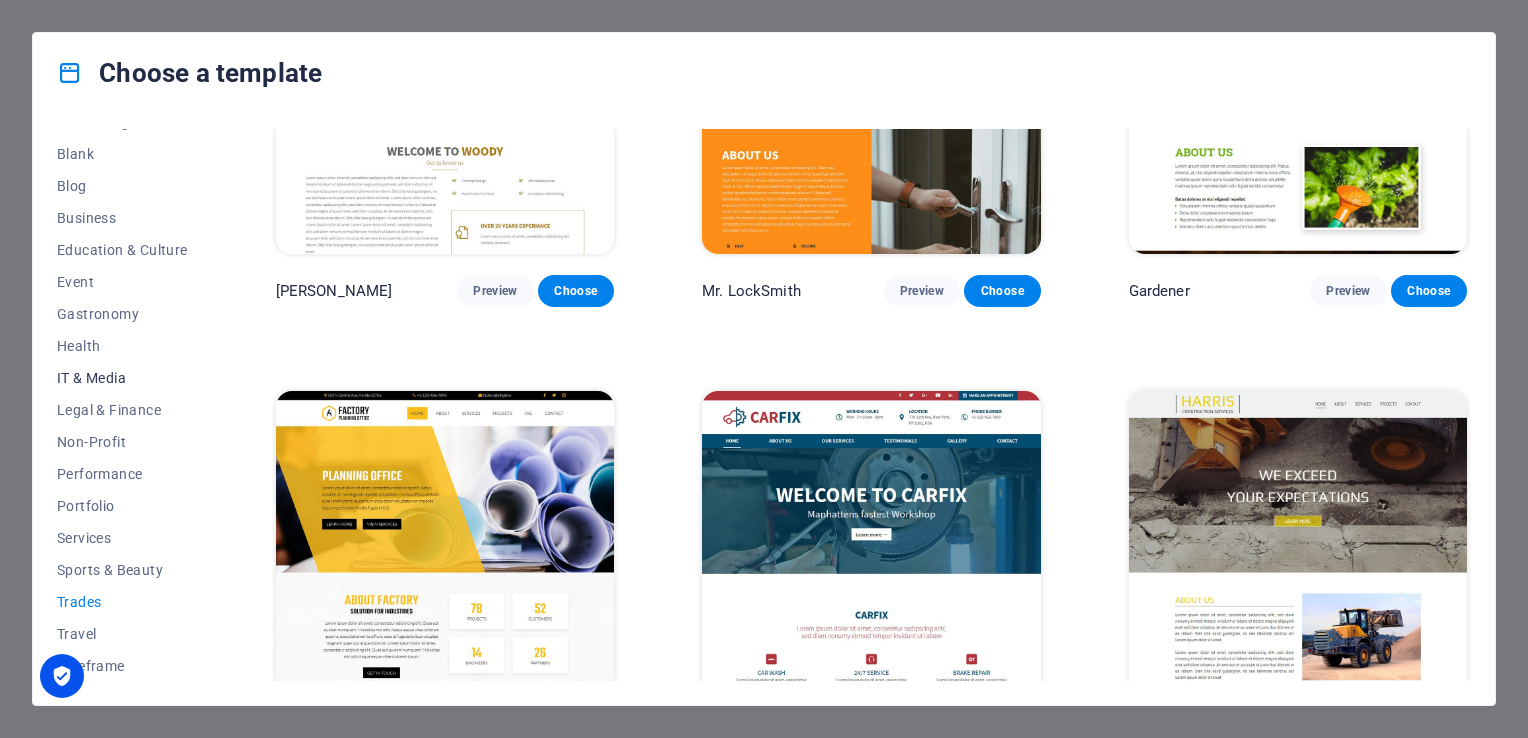 click on "IT & Media" at bounding box center [122, 378] 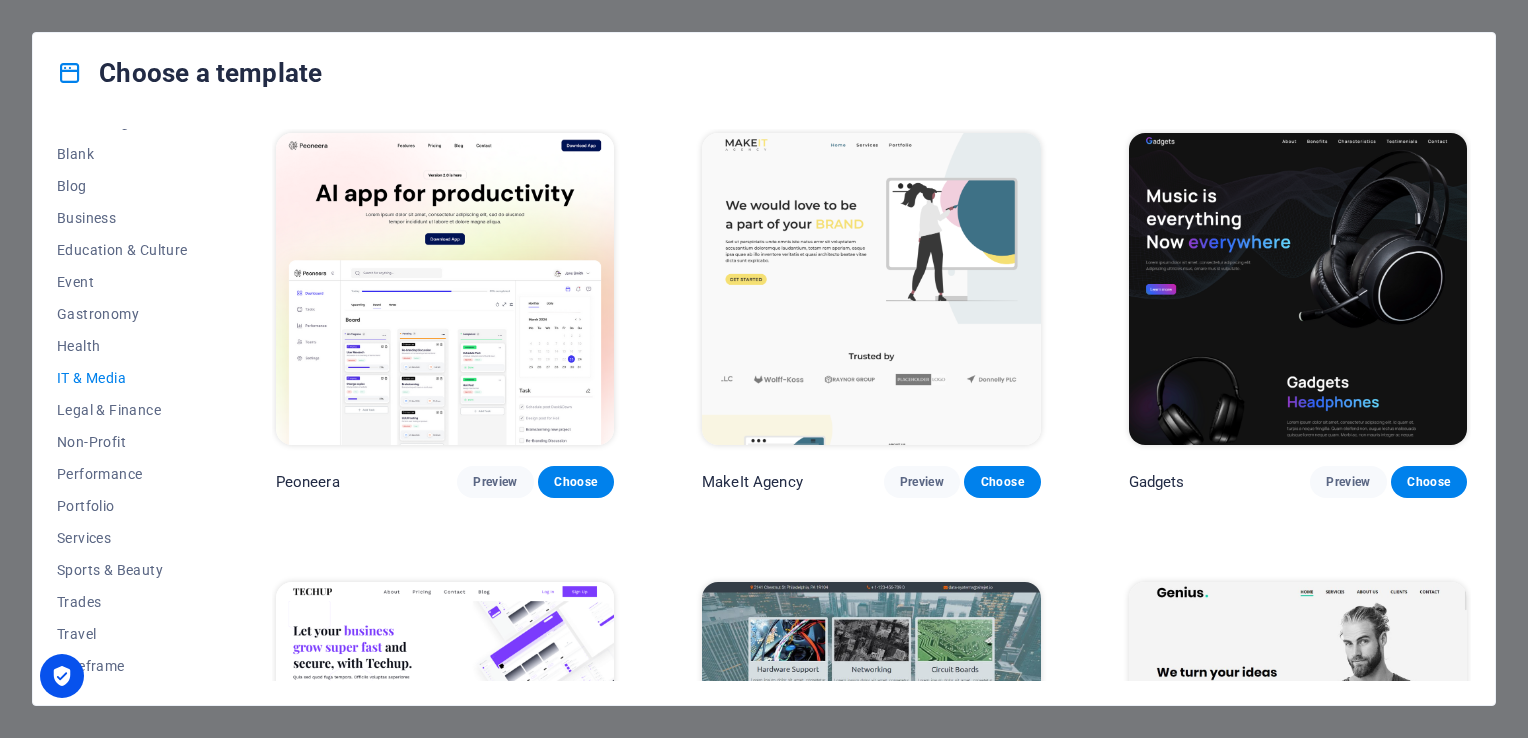 scroll, scrollTop: 326, scrollLeft: 0, axis: vertical 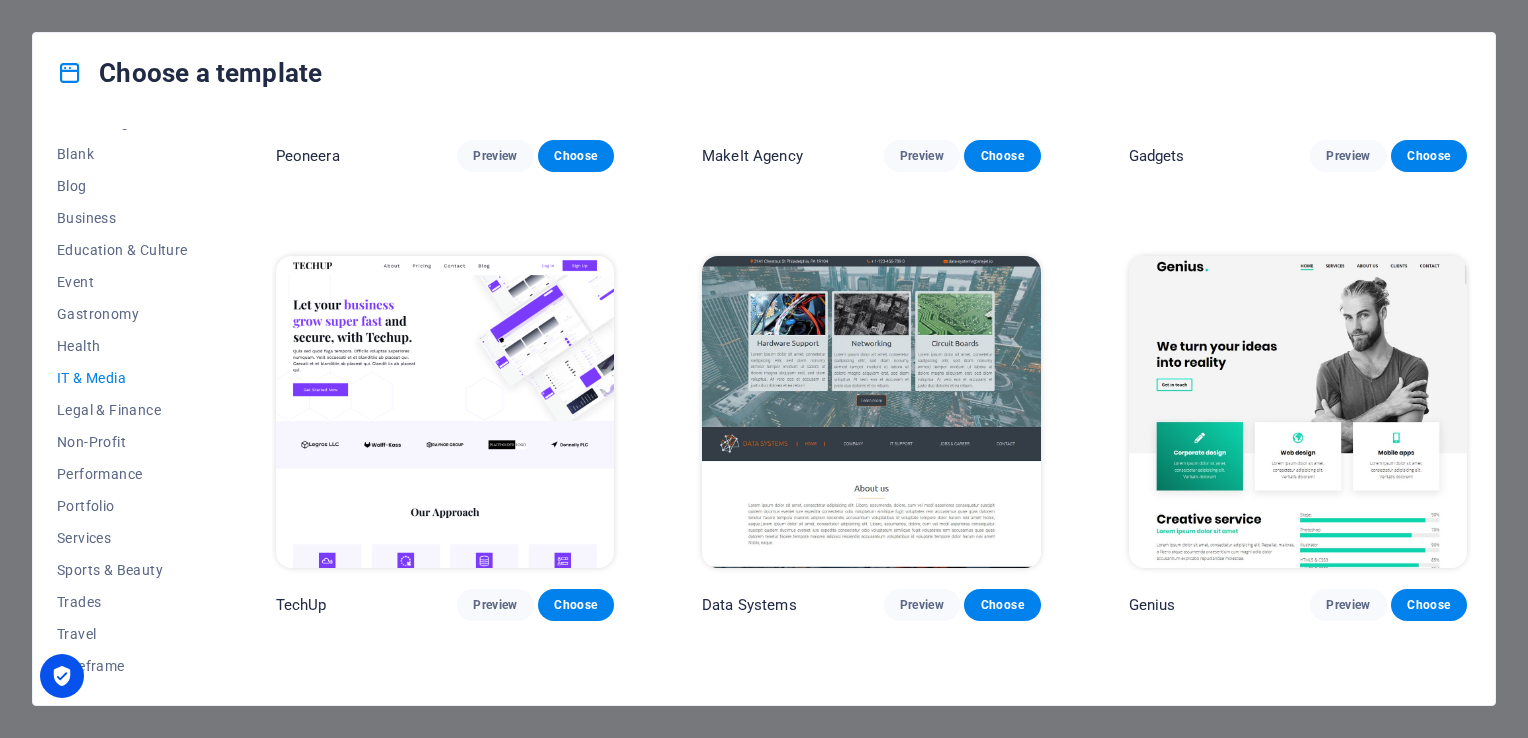 click at bounding box center (1298, 412) 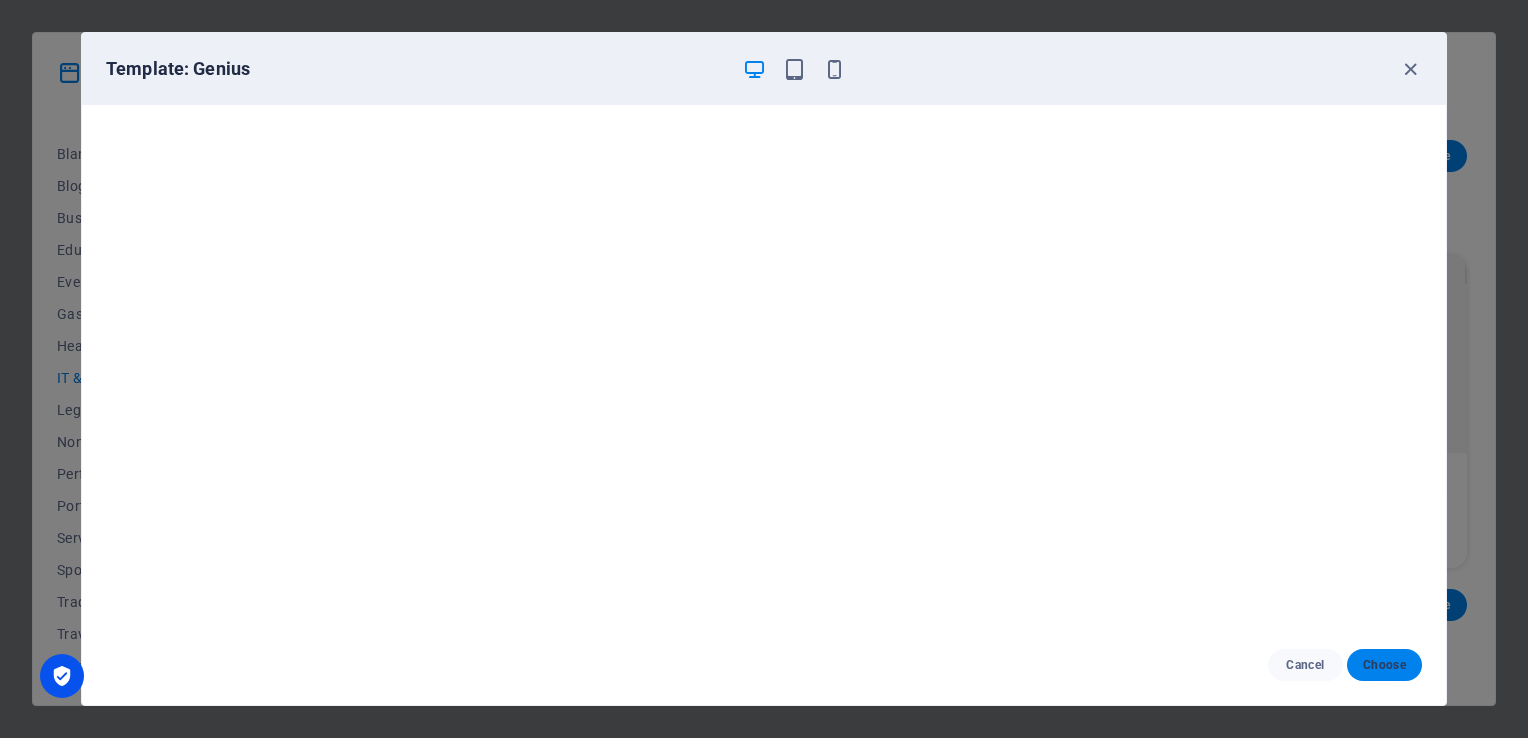 click on "Choose" at bounding box center [1384, 665] 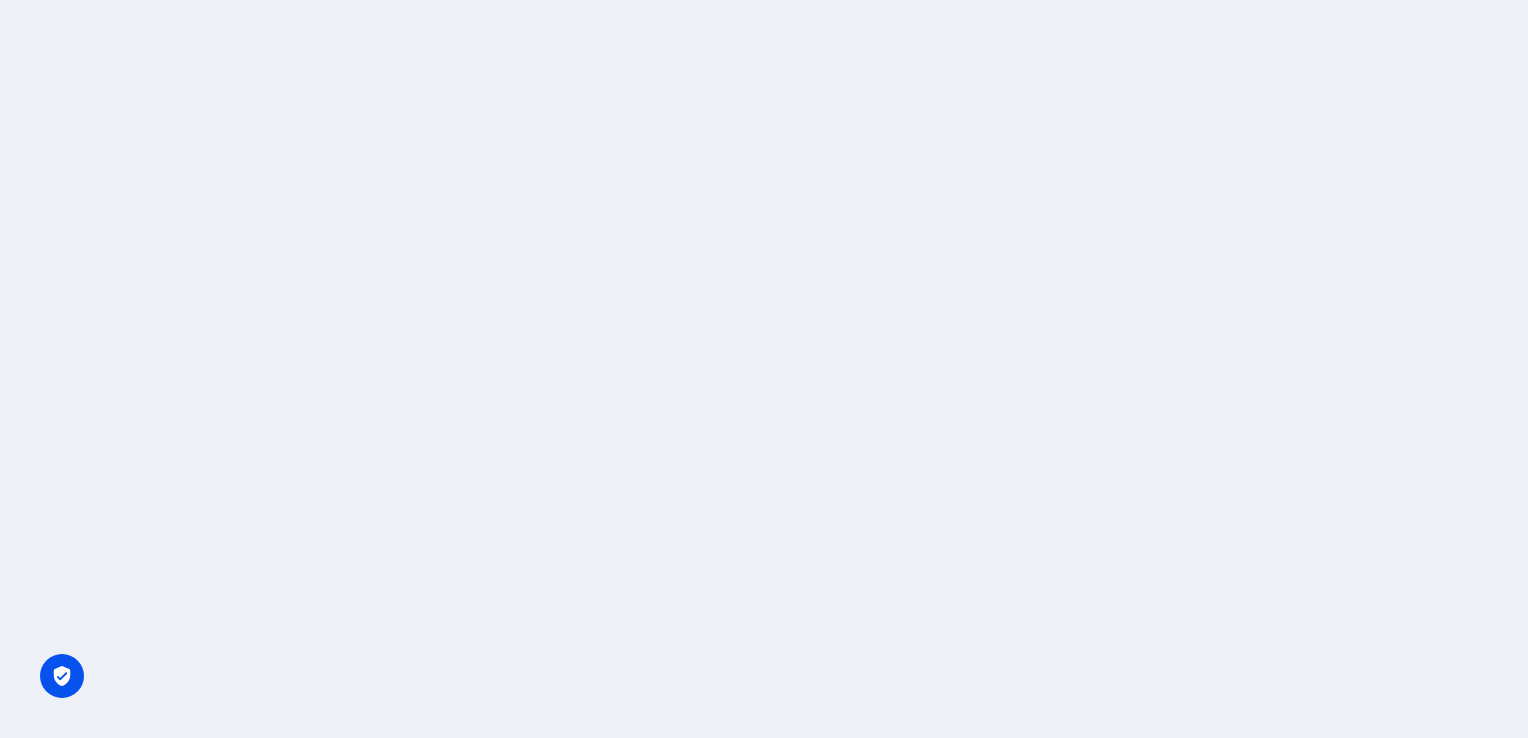 scroll, scrollTop: 0, scrollLeft: 0, axis: both 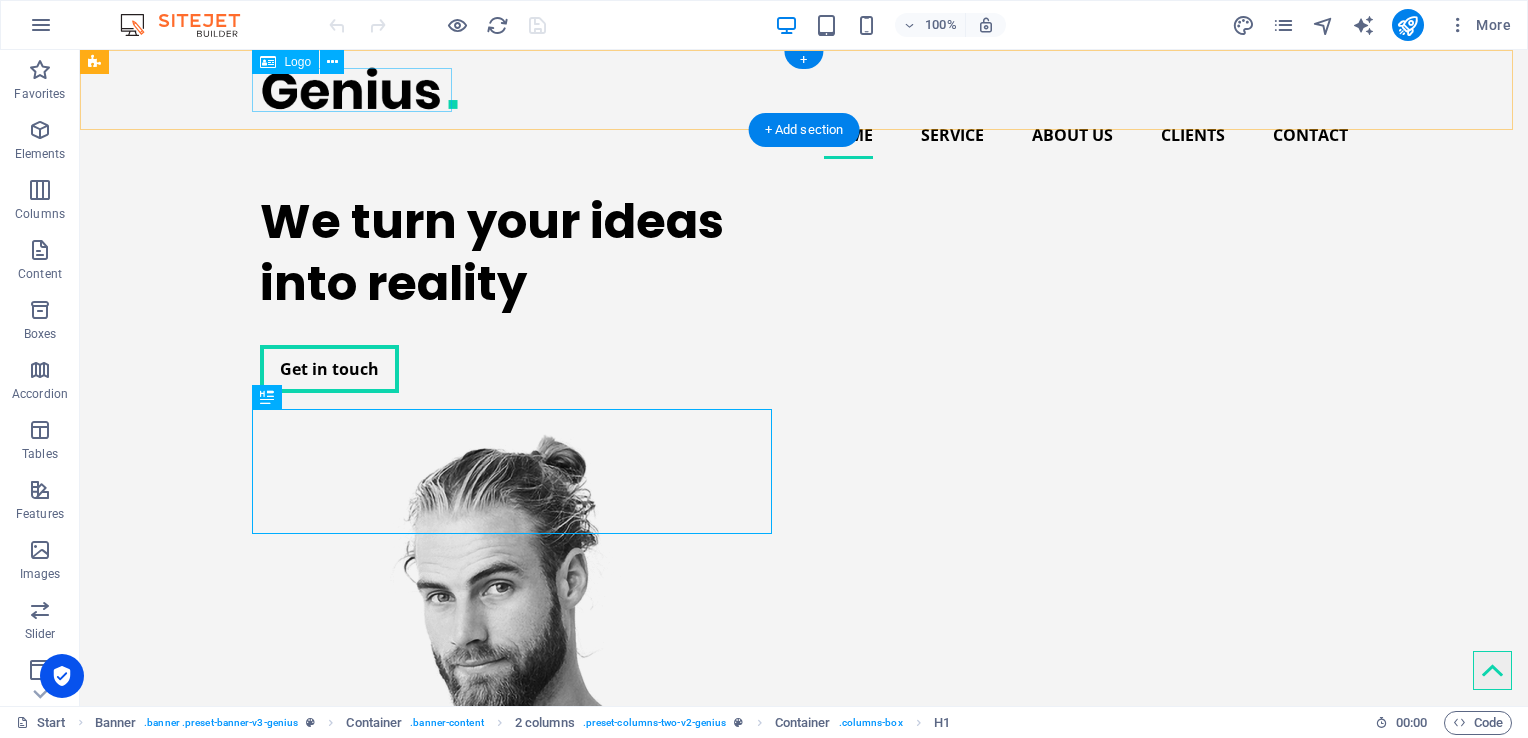 click at bounding box center (804, 88) 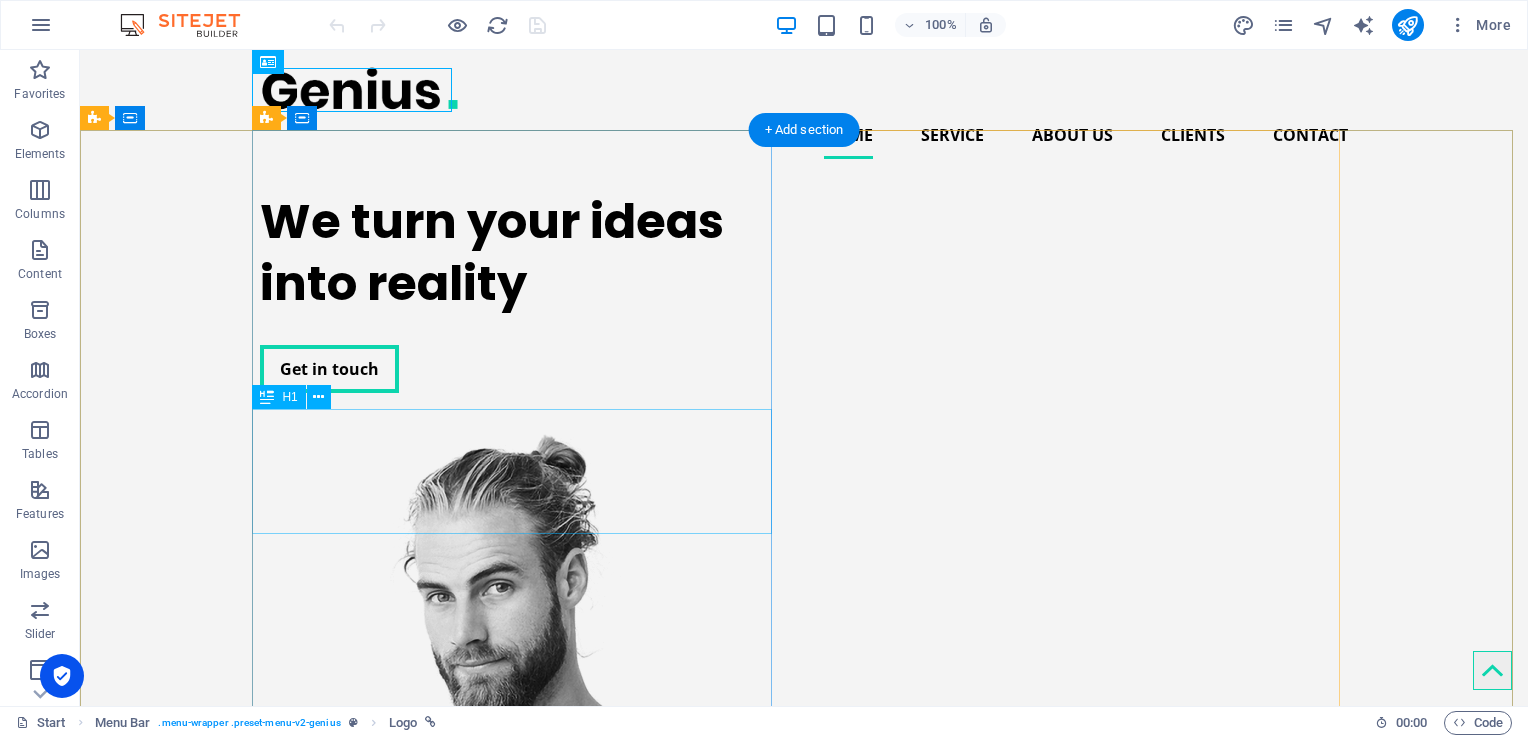 click on "We turn your ideas into reality" at bounding box center (520, 253) 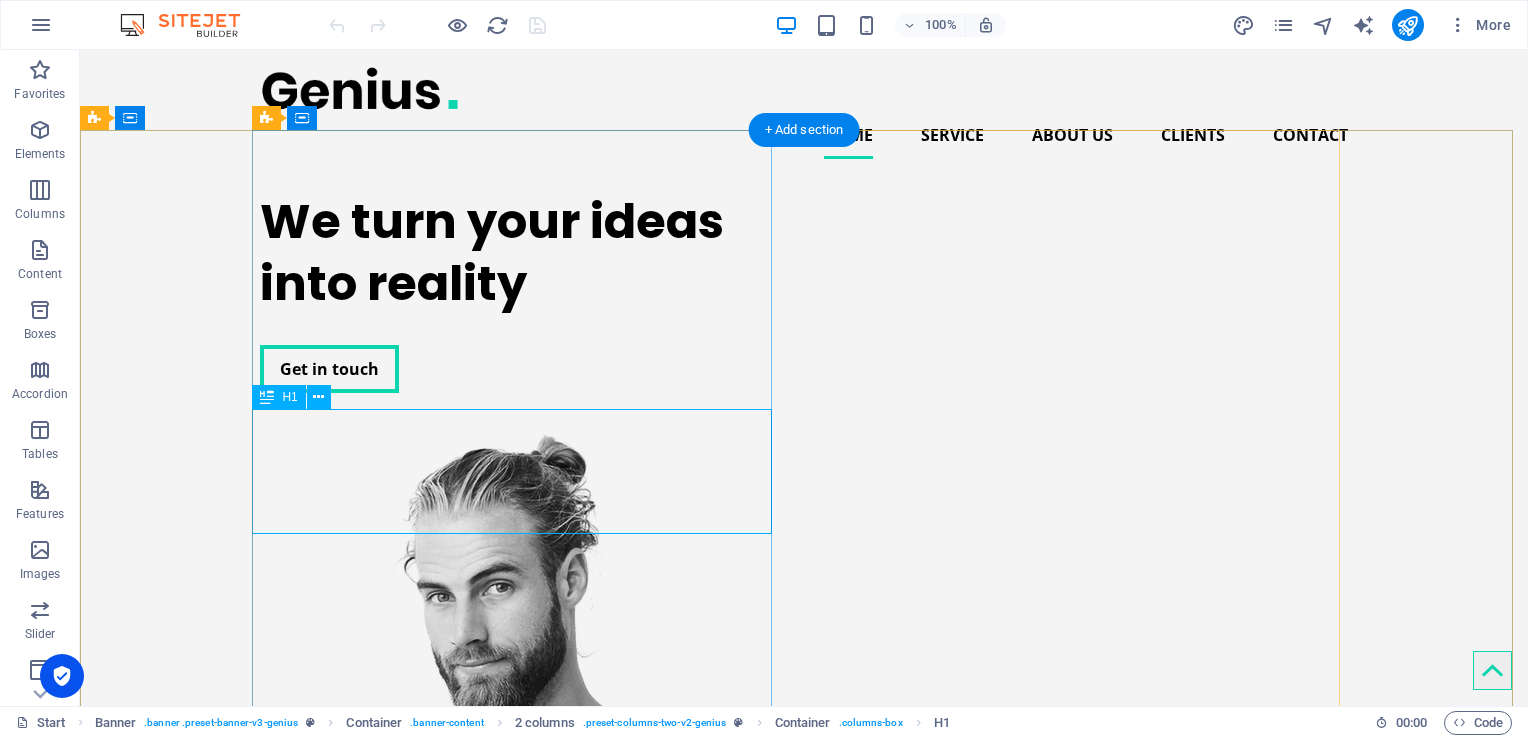 click on "We turn your ideas into reality" at bounding box center [520, 253] 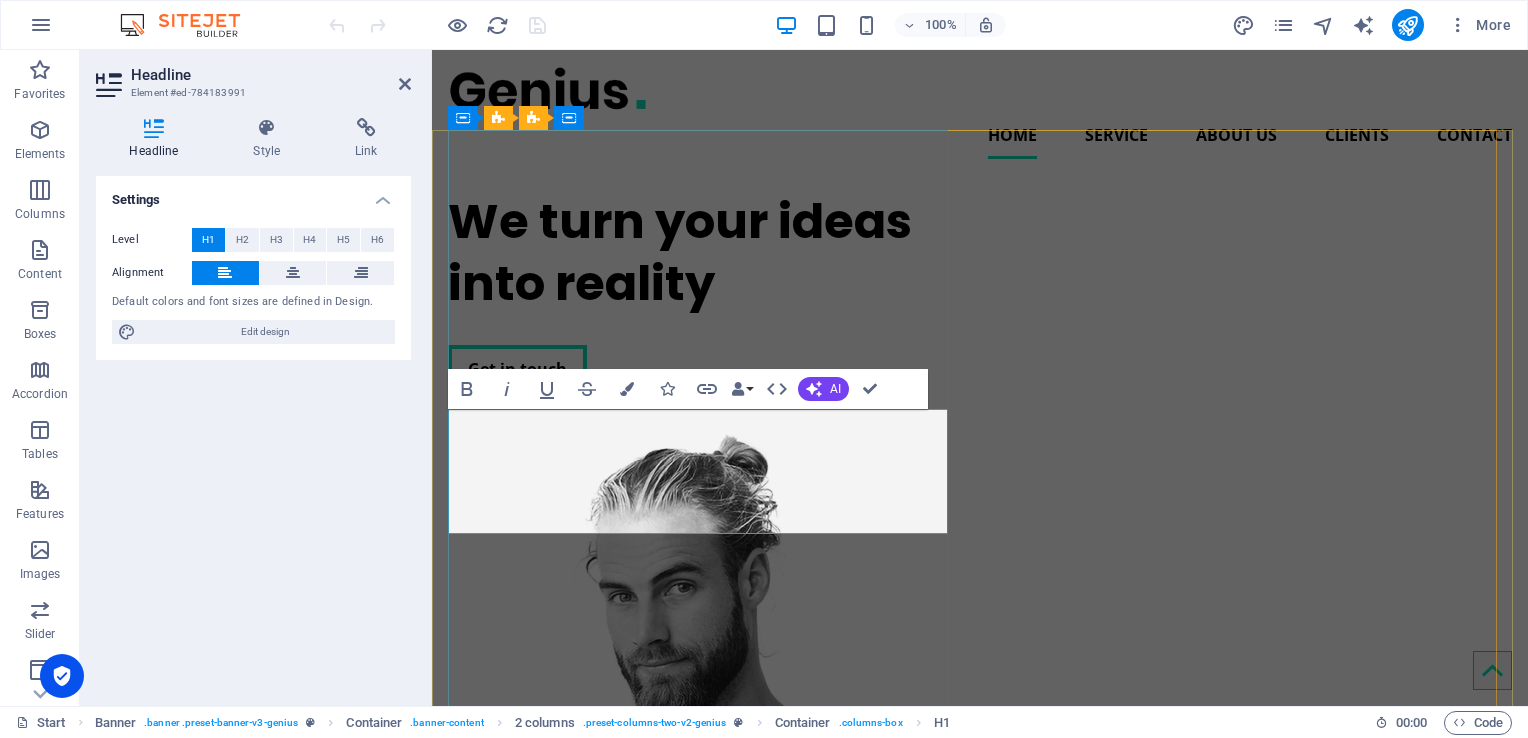 type 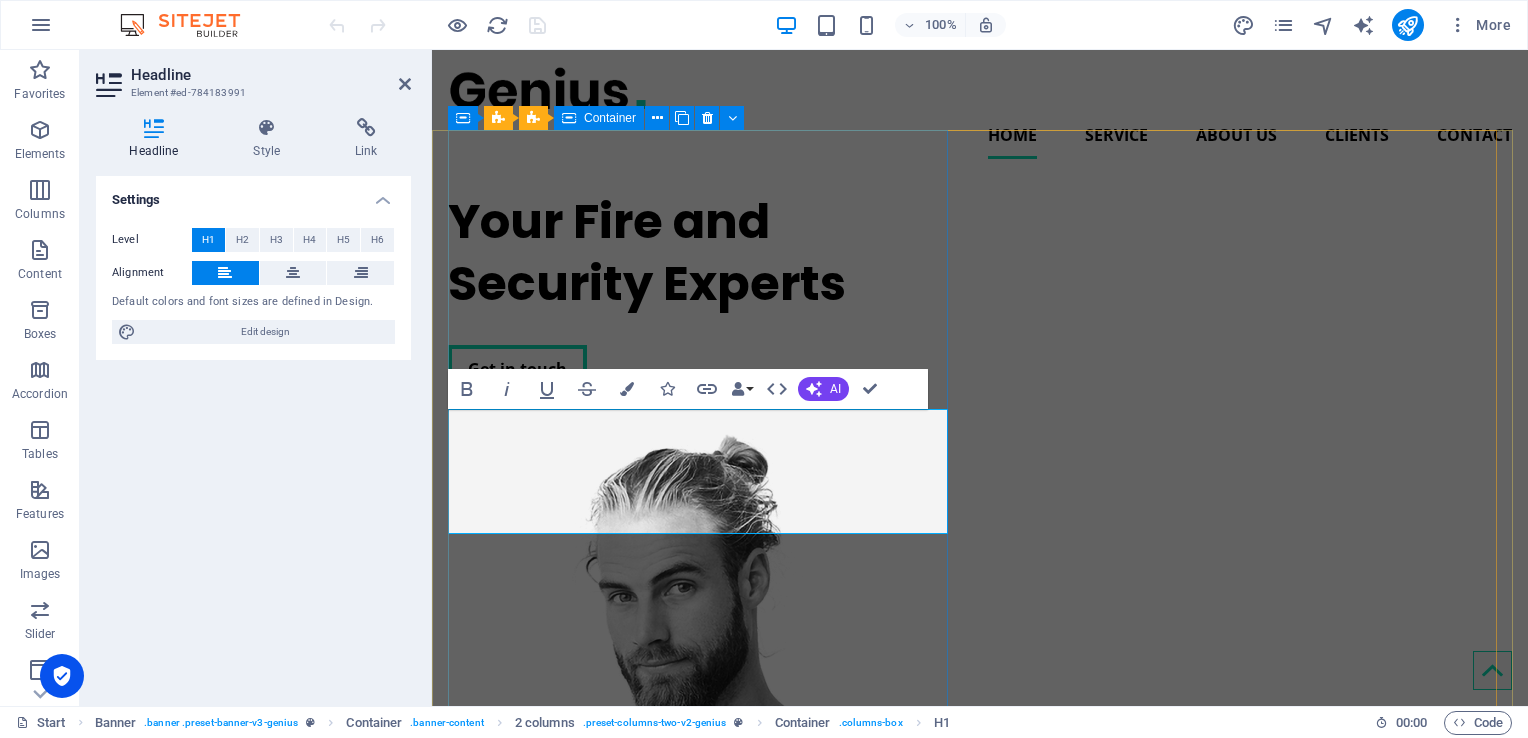 click on "​Your Fire and Security Experts Get in touch" at bounding box center [702, 292] 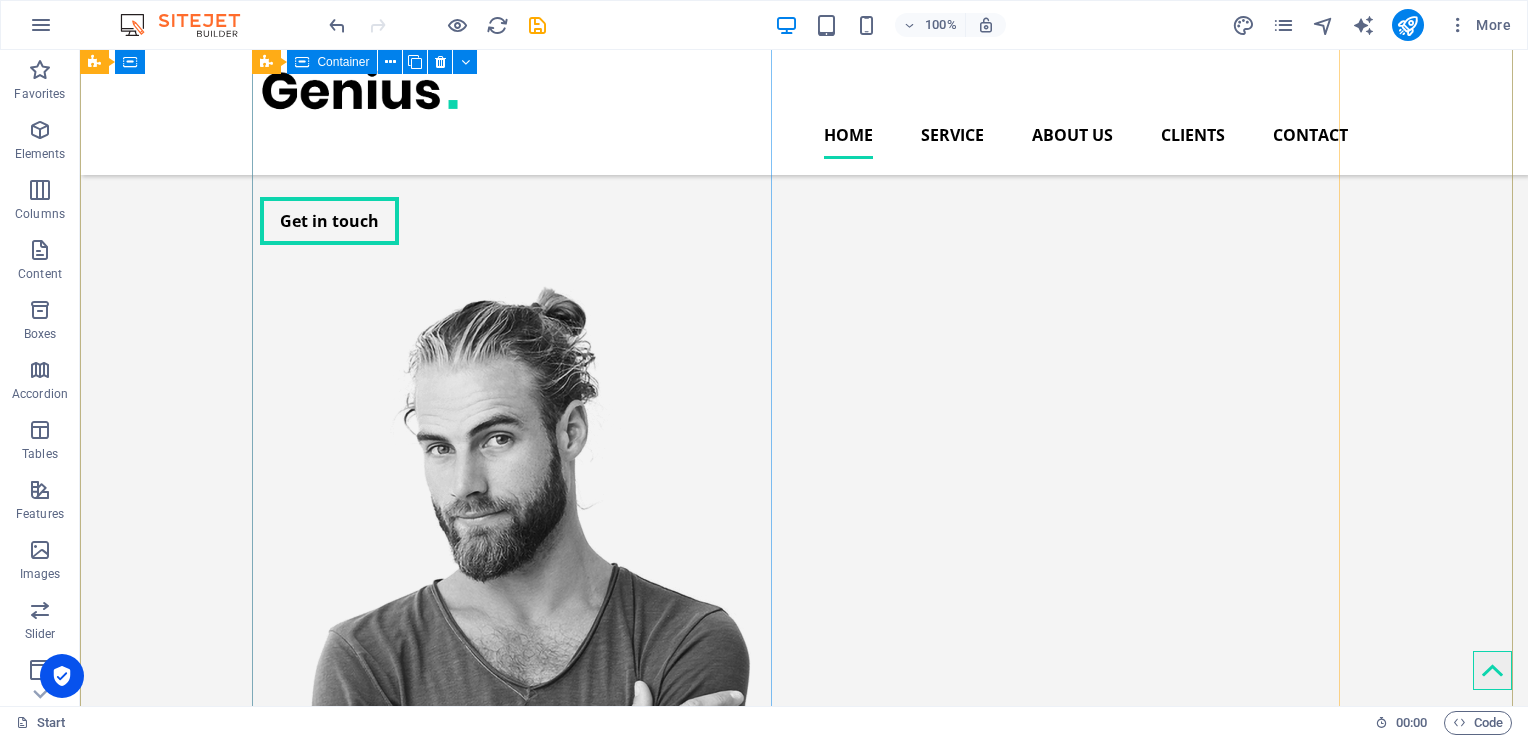 scroll, scrollTop: 0, scrollLeft: 0, axis: both 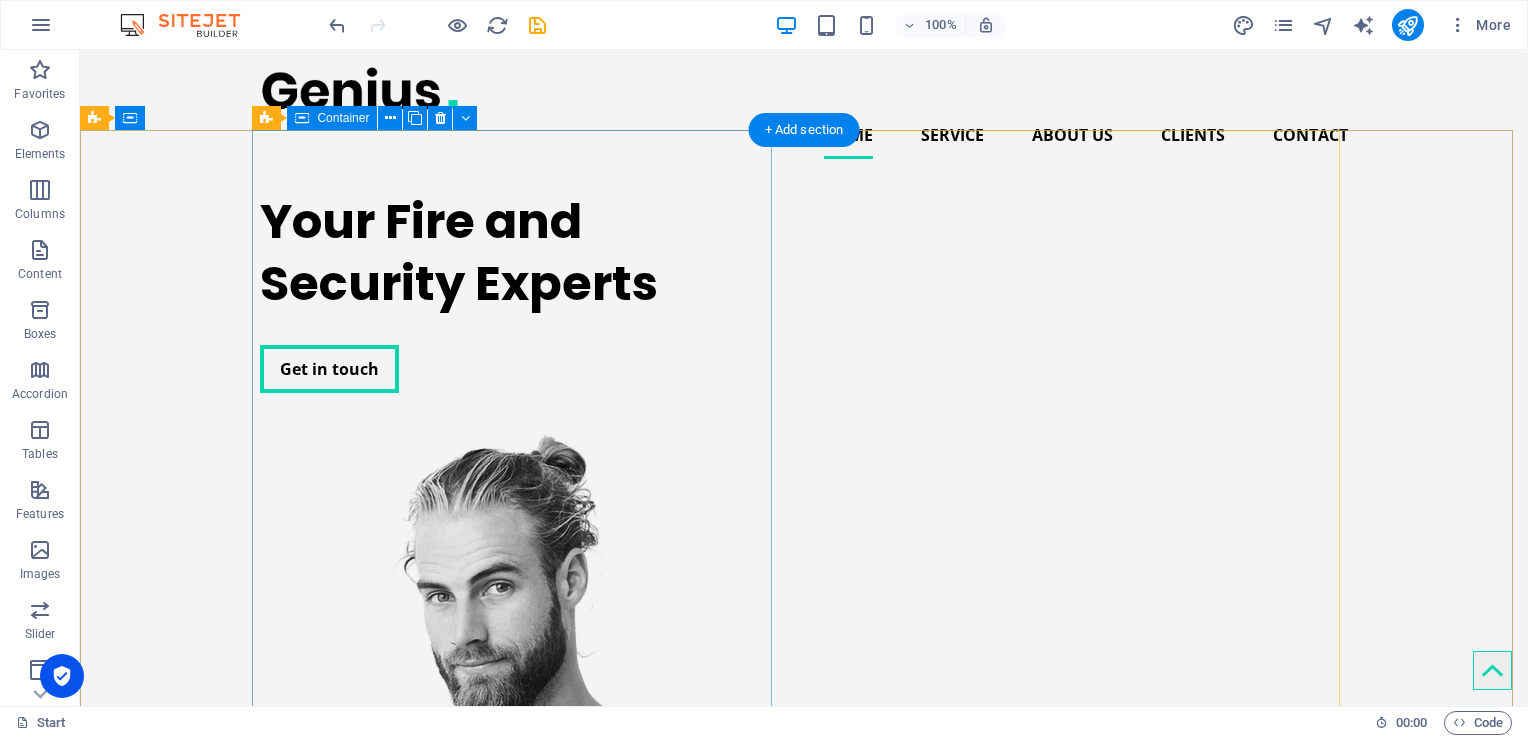 click on "Your Fire and Security Experts Get in touch" at bounding box center (520, 292) 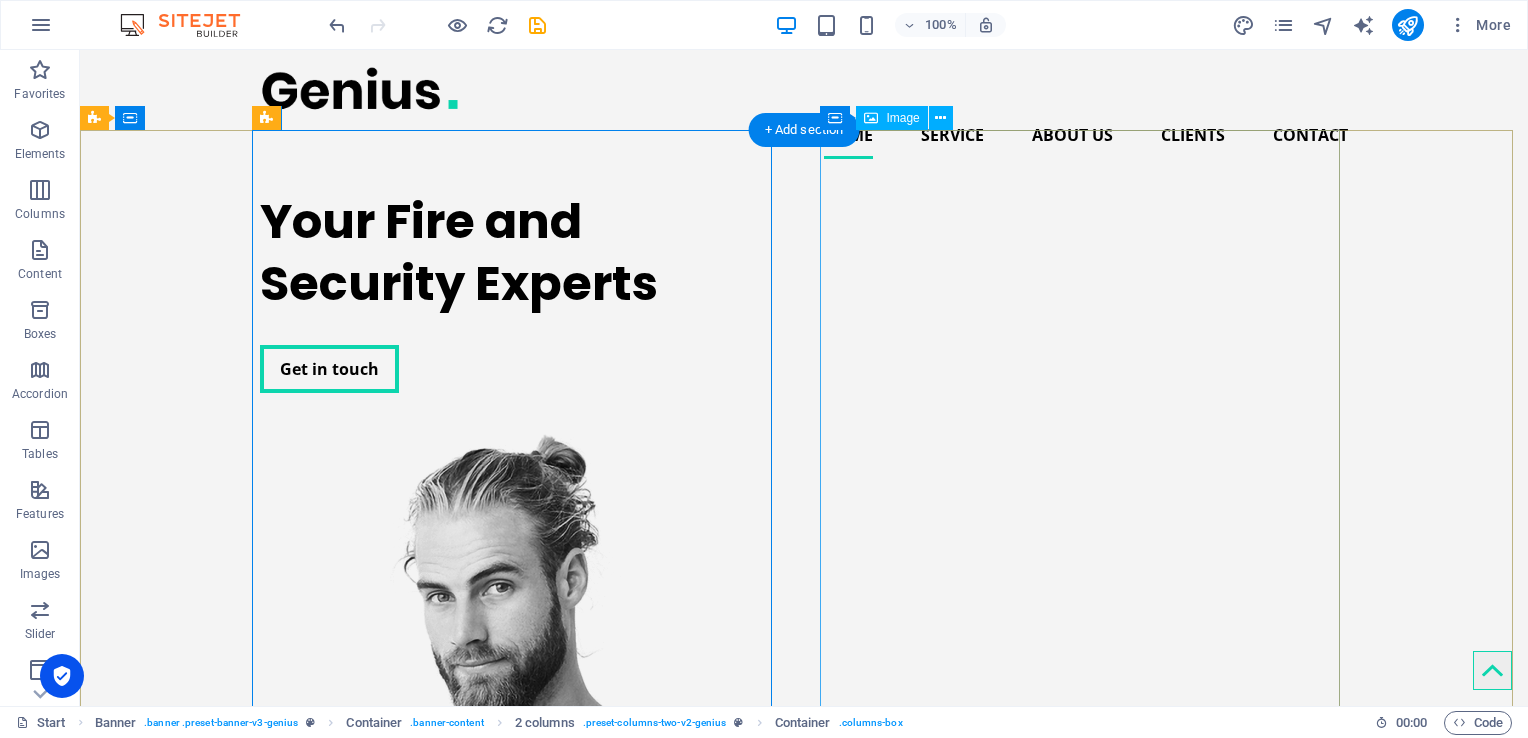 click at bounding box center (520, 813) 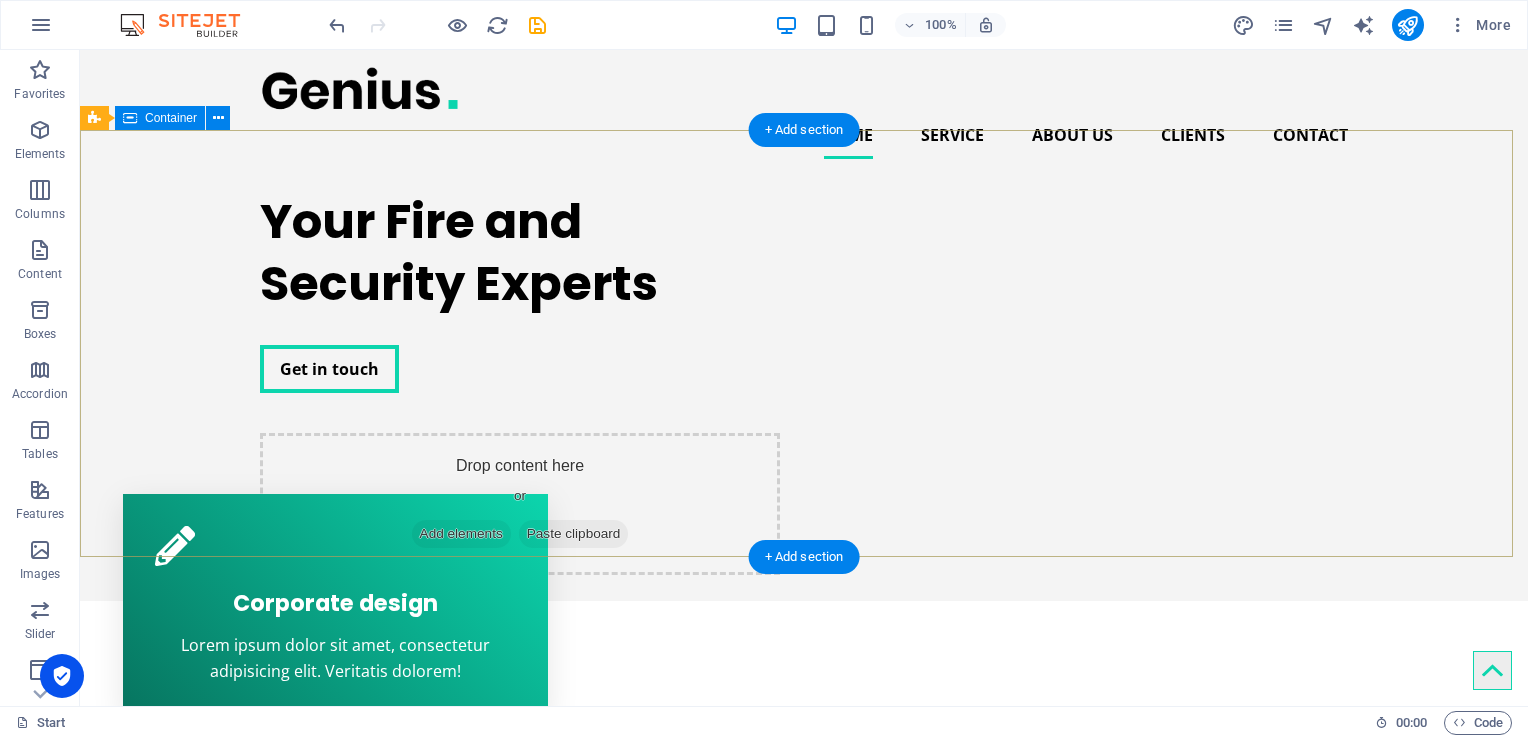 click on "Your Fire and Security Experts Get in touch Drop content here or  Add elements  Paste clipboard" at bounding box center [804, 375] 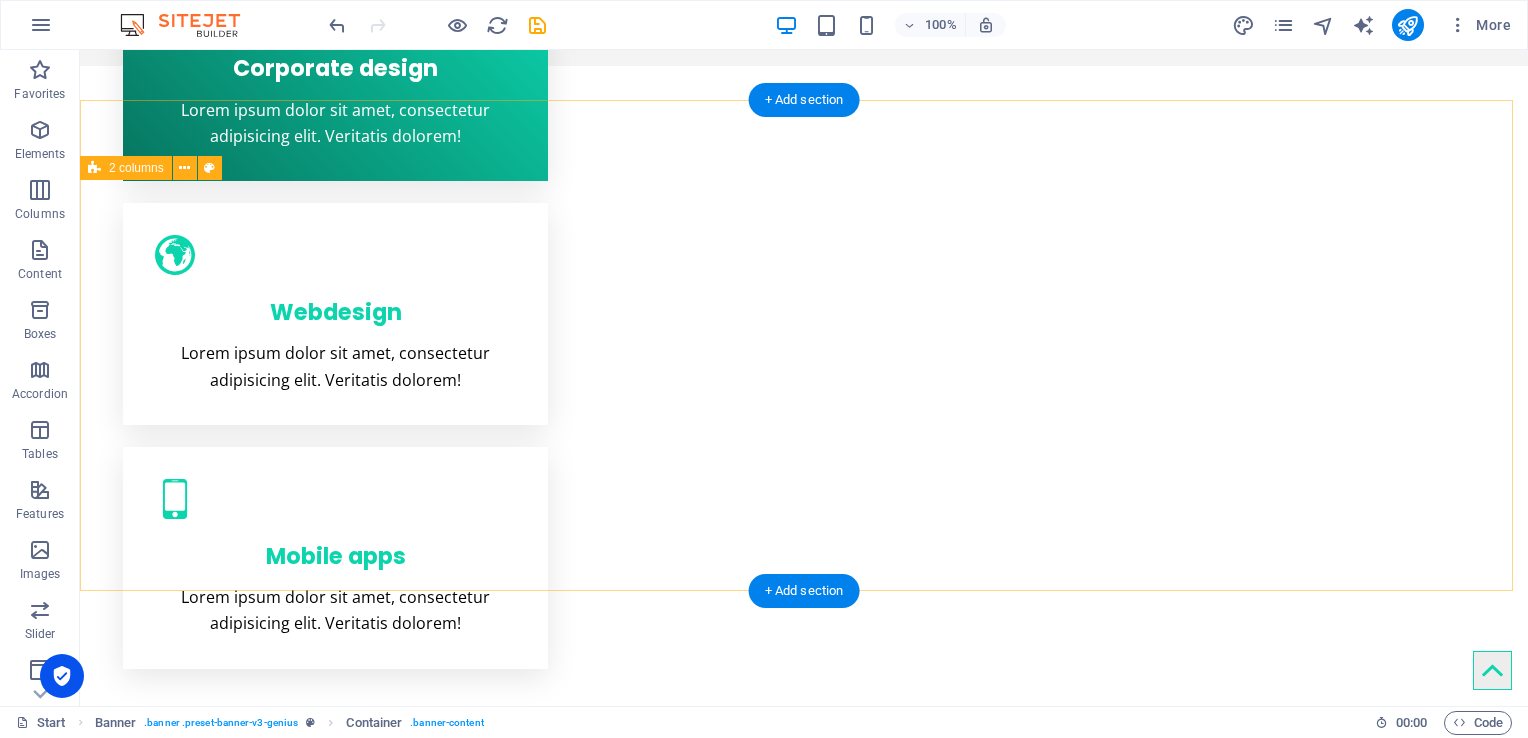 scroll, scrollTop: 632, scrollLeft: 0, axis: vertical 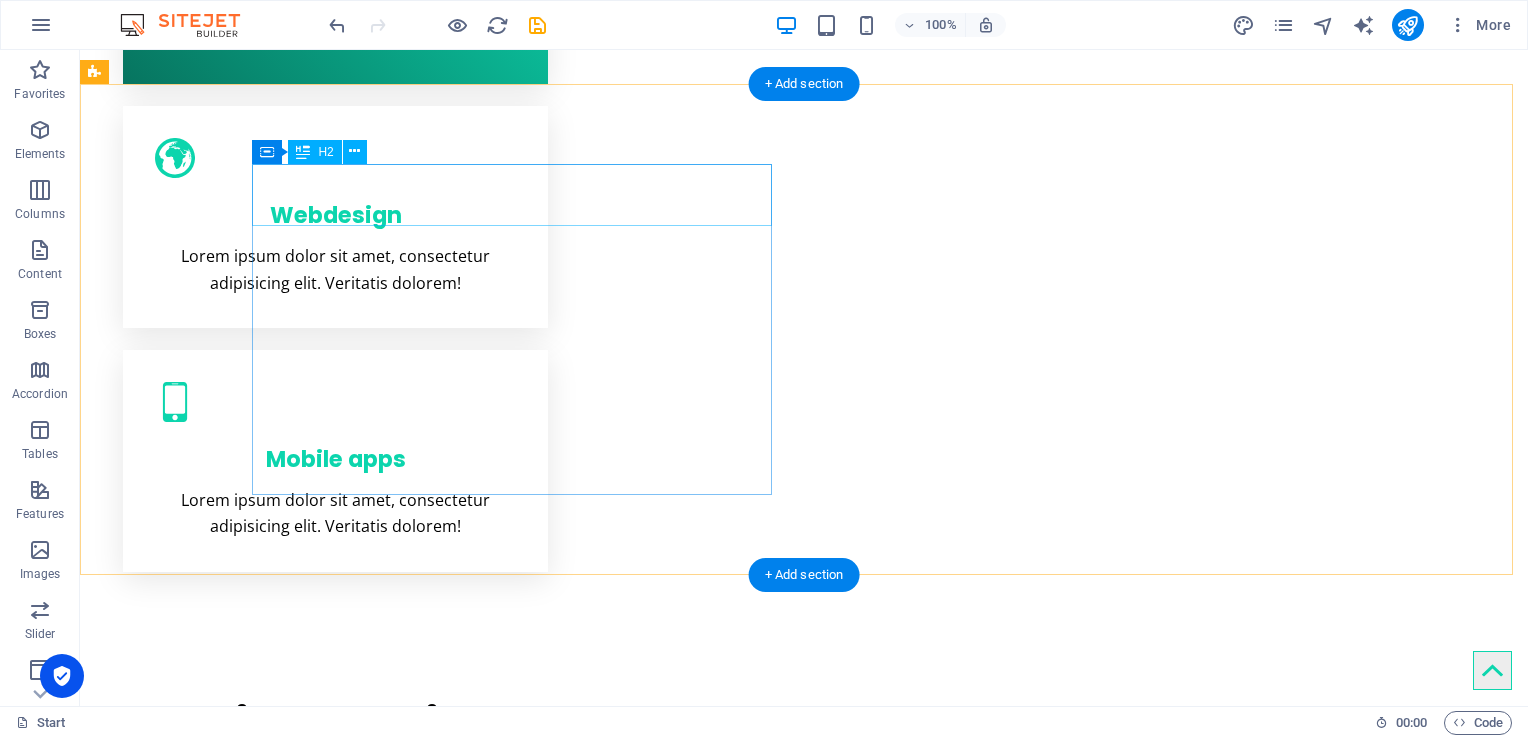 click on "Creative service" at bounding box center (356, 726) 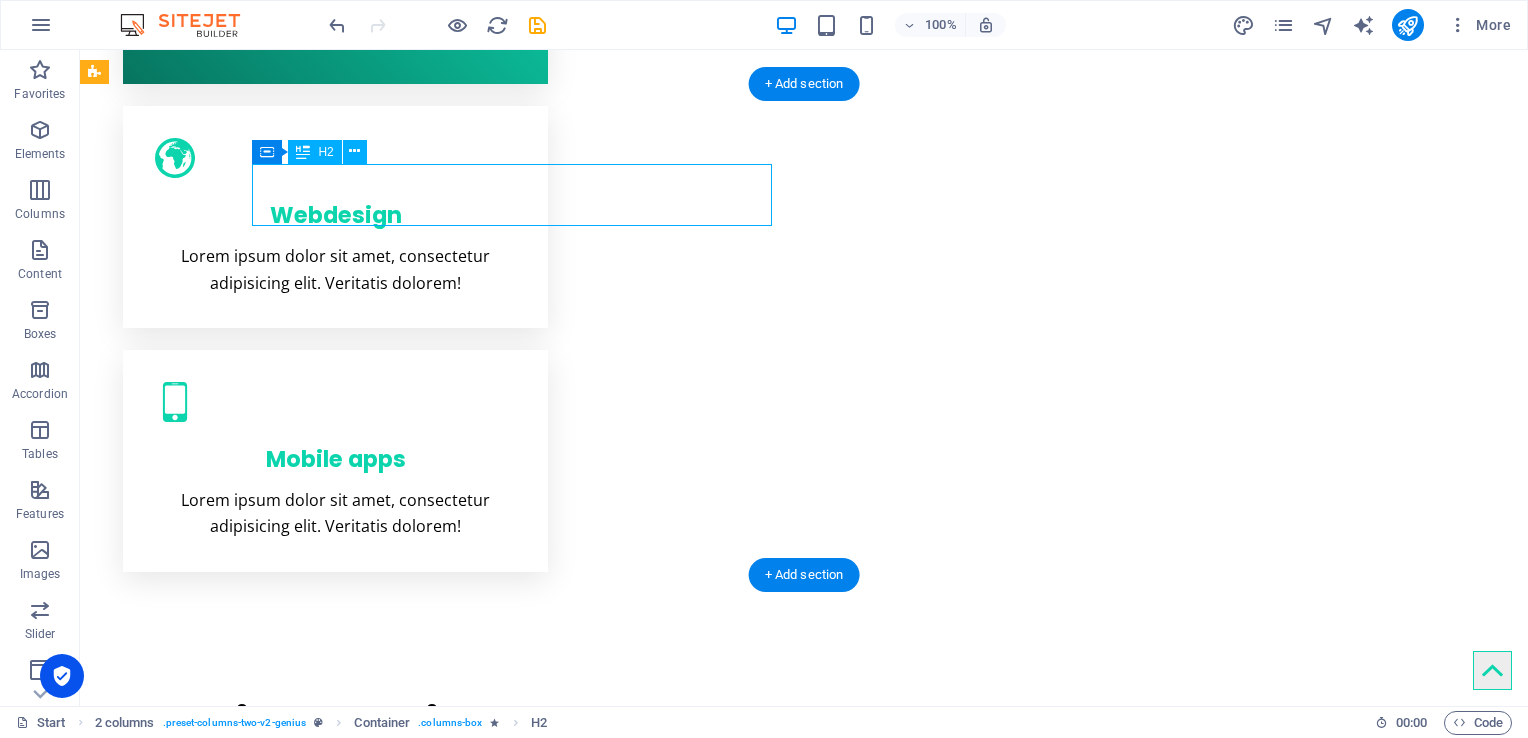 click on "Creative service" at bounding box center [356, 726] 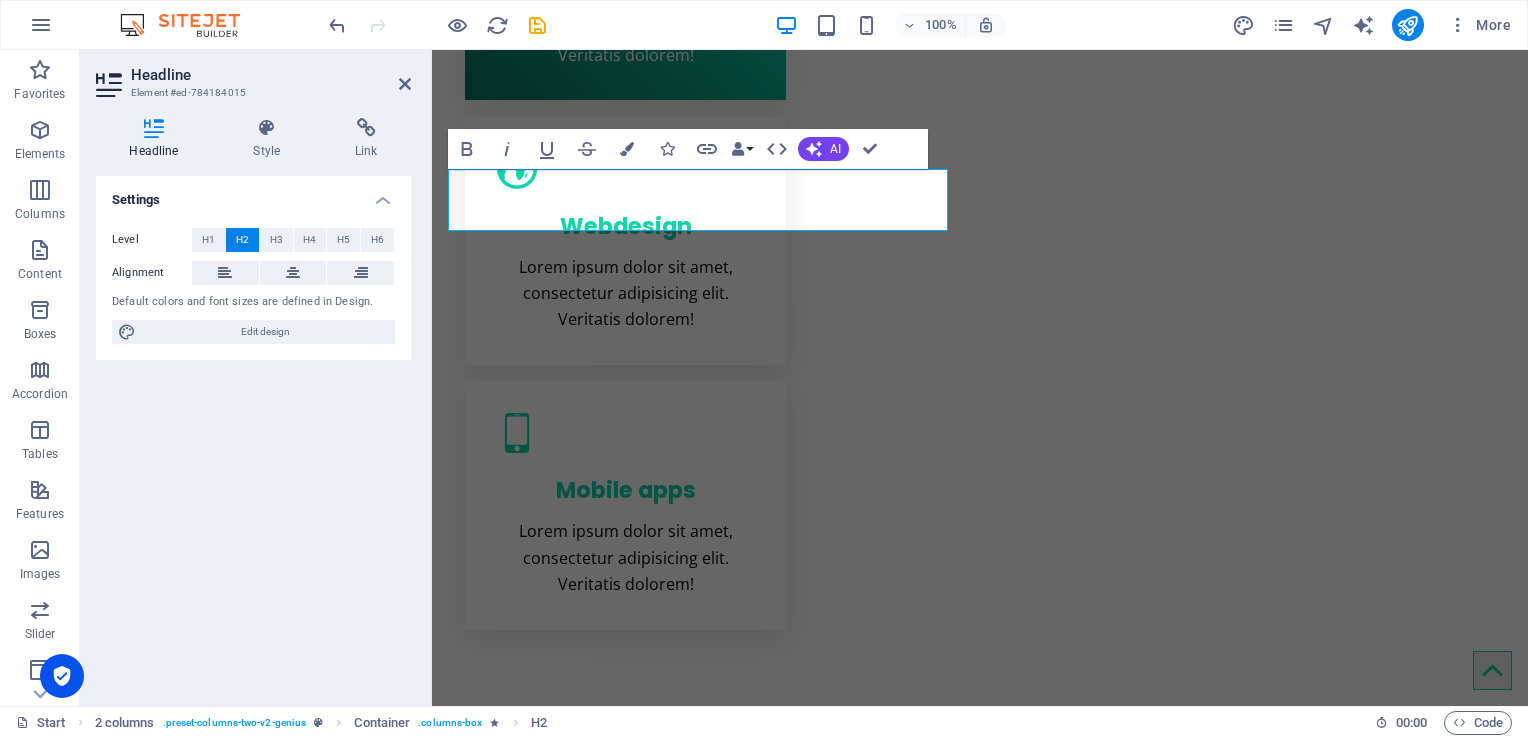 type 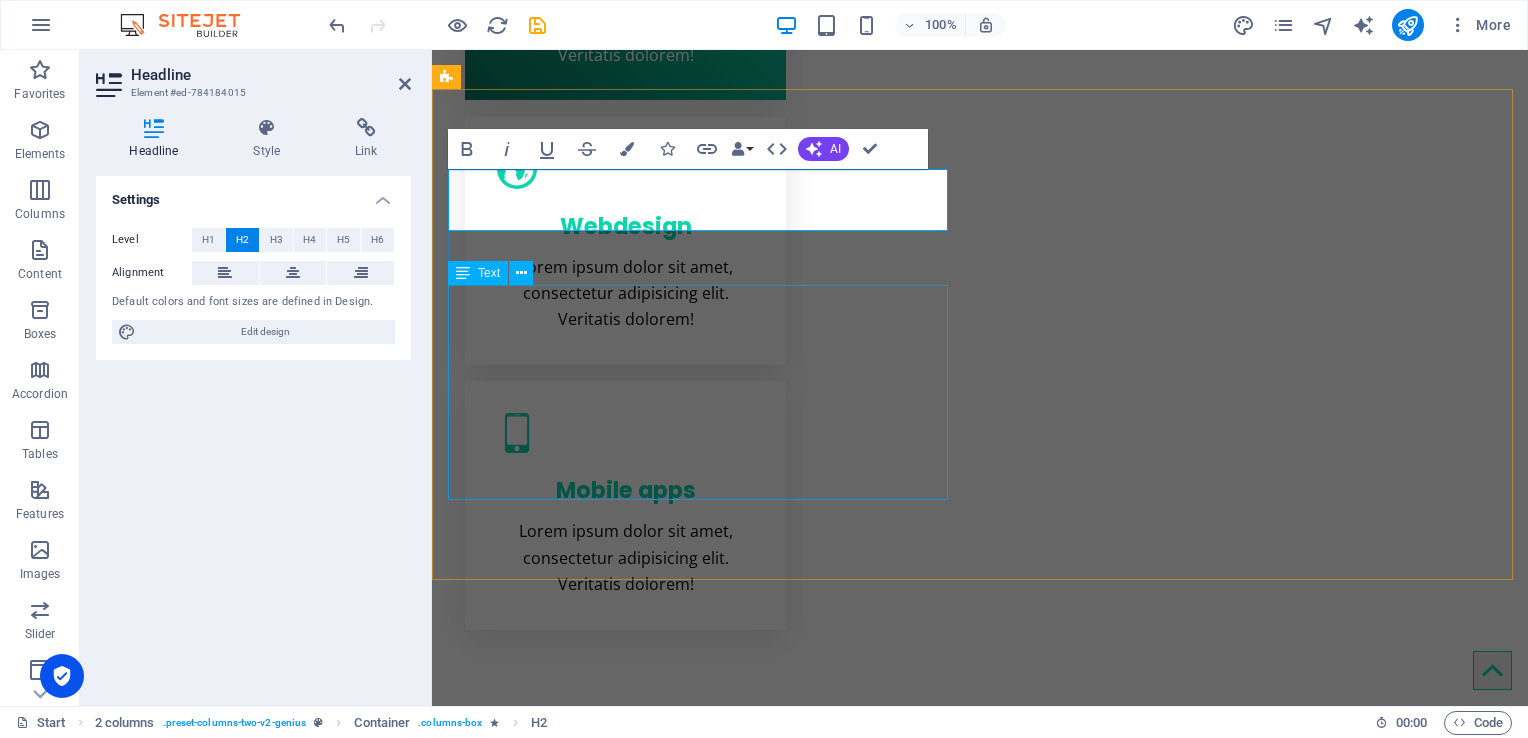 click on "Lorem ipsum dolor sit amet, consectetur adipisicing elit. Repellat, maiores, a libero atque assumenda praesentium cum magni odio dolor accusantium explicabo repudiandae molestiae.  Cumque expo laboriosam nulla distinctio mollitia Molestias excepturi voluptatem veritatis iusto namut Praesentium magni odio dolor accusantium Ipsum dolor sit amet, consectetur adipisicing elit" at bounding box center [702, 966] 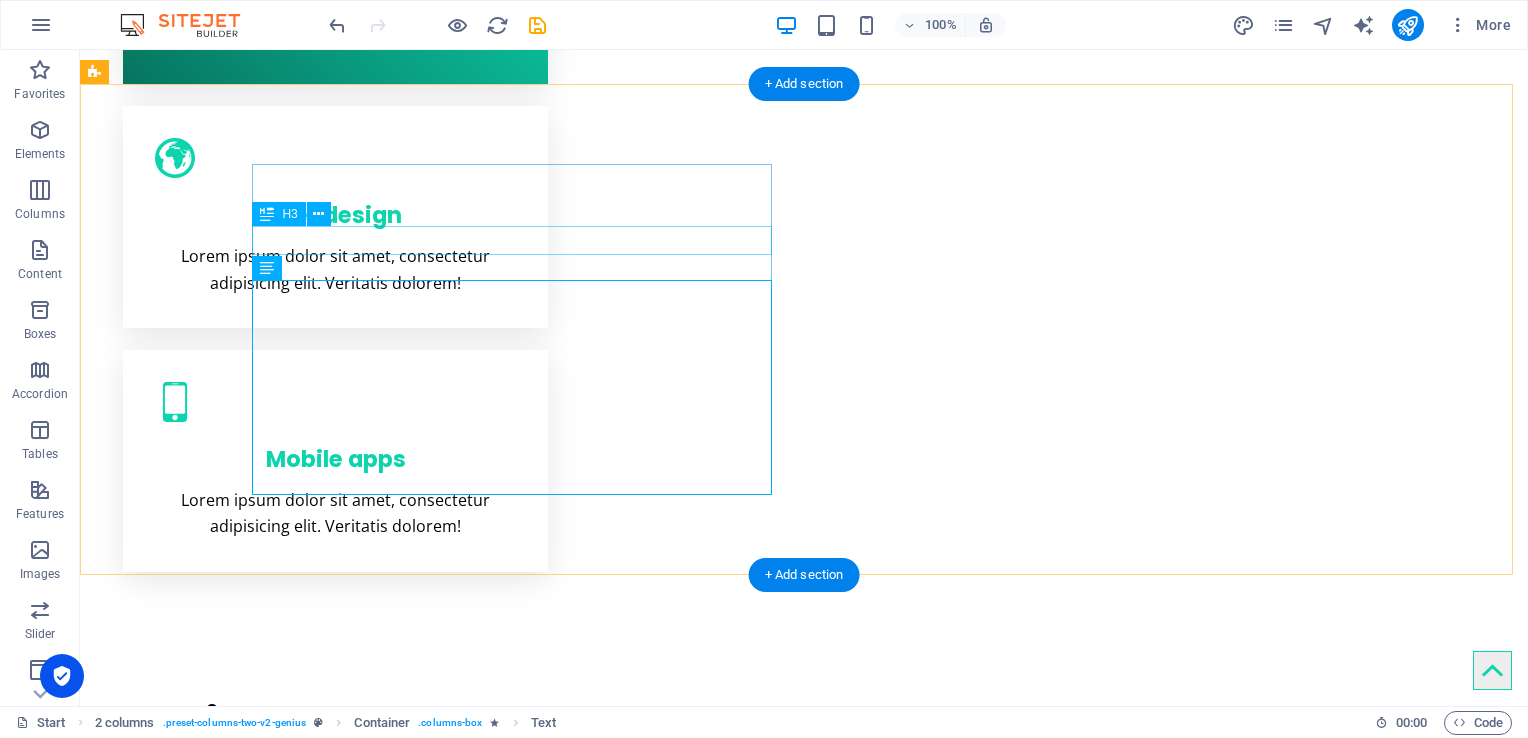 click on "Lorem ipsum dolor sit amet" at bounding box center (356, 771) 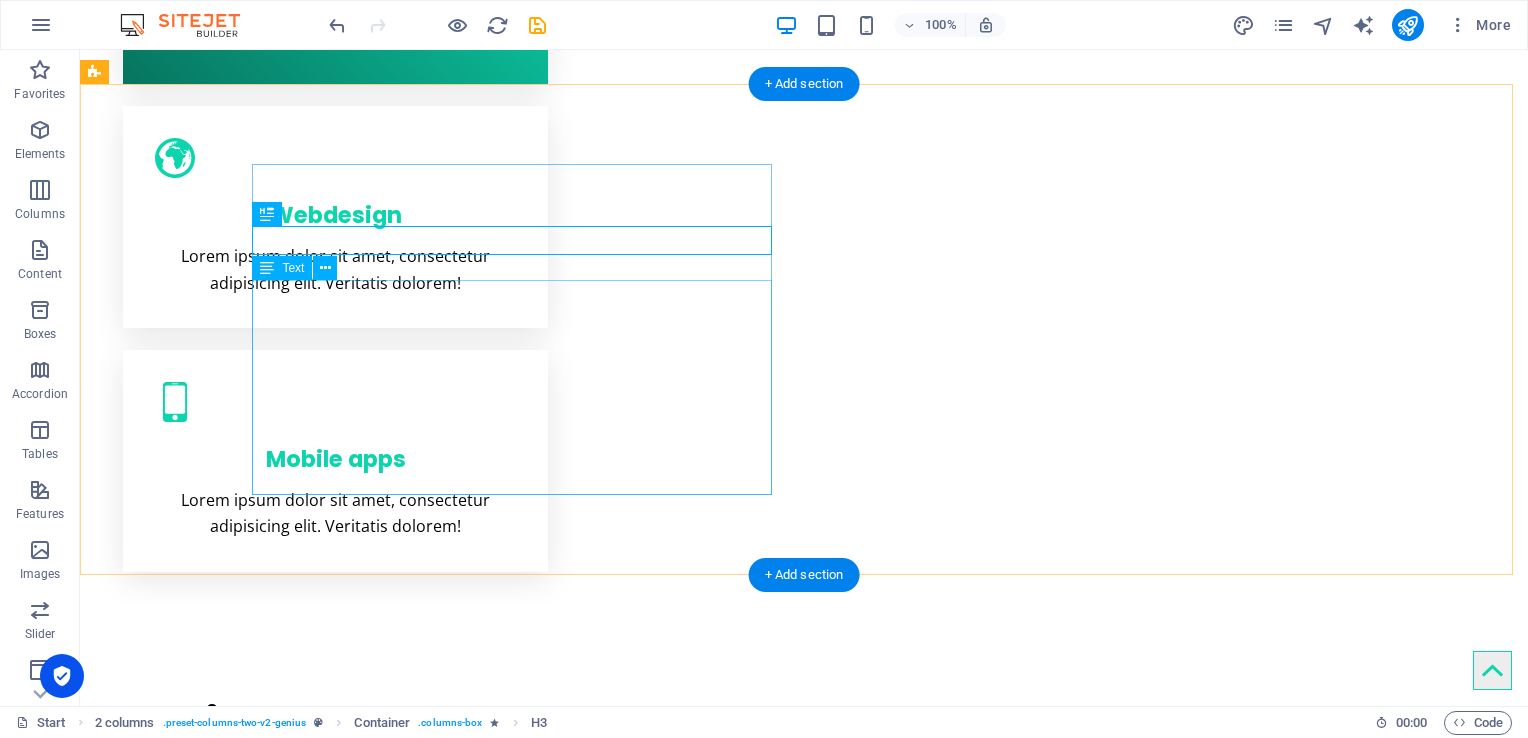 click on "Lorem ipsum dolor sit amet, consectetur adipisicing elit. Repellat, maiores, a libero atque assumenda praesentium cum magni odio dolor accusantium explicabo repudiandae molestiae.  Cumque expo laboriosam nulla distinctio mollitia Molestias excepturi voluptatem veritatis iusto namut Praesentium magni odio dolor accusantium Ipsum dolor sit amet, consectetur adipisicing elit" at bounding box center (356, 919) 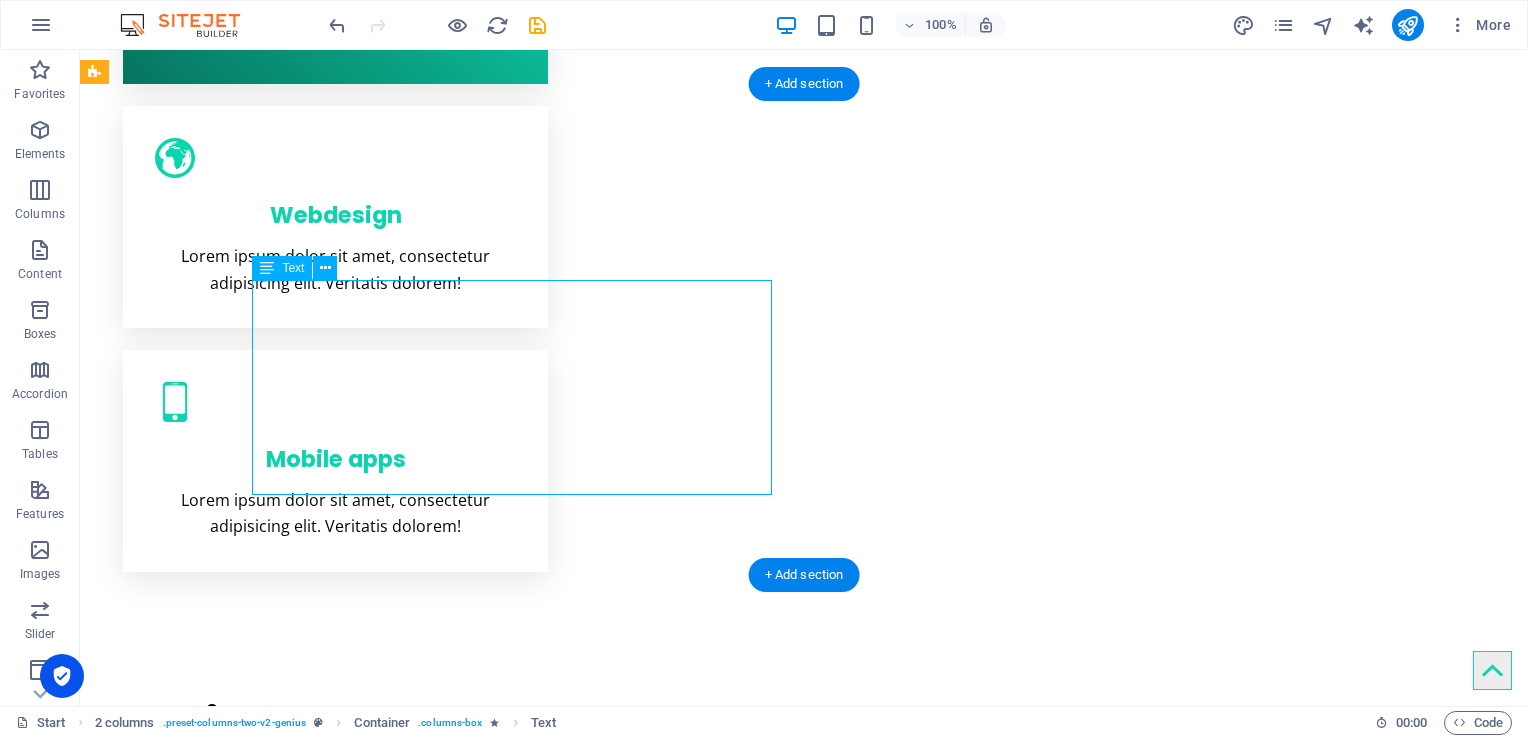 click on "Lorem ipsum dolor sit amet, consectetur adipisicing elit. Repellat, maiores, a libero atque assumenda praesentium cum magni odio dolor accusantium explicabo repudiandae molestiae.  Cumque expo laboriosam nulla distinctio mollitia Molestias excepturi voluptatem veritatis iusto namut Praesentium magni odio dolor accusantium Ipsum dolor sit amet, consectetur adipisicing elit" at bounding box center [356, 919] 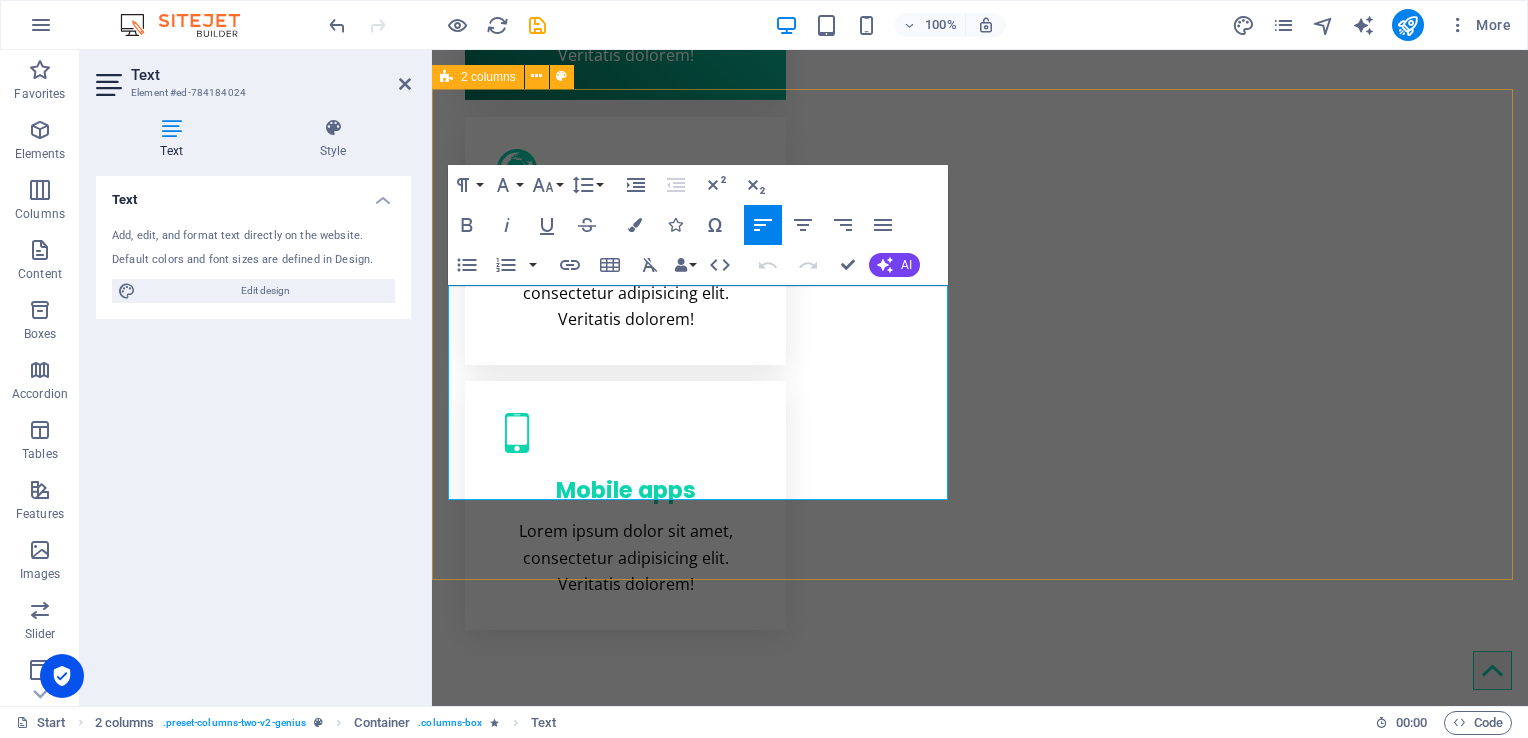 click on "Services  Lorem ipsum dolor sit amet Lorem ipsum dolor sit amet, consectetur adipisicing elit. Repellat, maiores, a libero atque assumenda praesentium cum magni odio dolor accusantium explicabo repudiandae molestiae.  Cumque expo laboriosam nulla distinctio mollitia Molestias excepturi voluptatem veritatis iusto namut Praesentium magni odio dolor accusantium Ipsum dolor sit amet, consectetur adipisicing elit Sitejet 90%
Photoshop 70%
Illustrator 90%
HTML5 & CSS3 85%
JavaScript 45%" at bounding box center [980, 1124] 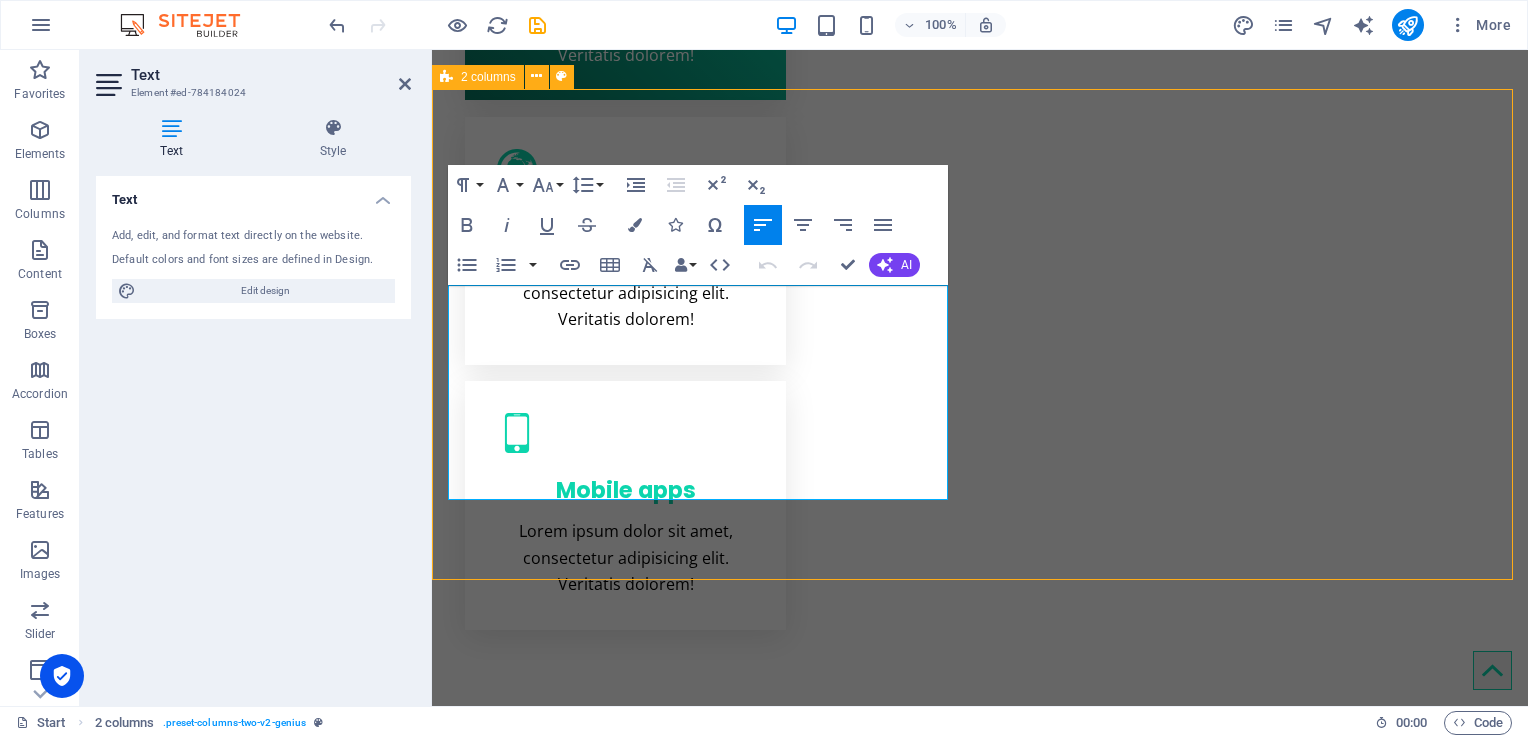 scroll, scrollTop: 627, scrollLeft: 0, axis: vertical 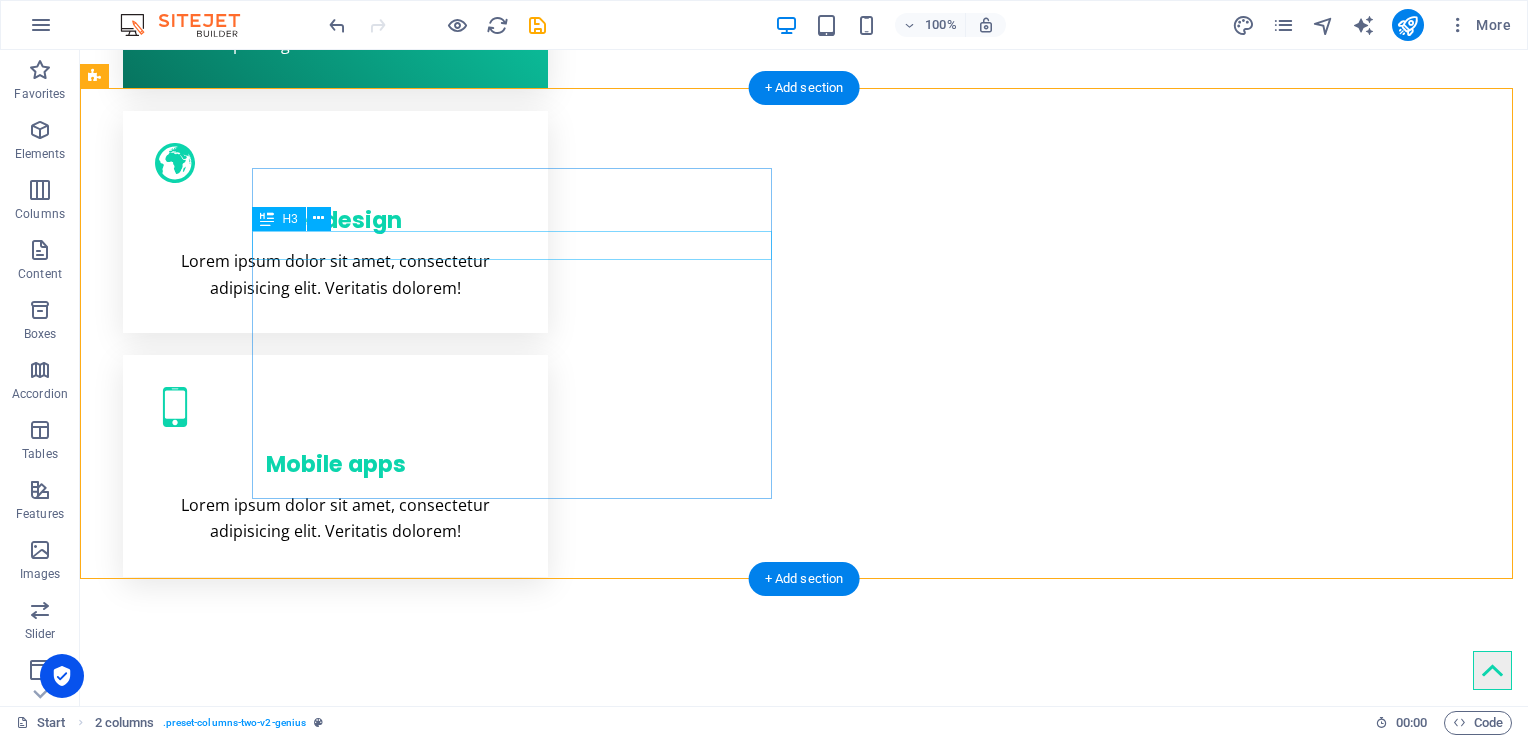 click on "Lorem ipsum dolor sit amet" at bounding box center (356, 776) 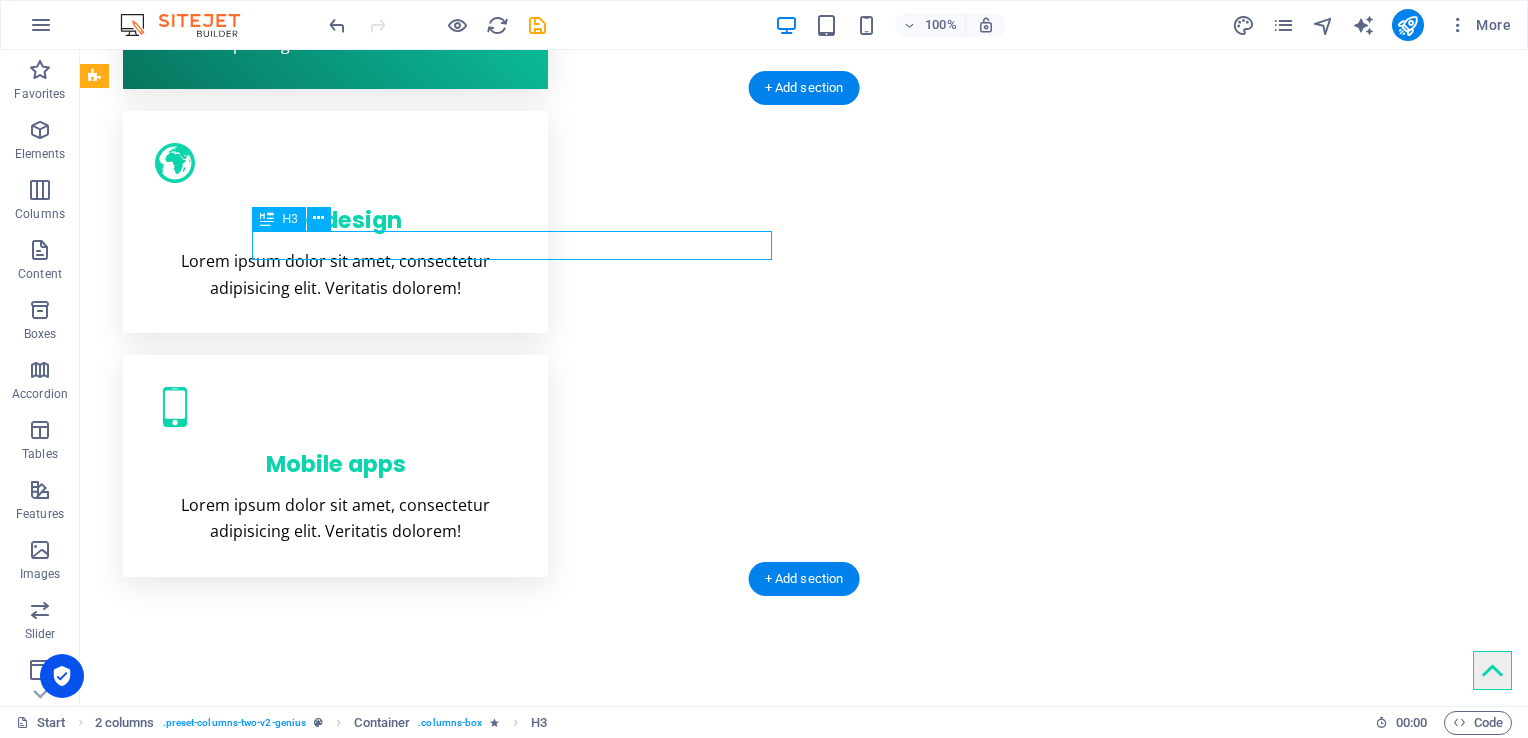 click on "Lorem ipsum dolor sit amet" at bounding box center (356, 776) 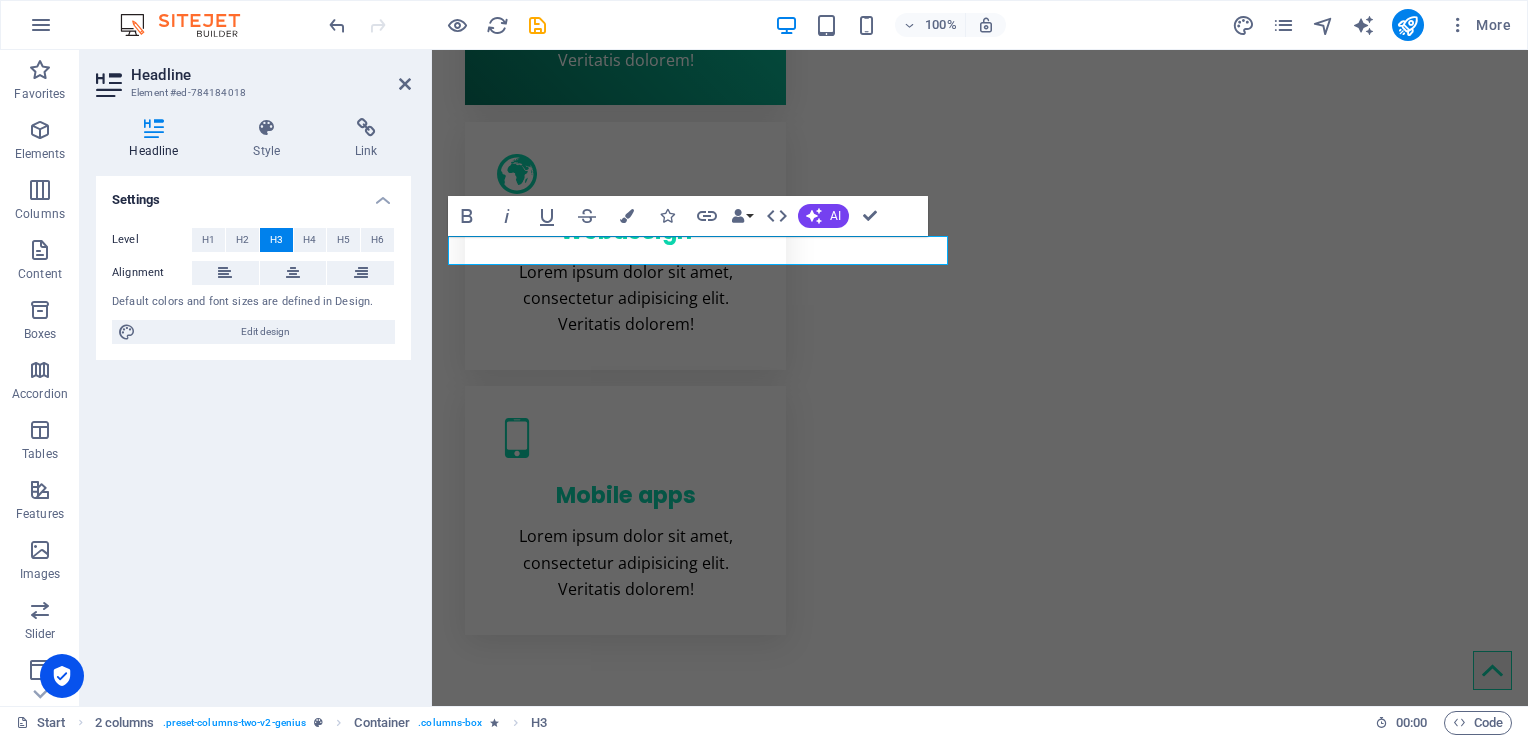 type 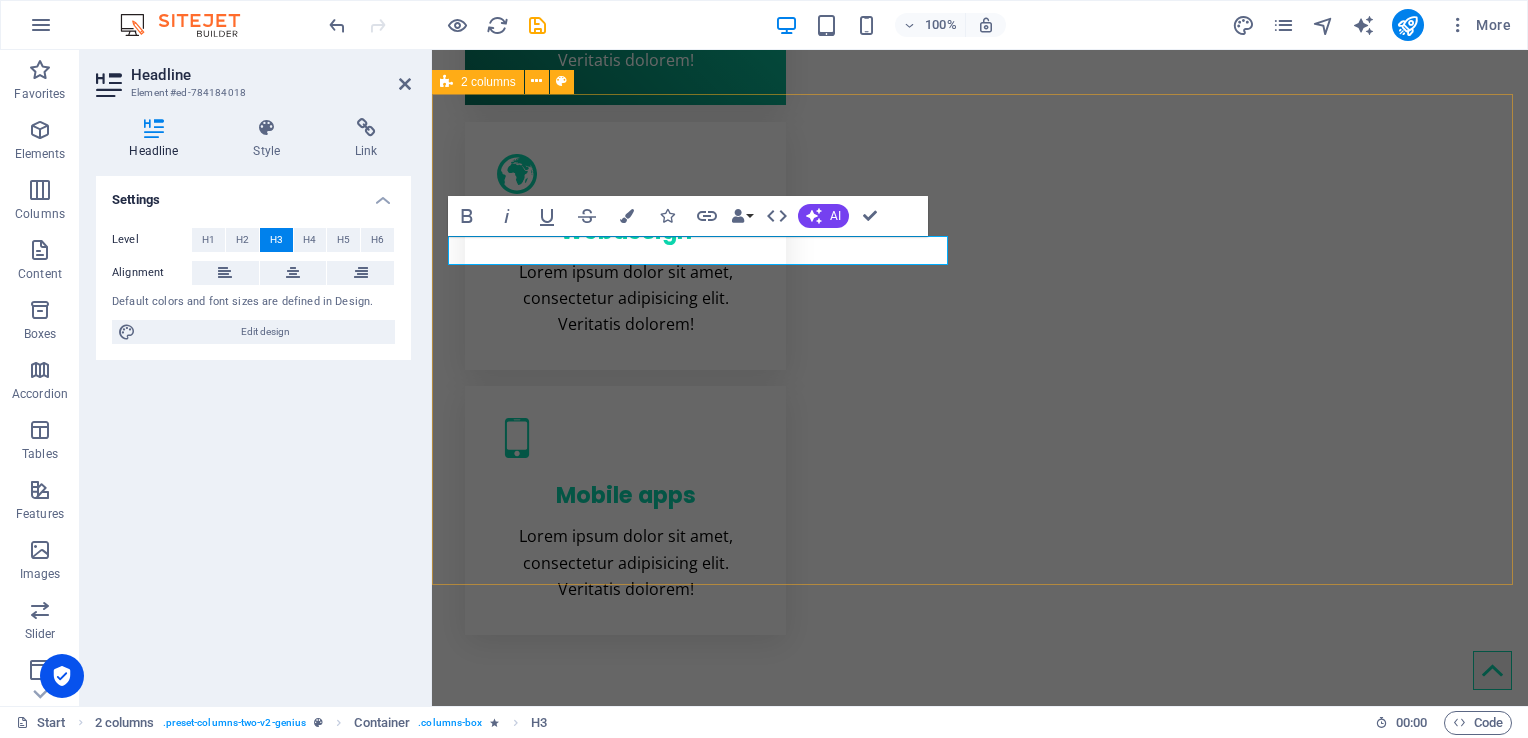 click on "Services  ​Keep all your assets protected Lorem ipsum dolor sit amet, consectetur adipisicing elit. Repellat, maiores, a libero atque assumenda praesentium cum magni odio dolor accusantium explicabo repudiandae molestiae.  Cumque expo laboriosam nulla distinctio mollitia Molestias excepturi voluptatem veritatis iusto namut Praesentium magni odio dolor accusantium Ipsum dolor sit amet, consectetur adipisicing elit Sitejet 90%
Photoshop 70%
Illustrator 90%
HTML5 & CSS3 85%
JavaScript 45%" at bounding box center [980, 1129] 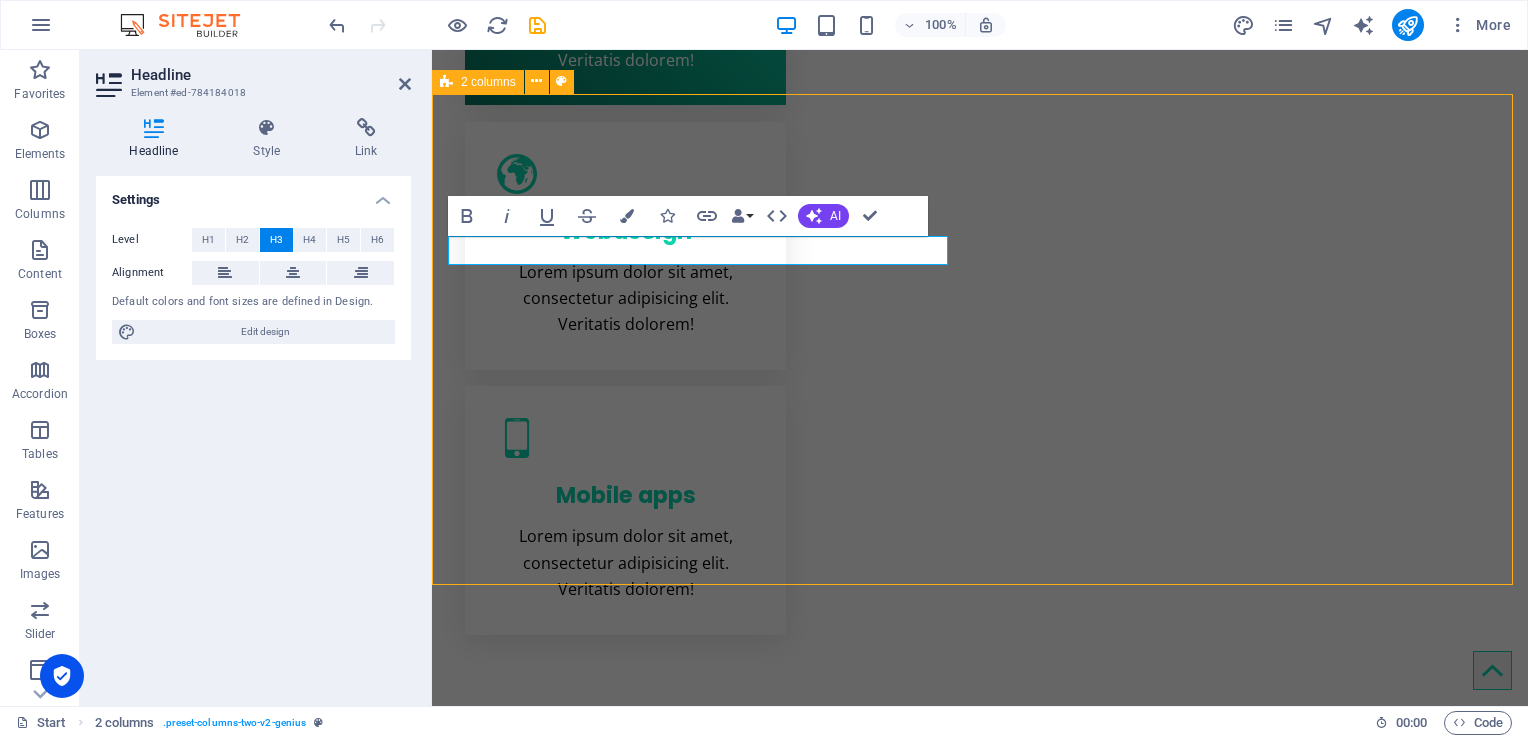 scroll, scrollTop: 621, scrollLeft: 0, axis: vertical 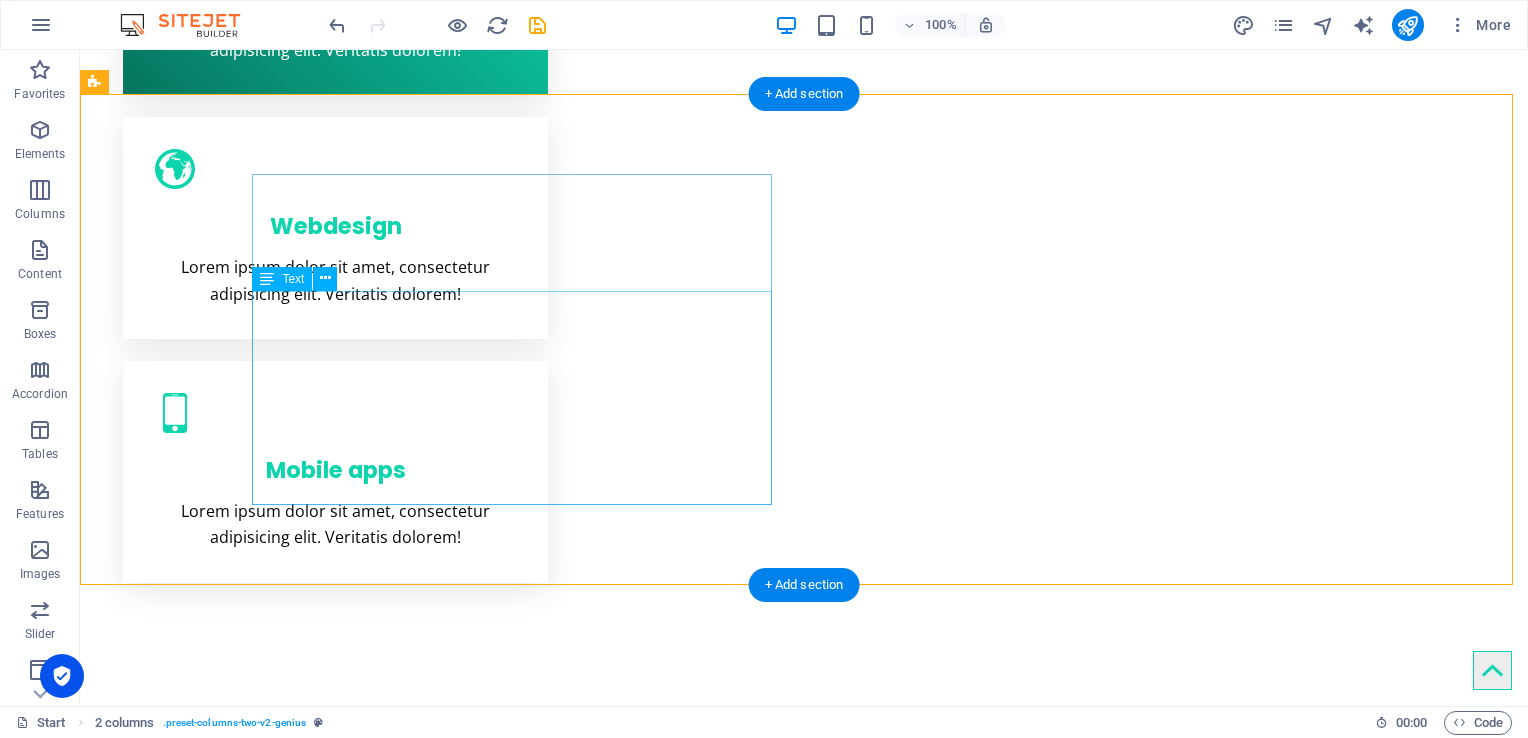 click on "Lorem ipsum dolor sit amet, consectetur adipisicing elit. Repellat, maiores, a libero atque assumenda praesentium cum magni odio dolor accusantium explicabo repudiandae molestiae.  Cumque expo laboriosam nulla distinctio mollitia Molestias excepturi voluptatem veritatis iusto namut Praesentium magni odio dolor accusantium Ipsum dolor sit amet, consectetur adipisicing elit" at bounding box center (356, 930) 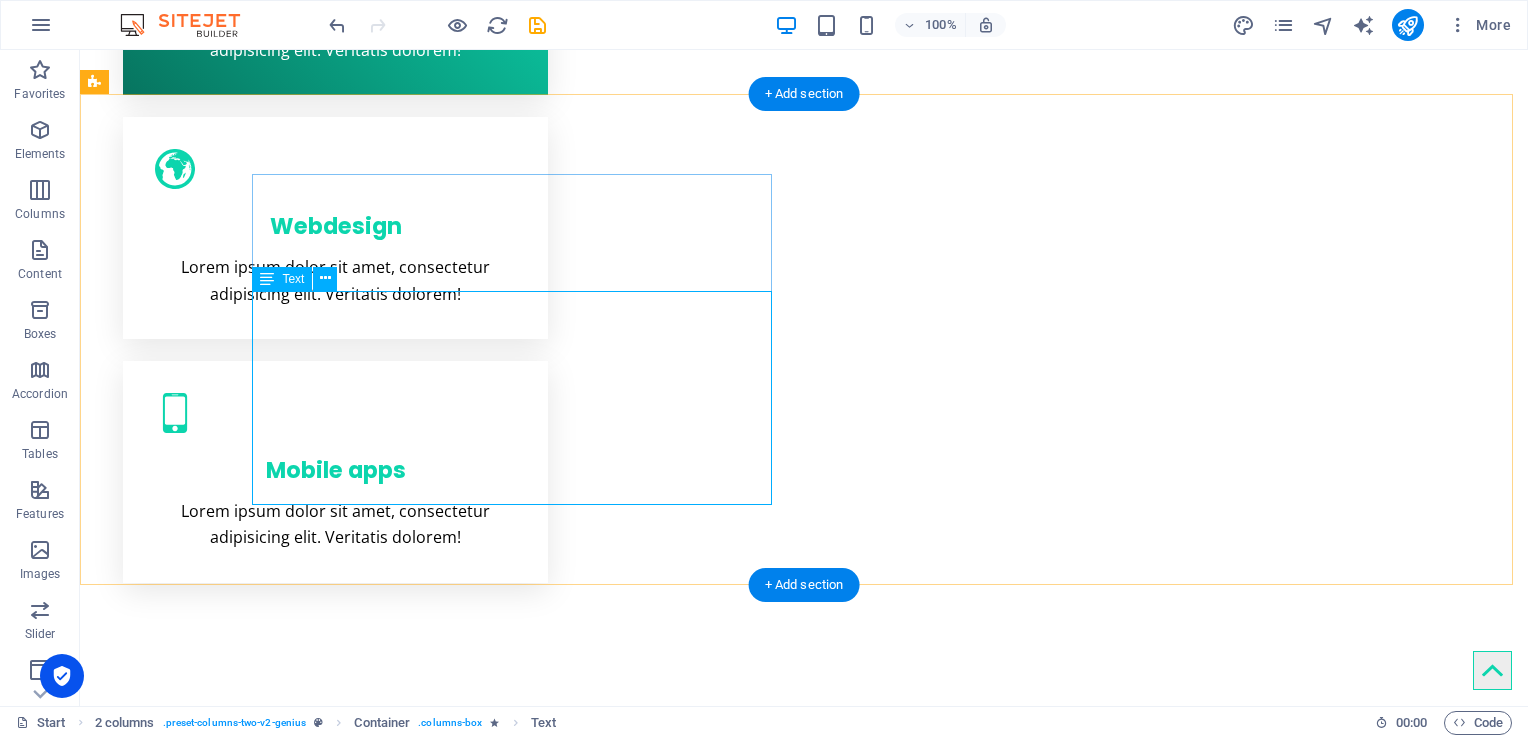 click on "Lorem ipsum dolor sit amet, consectetur adipisicing elit. Repellat, maiores, a libero atque assumenda praesentium cum magni odio dolor accusantium explicabo repudiandae molestiae.  Cumque expo laboriosam nulla distinctio mollitia Molestias excepturi voluptatem veritatis iusto namut Praesentium magni odio dolor accusantium Ipsum dolor sit amet, consectetur adipisicing elit" at bounding box center [356, 930] 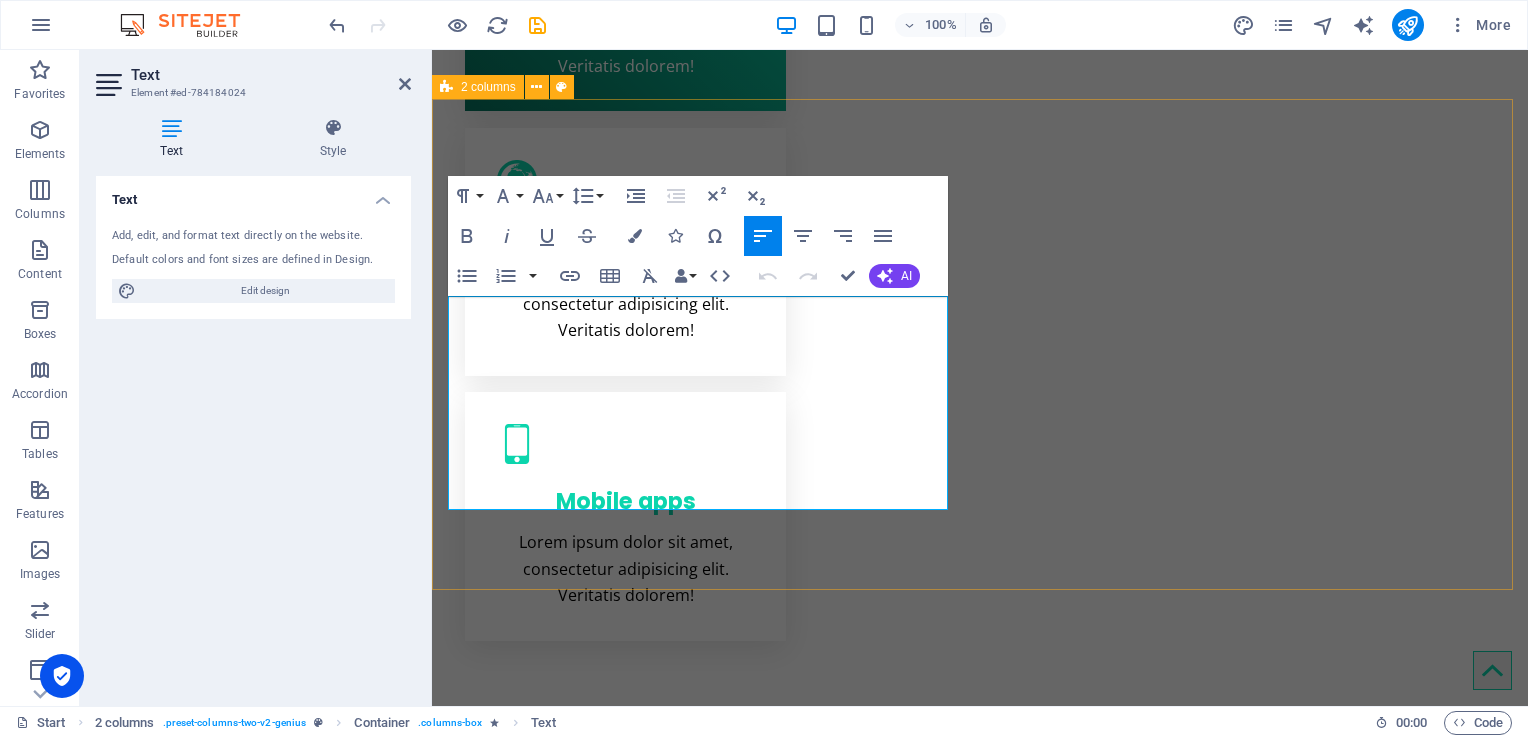 drag, startPoint x: 448, startPoint y: 307, endPoint x: 958, endPoint y: 558, distance: 568.41974 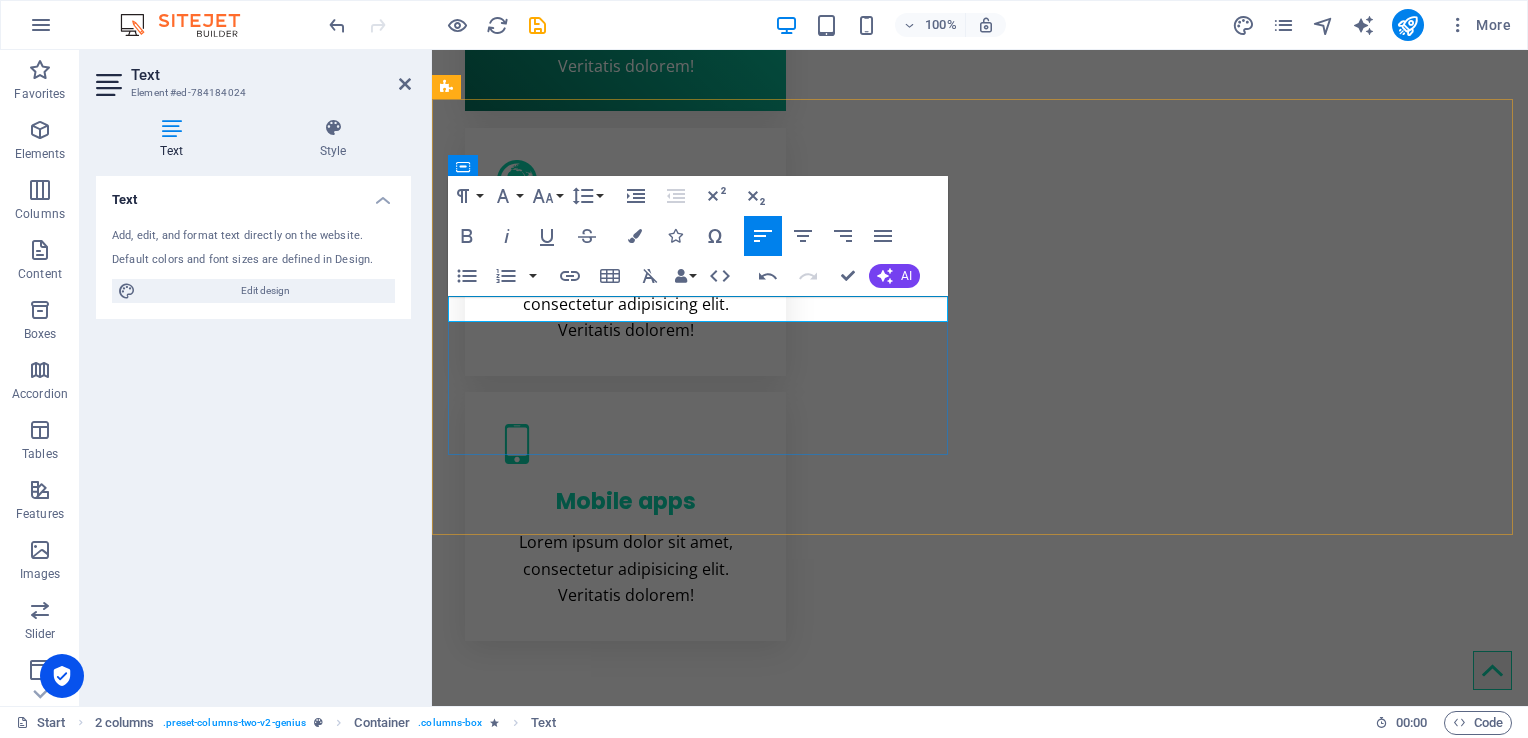 click at bounding box center (702, 883) 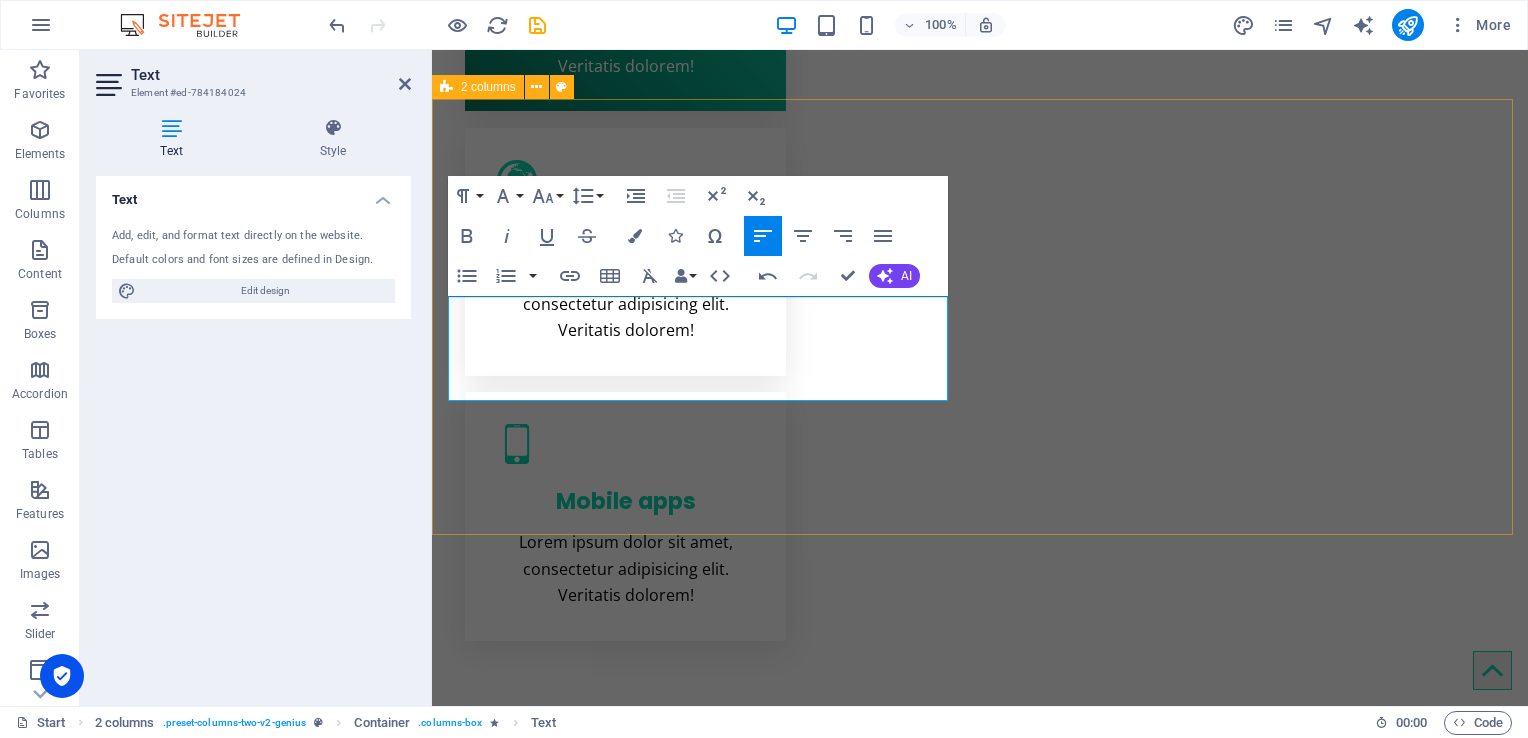 click on "Services  Keep all your assets protected - Physical Security Audit - plan review - Code Compliance Sitejet 90%
Photoshop 70%
Illustrator 90%
HTML5 & CSS3 85%
JavaScript 45%" at bounding box center (980, 1080) 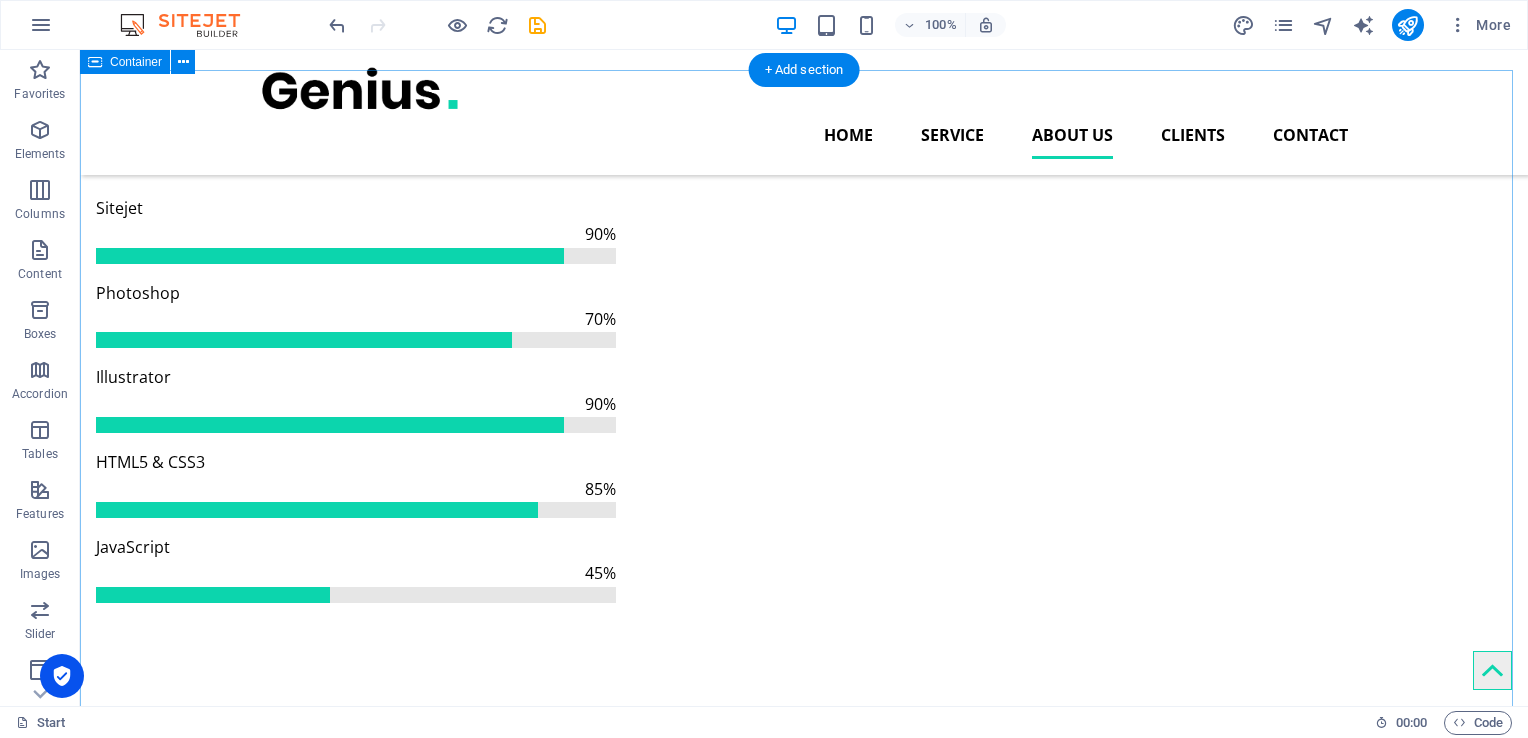 scroll, scrollTop: 1304, scrollLeft: 0, axis: vertical 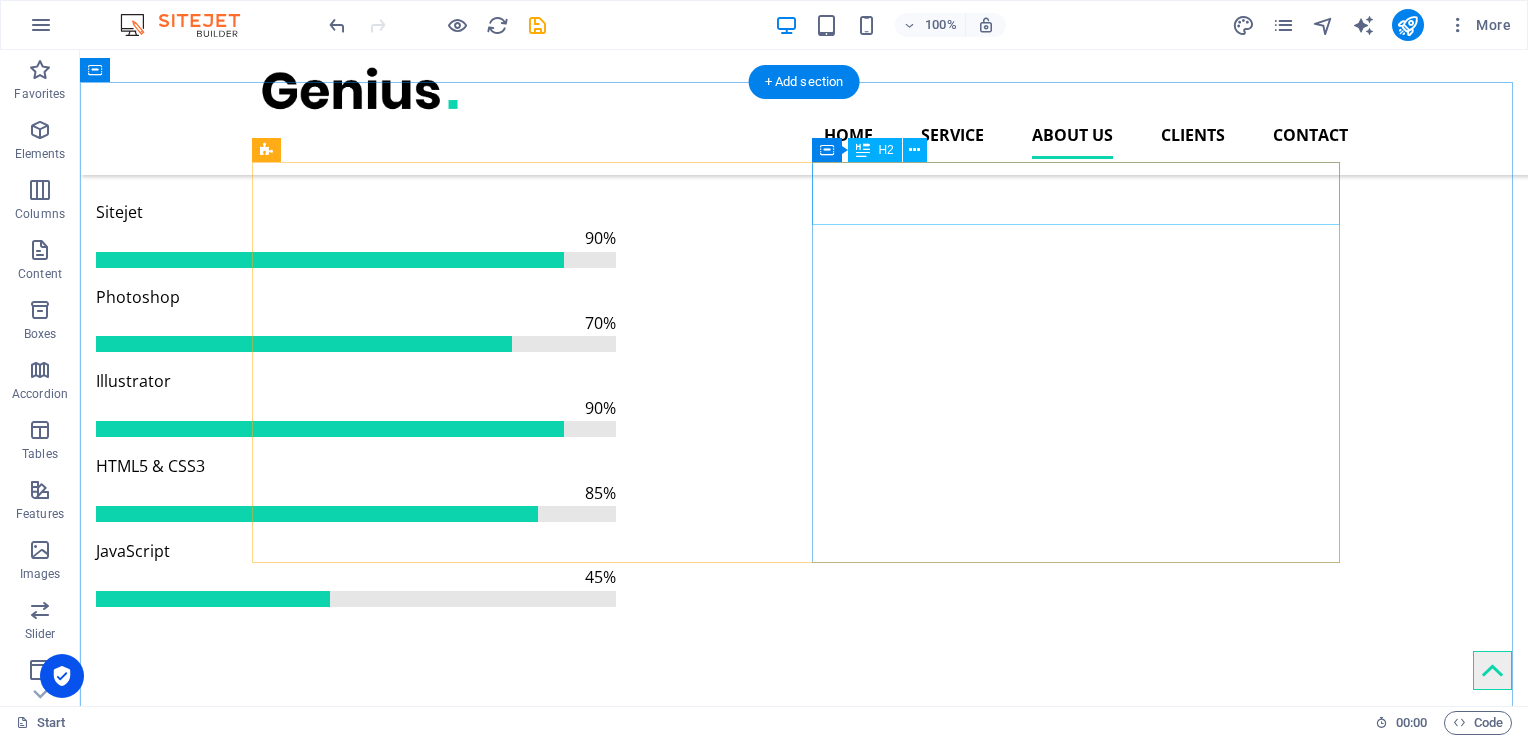 click on "About Genius" at bounding box center (804, 1674) 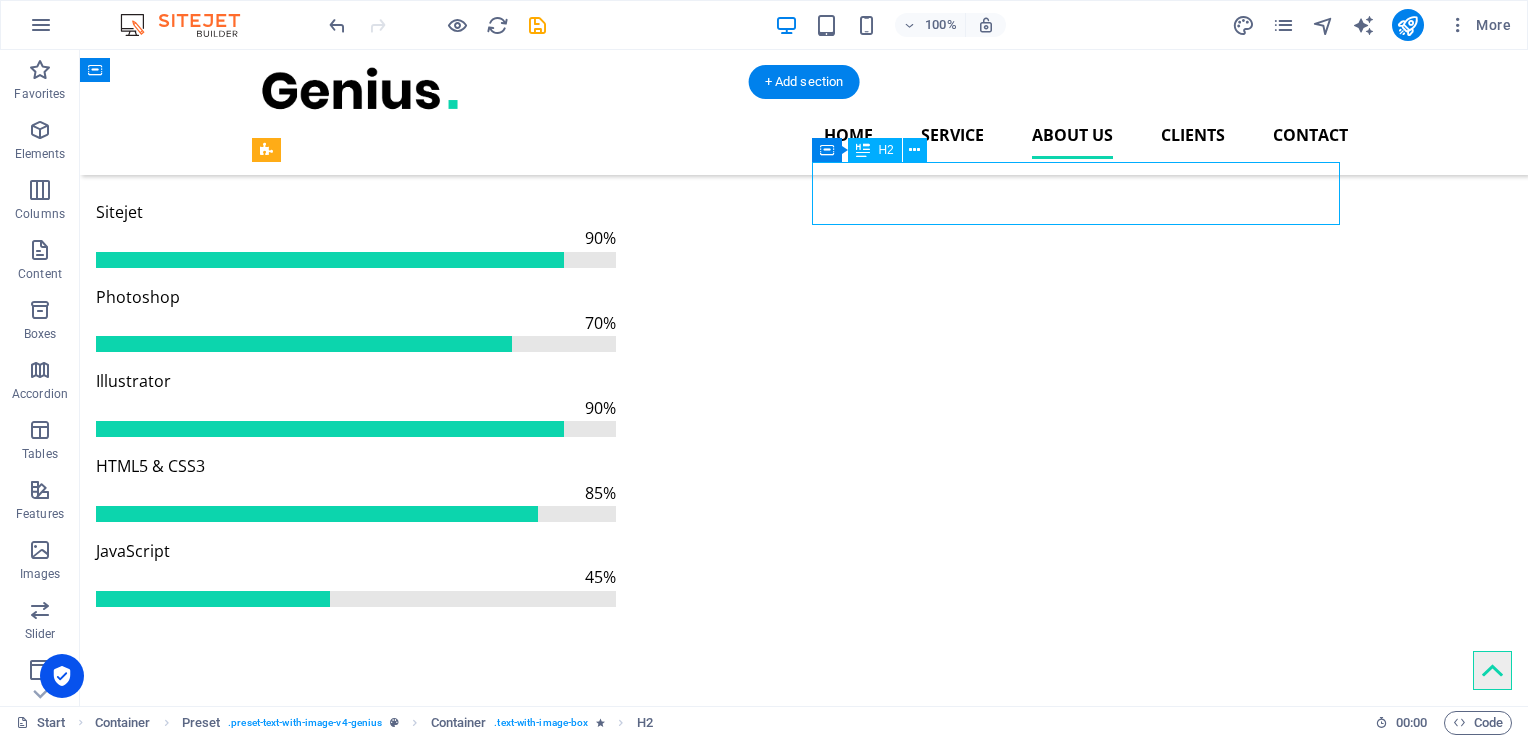 click on "About Genius" at bounding box center [804, 1674] 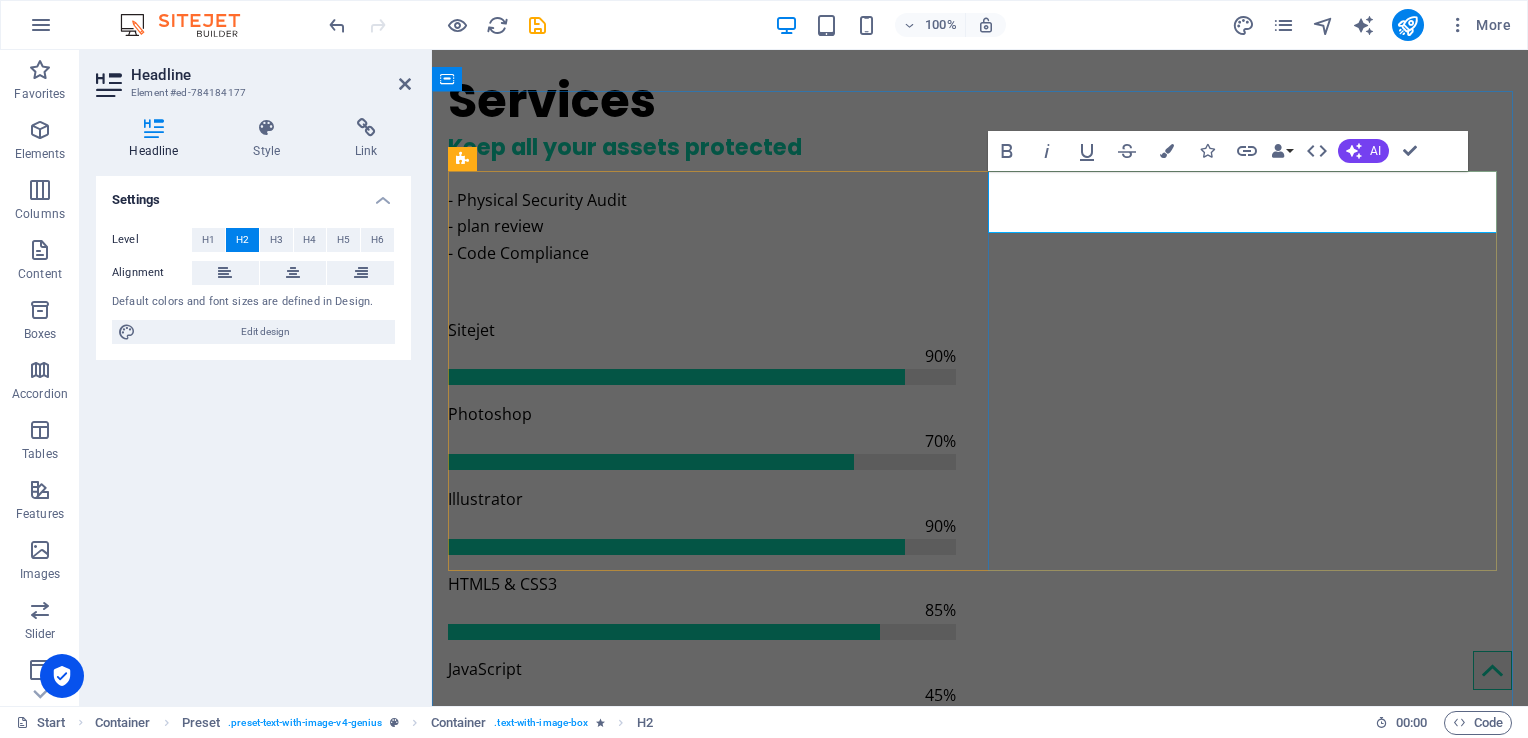 click on "About Genius" at bounding box center [980, 1715] 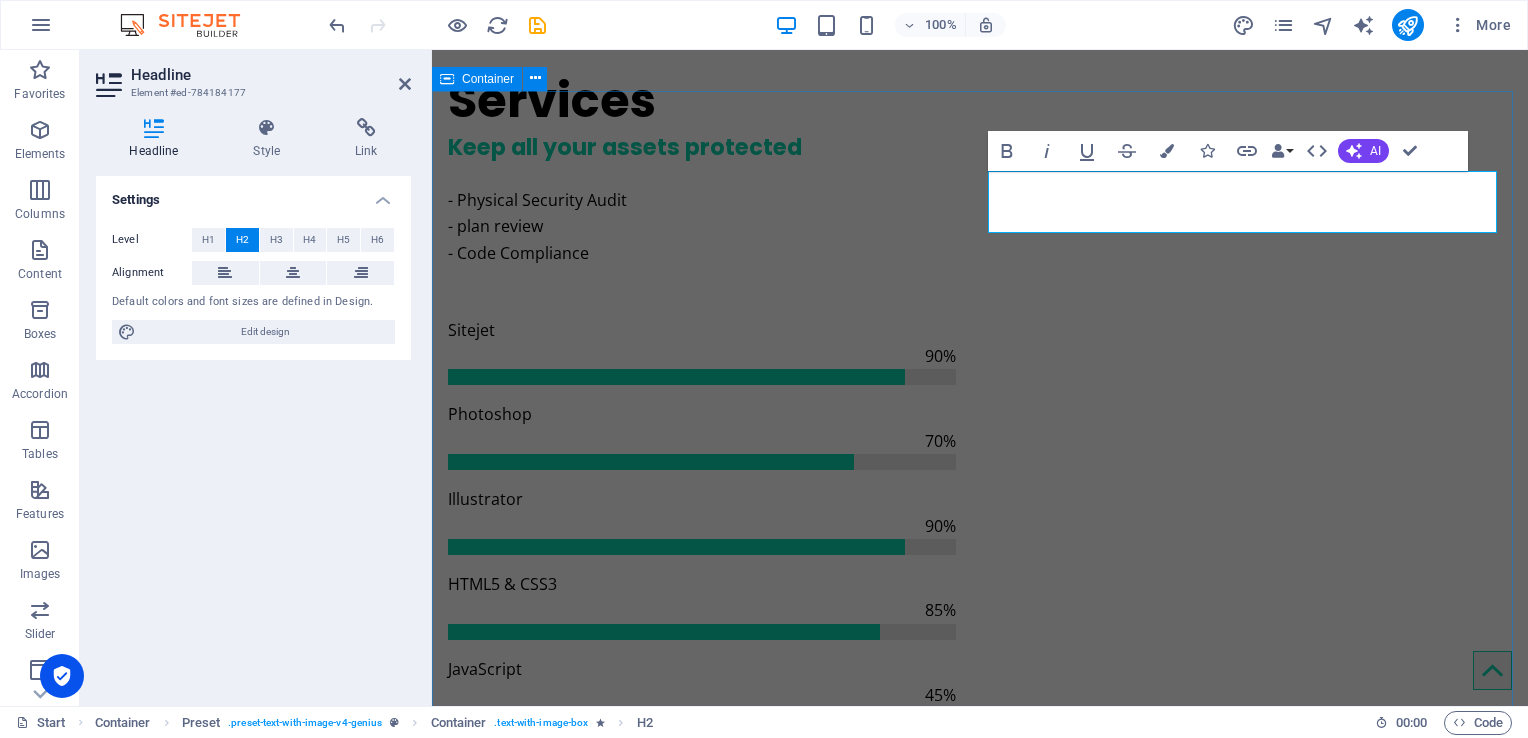 click on "Drop content here or  Add elements  Paste clipboard About RFS Lorem ipsum dolor sit amet Lorem ipsum dolor sit amet, consetetur sadipscing elitr, sed diam nonumy eirmod tempor invidunt utarie labore et dolore magna aliquyam erat, sedum erat dolore diam voluptua. Sea takimata sanctus est Lorem ipsum dolor sit amet. Lorem ipsum dolor sit amet, consetetur sadiping elitr, sed atom diam nonumy eirmod tempor invidunt ut labore et dolore magna aliquyam erat, sed diam voluptua vero eos et accusam. Learn more Submit   I have read and understand the privacy policy. Nicht lesbar? Neu generieren John Bolf Lorem ipsum dolor sit amet, consectetur adipisicing elit. Veritatis, dolorem!  Anna Fury Lorem ipsum dolor sit amet, consectetur adipisicing elit. Veritatis, dolorem!  David Linn Lorem ipsum dolor sit amet, consectetur adipisicing elit. Veritatis, dolorem!" at bounding box center [980, 2589] 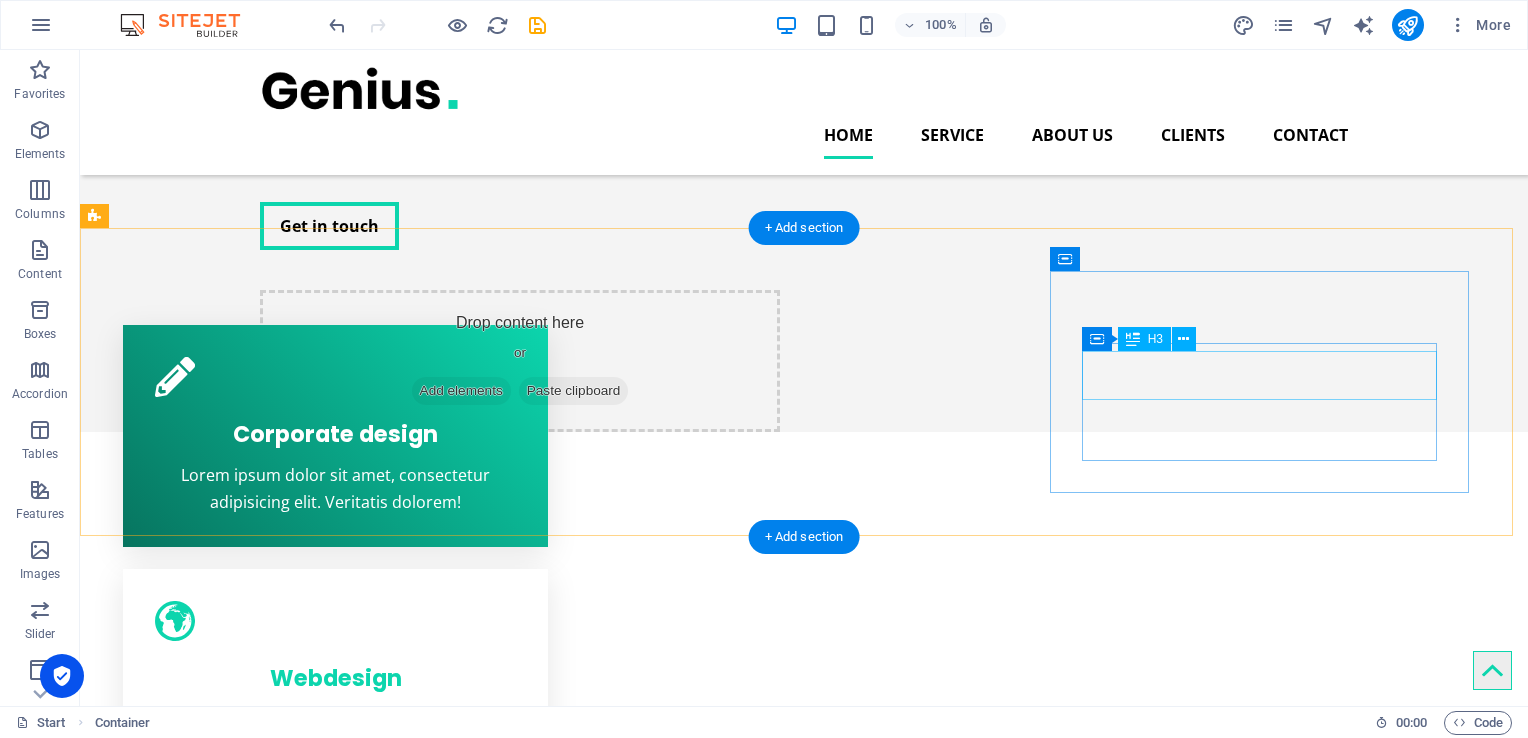 scroll, scrollTop: 97, scrollLeft: 0, axis: vertical 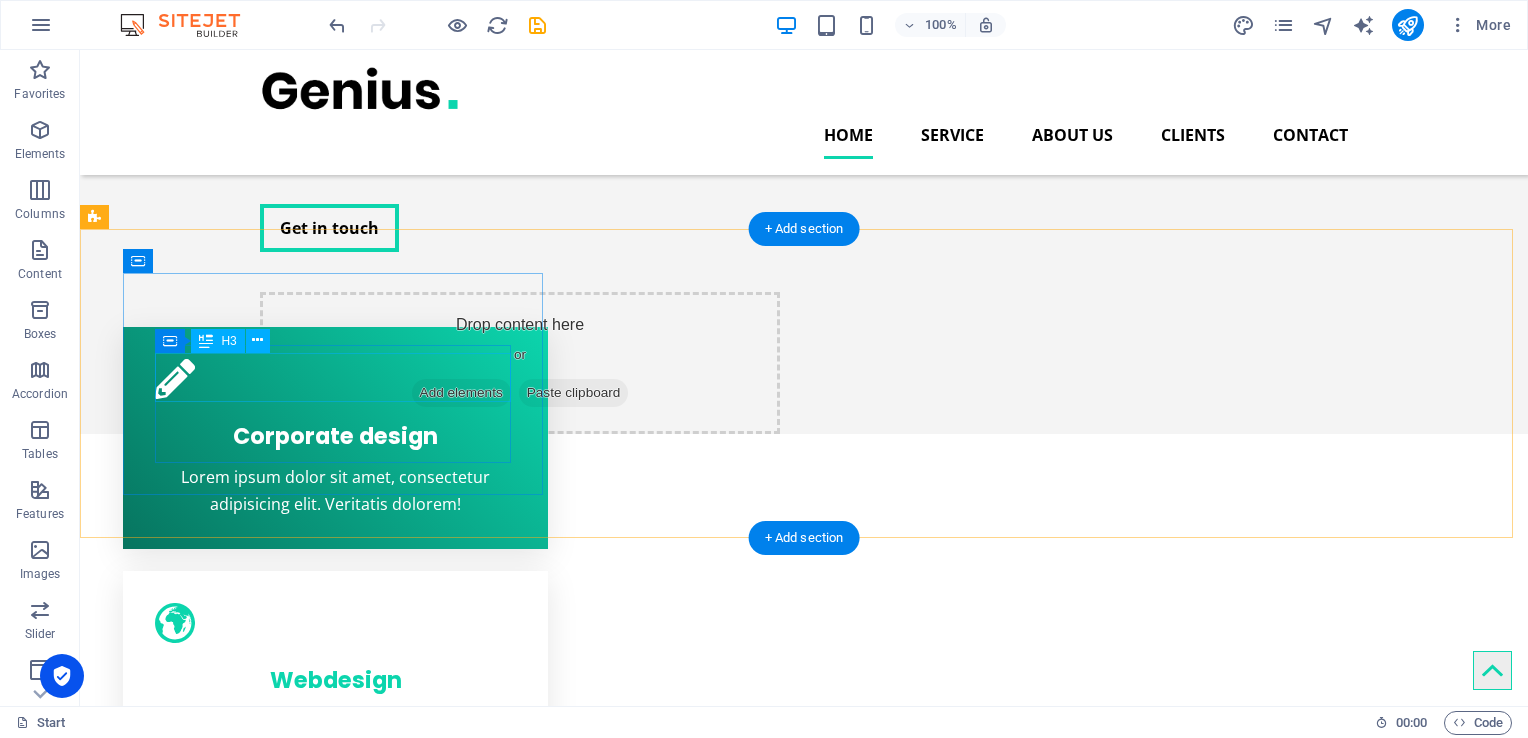 click on "Corporate design" at bounding box center [335, 431] 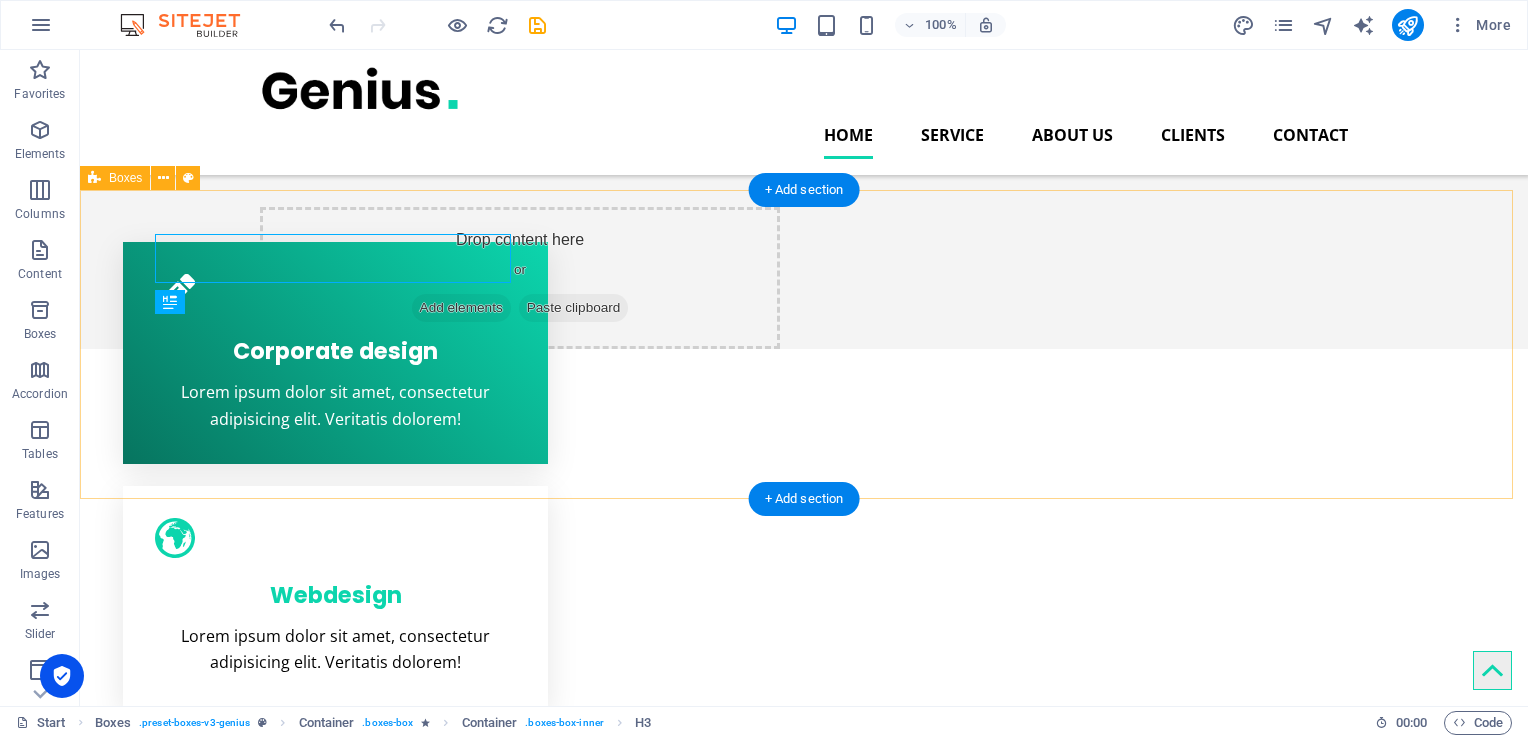 scroll, scrollTop: 164, scrollLeft: 0, axis: vertical 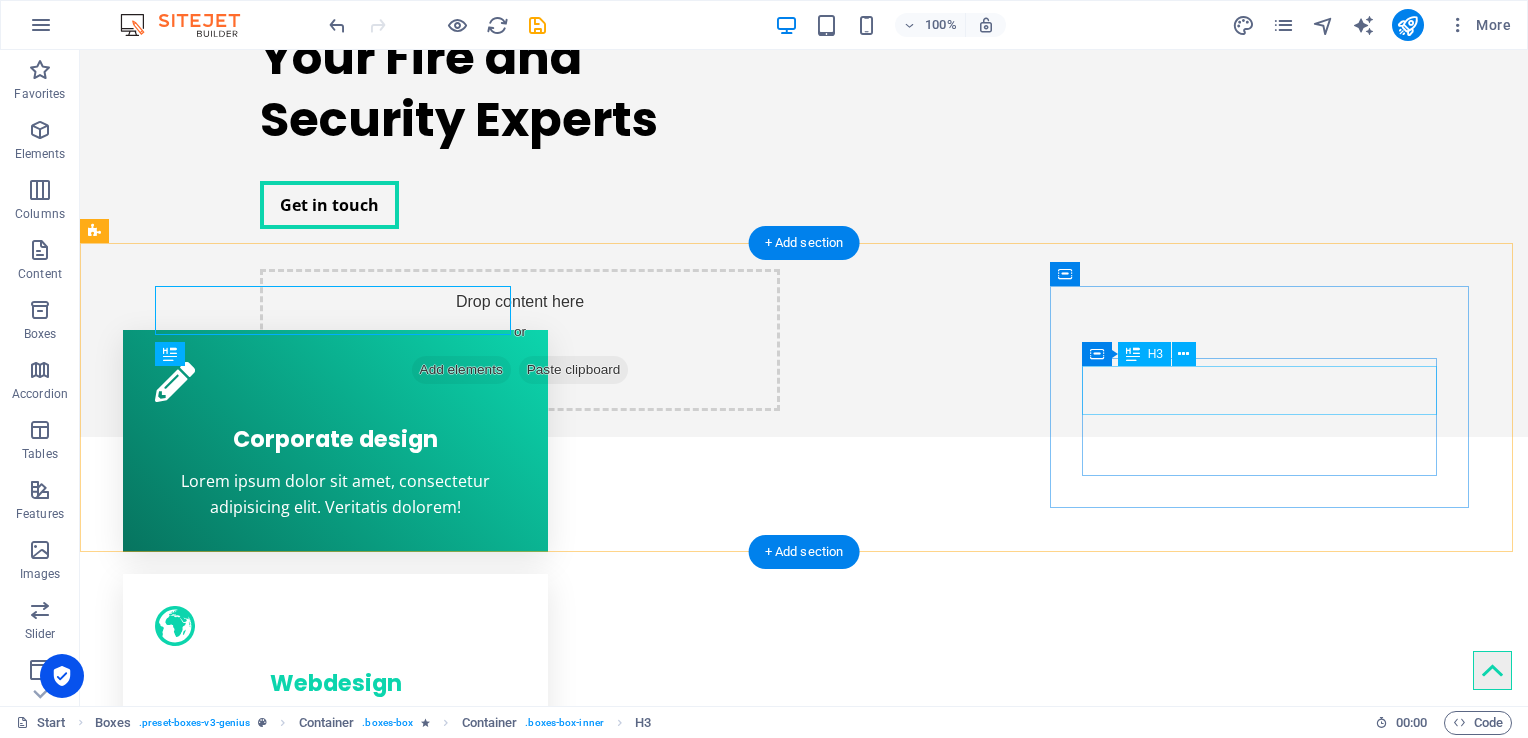 click on "Mobile apps" at bounding box center [335, 922] 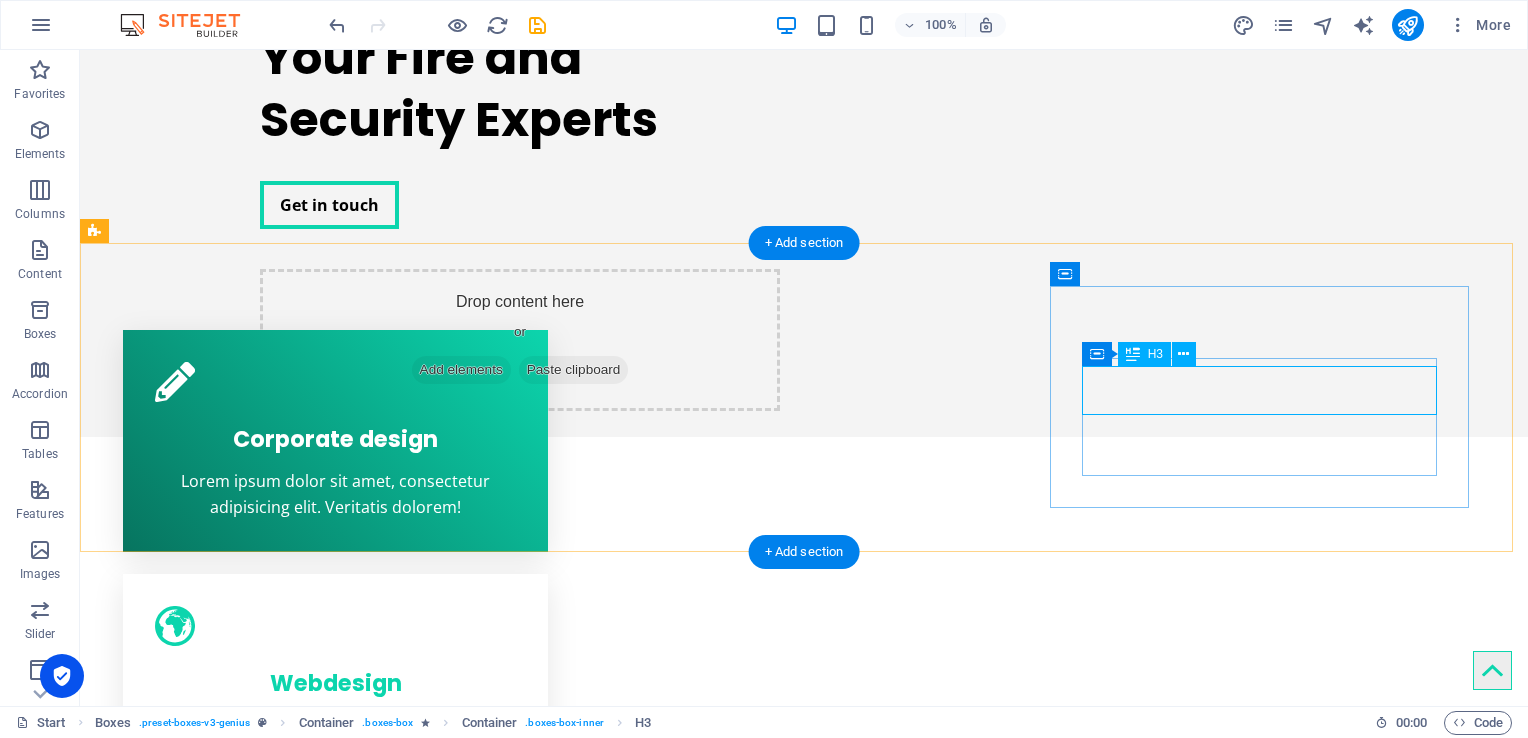 click on "Mobile apps" at bounding box center [335, 922] 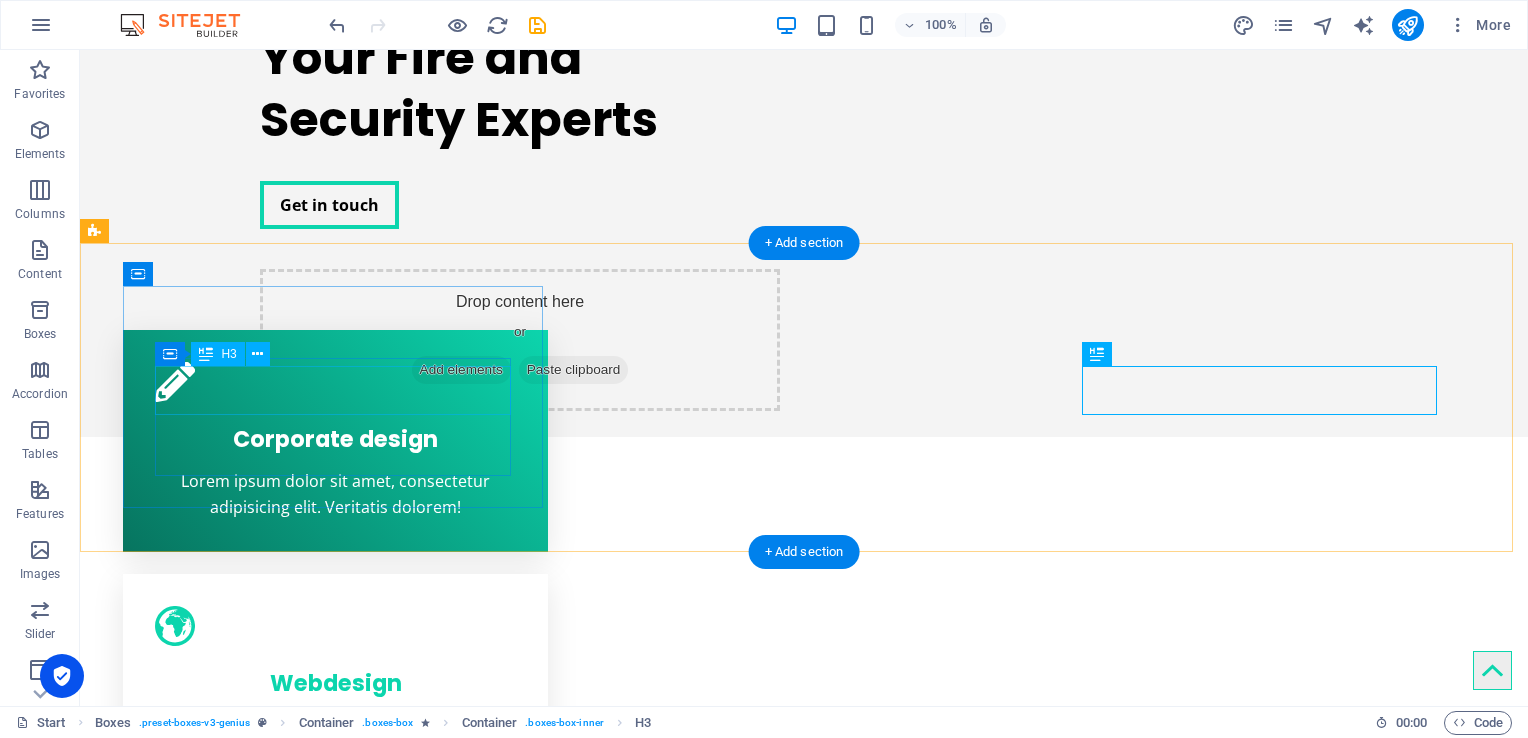 click on "Corporate design" at bounding box center [335, 434] 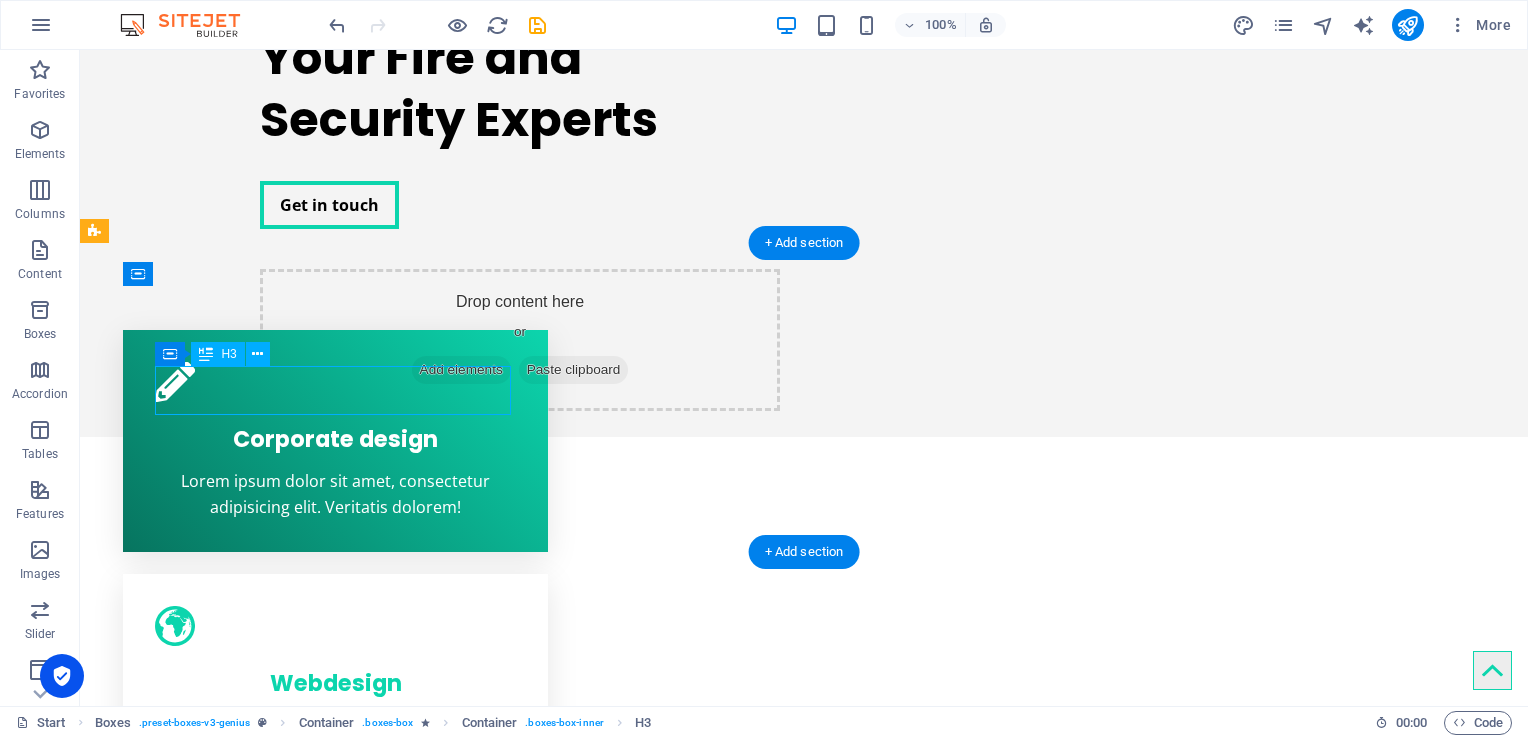 click on "Corporate design" at bounding box center (335, 434) 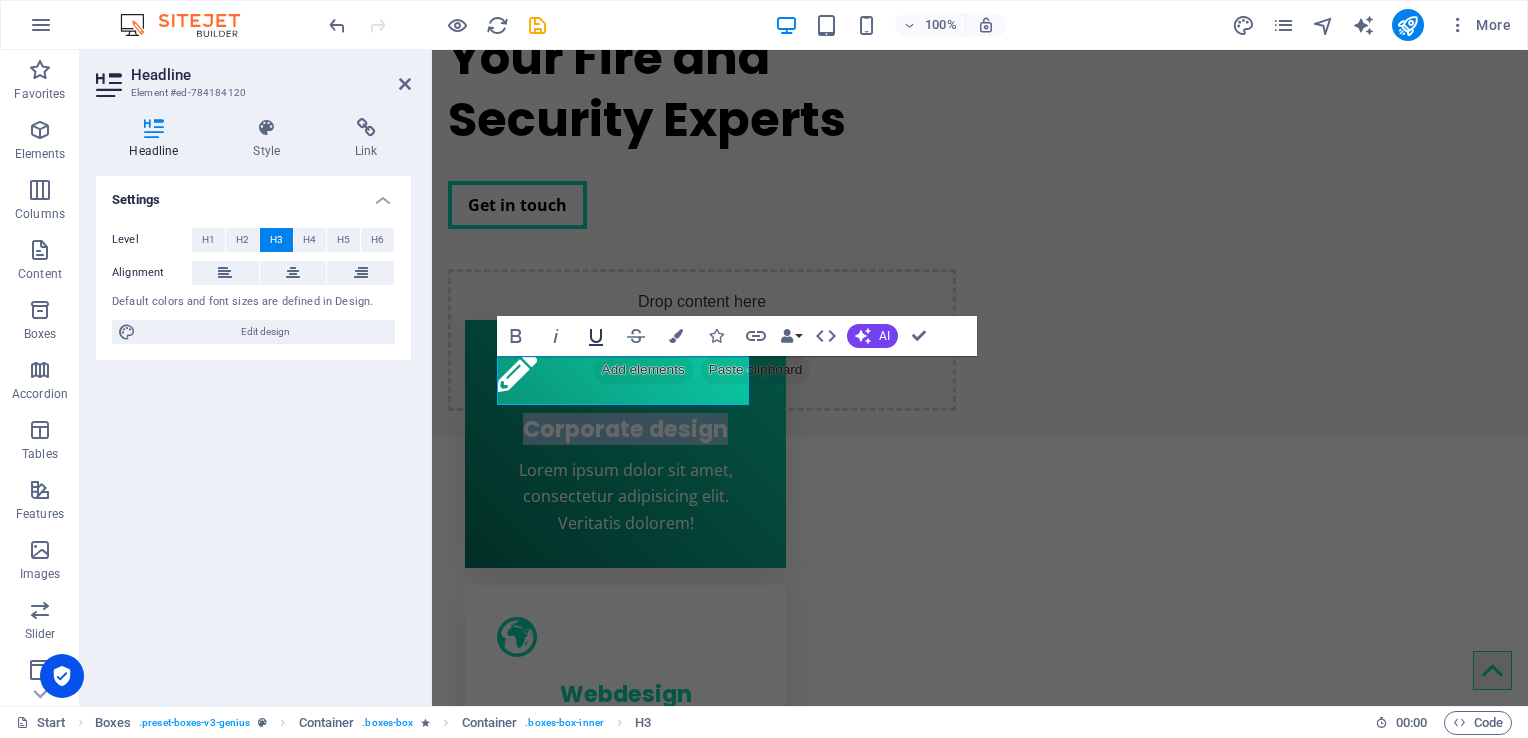 type 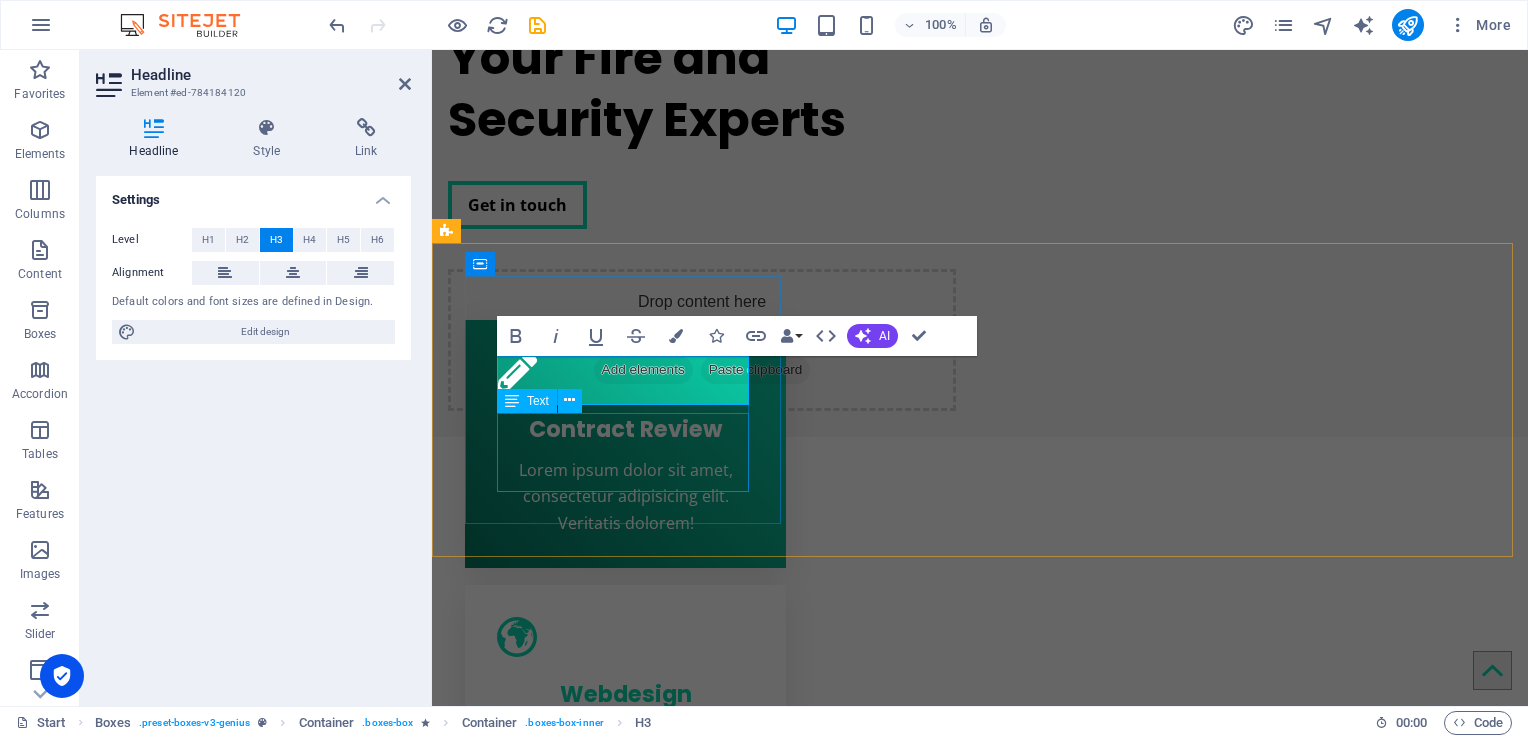 click on "Lorem ipsum dolor sit amet, consectetur adipisicing elit. Veritatis dolorem!" at bounding box center (625, 496) 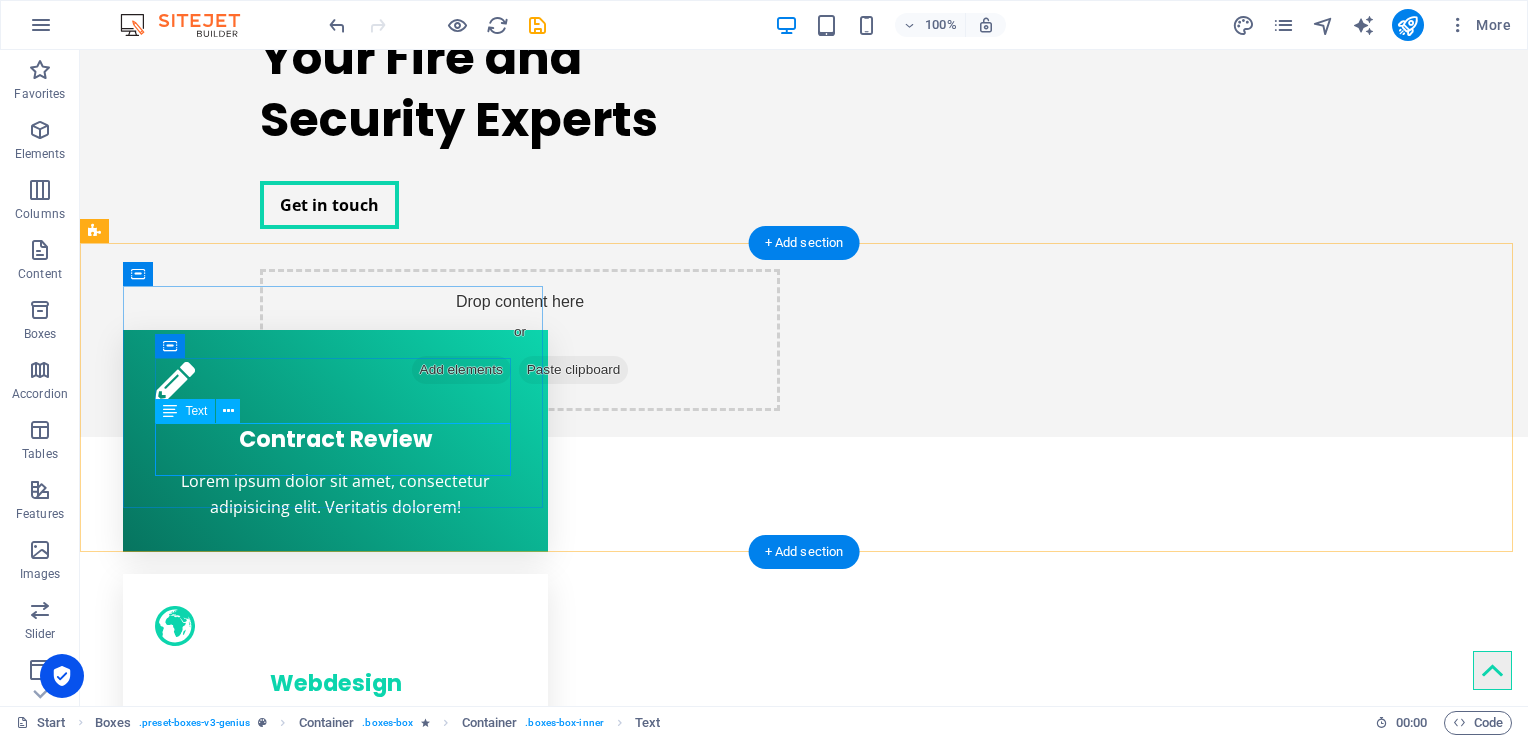 click on "Lorem ipsum dolor sit amet, consectetur adipisicing elit. Veritatis dolorem!" at bounding box center [335, 494] 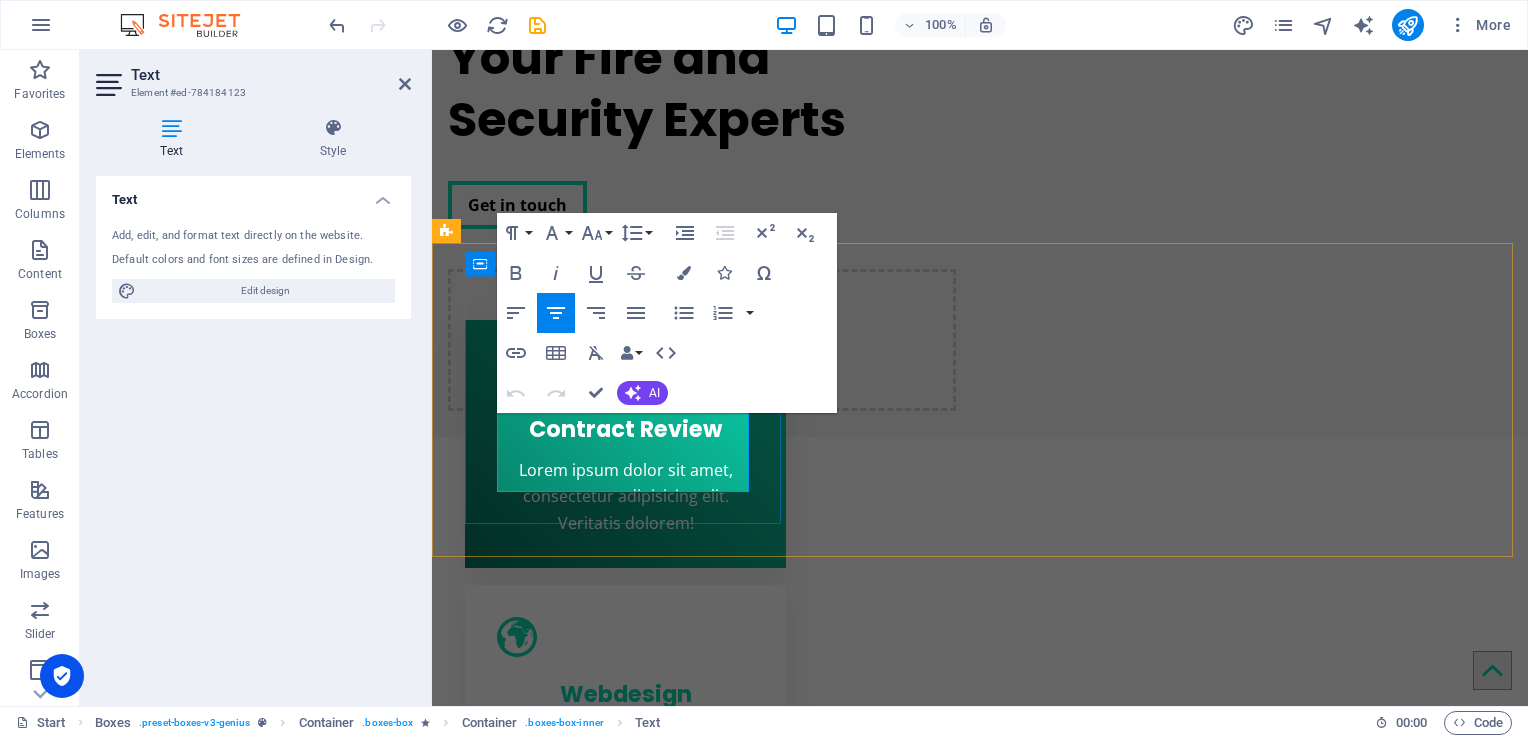 click on "Lorem ipsum dolor sit amet, consectetur adipisicing elit. Veritatis dolorem!" at bounding box center [626, 496] 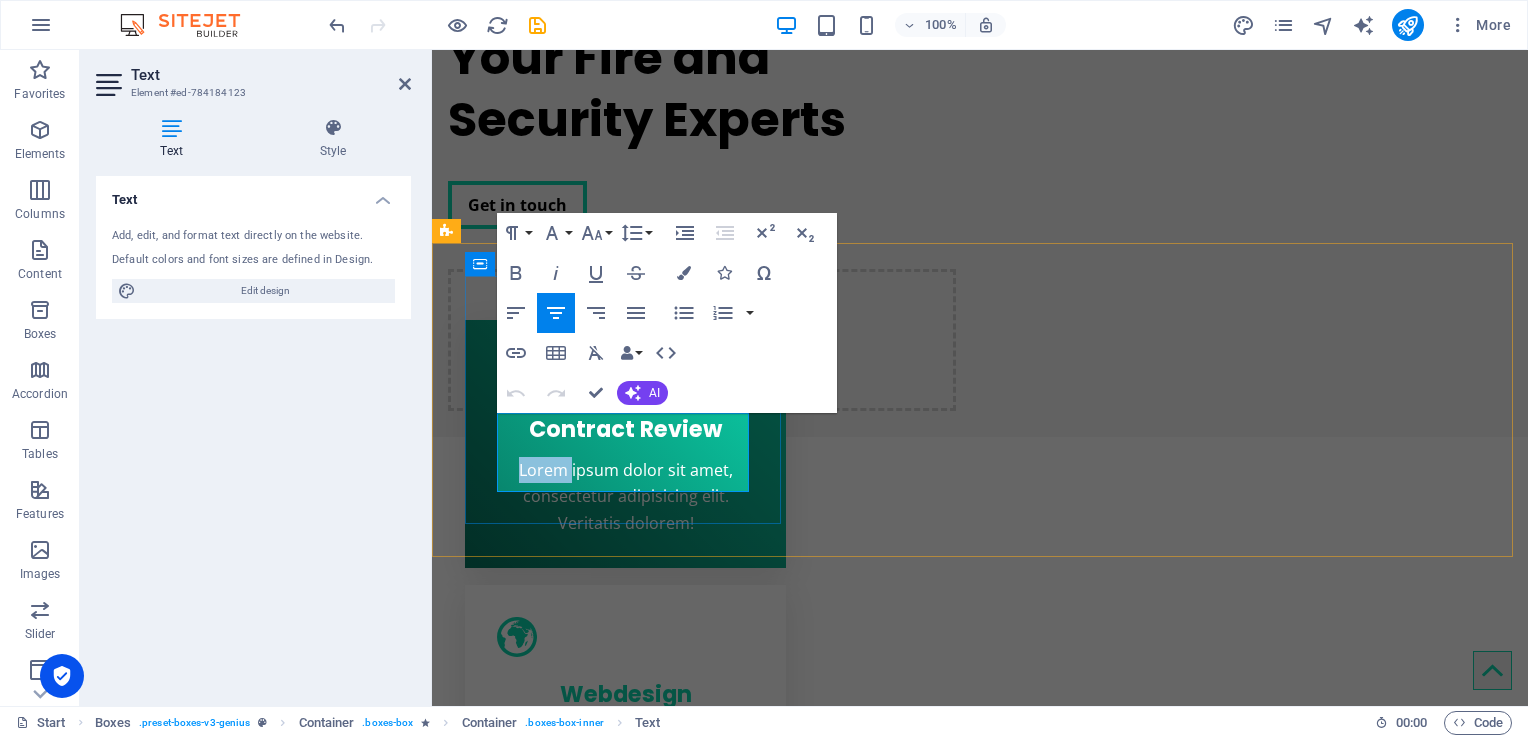 click on "Lorem ipsum dolor sit amet, consectetur adipisicing elit. Veritatis dolorem!" at bounding box center [626, 496] 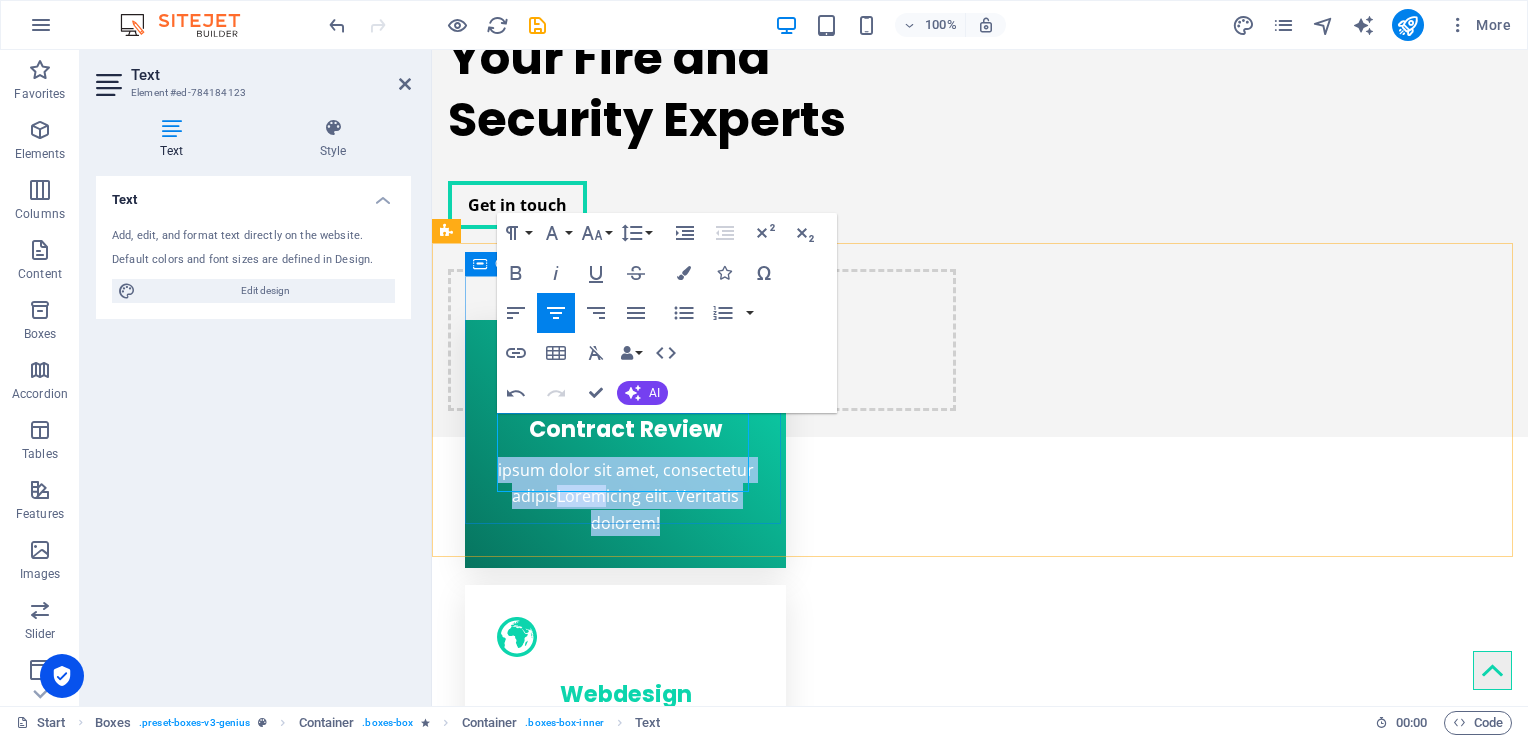 drag, startPoint x: 674, startPoint y: 483, endPoint x: 468, endPoint y: 436, distance: 211.29364 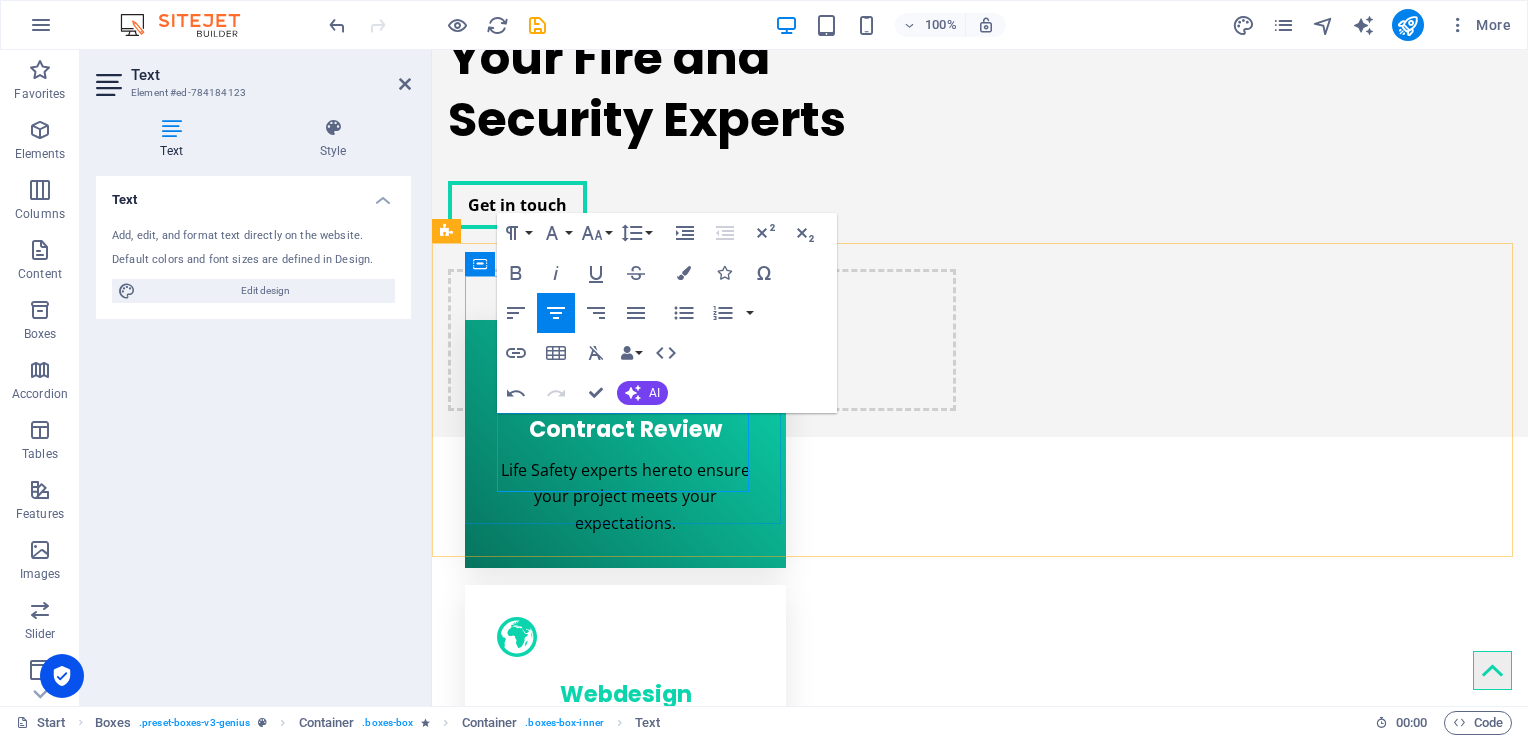 click on "​Life Safety experts hereto ensure your project meets your expectations." at bounding box center (625, 496) 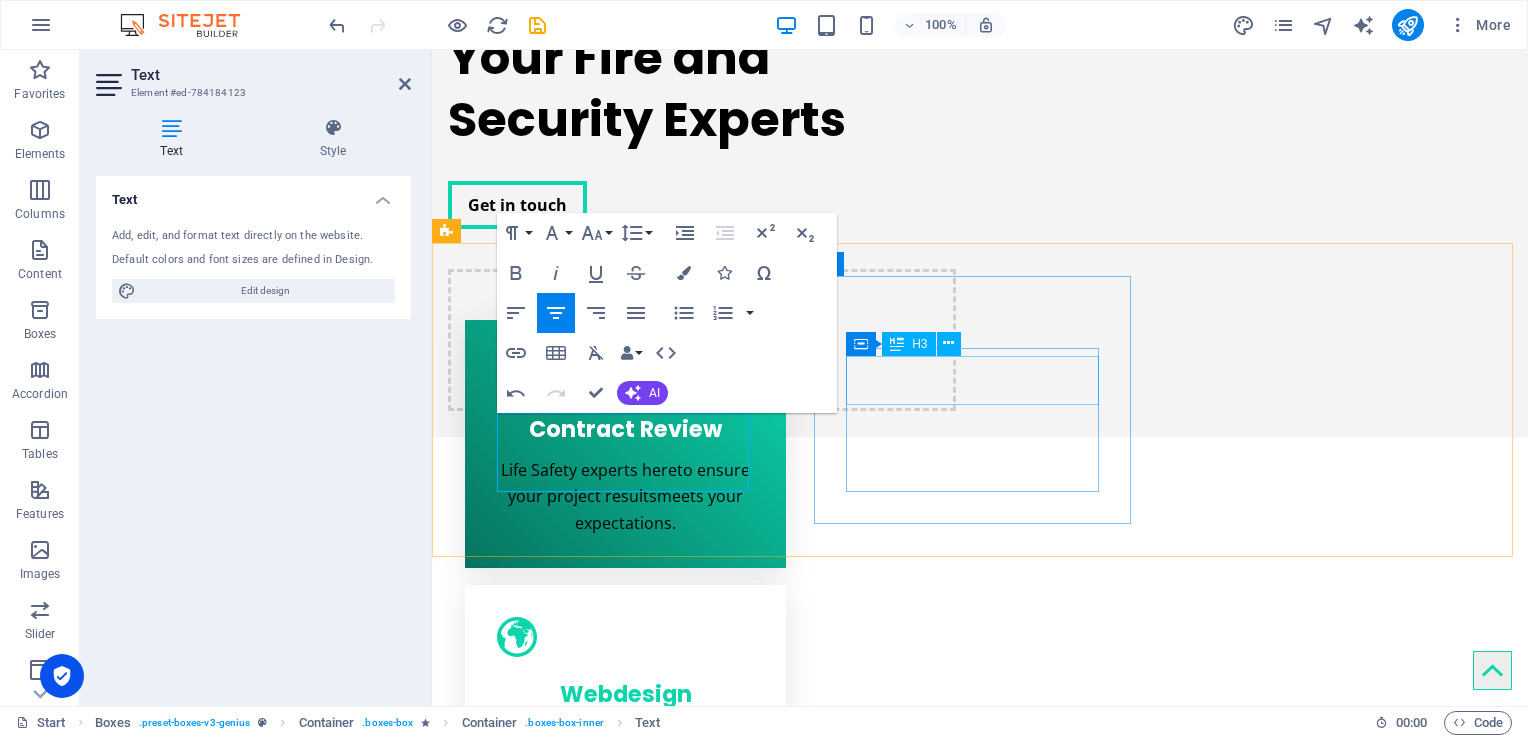 click on "Webdesign" at bounding box center [625, 689] 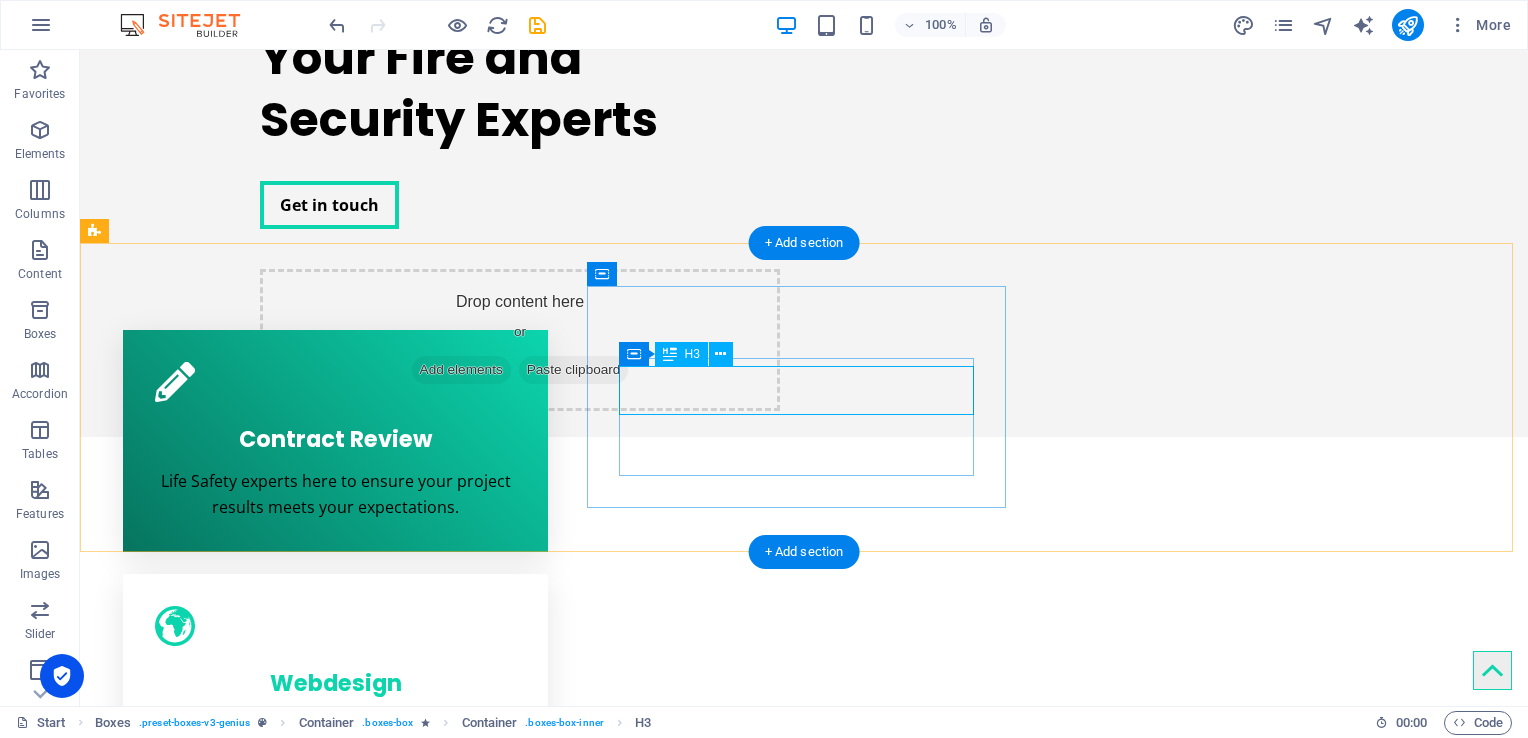 click on "Webdesign" at bounding box center [335, 678] 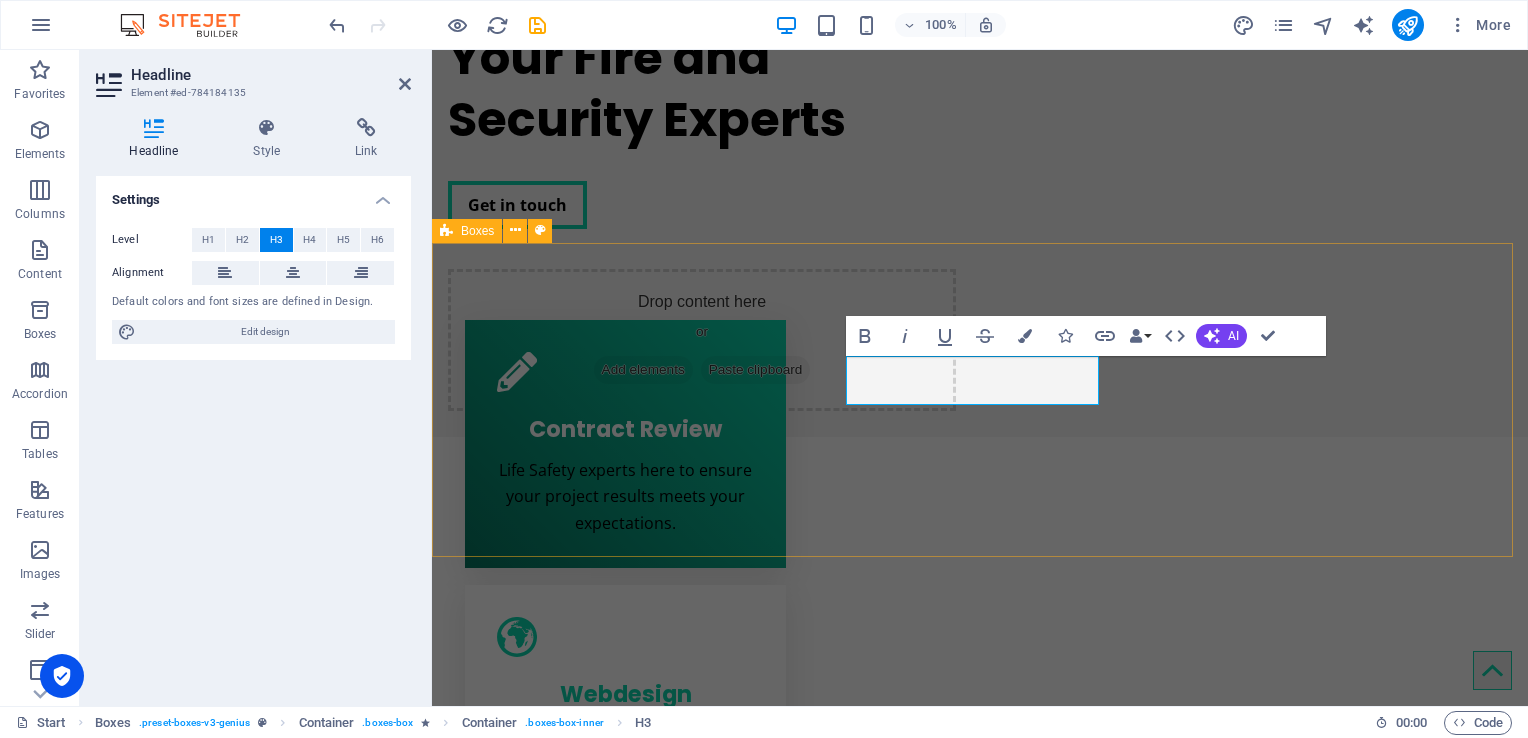 type 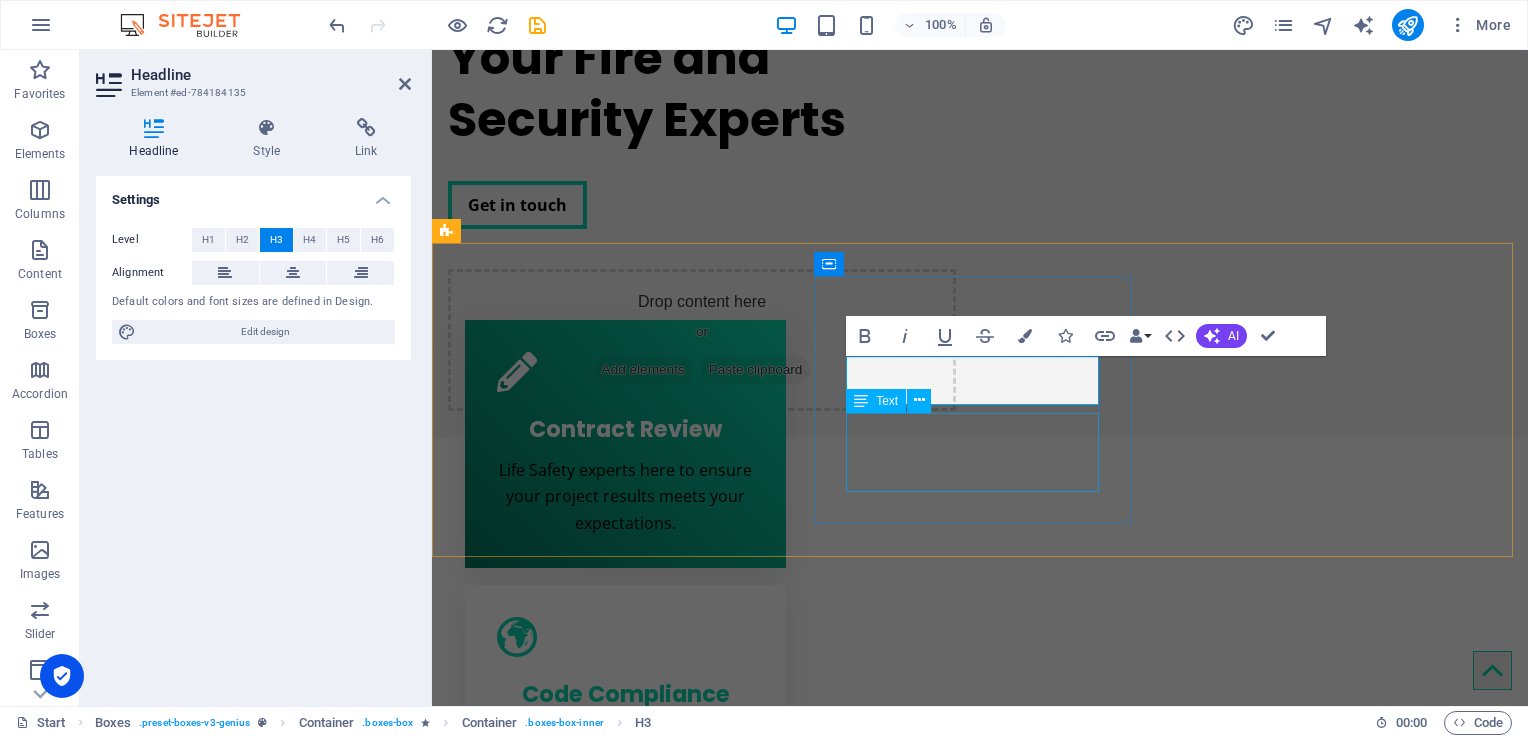 click on "Lorem ipsum dolor sit amet, consectetur adipisicing elit. Veritatis dolorem!" at bounding box center [625, 761] 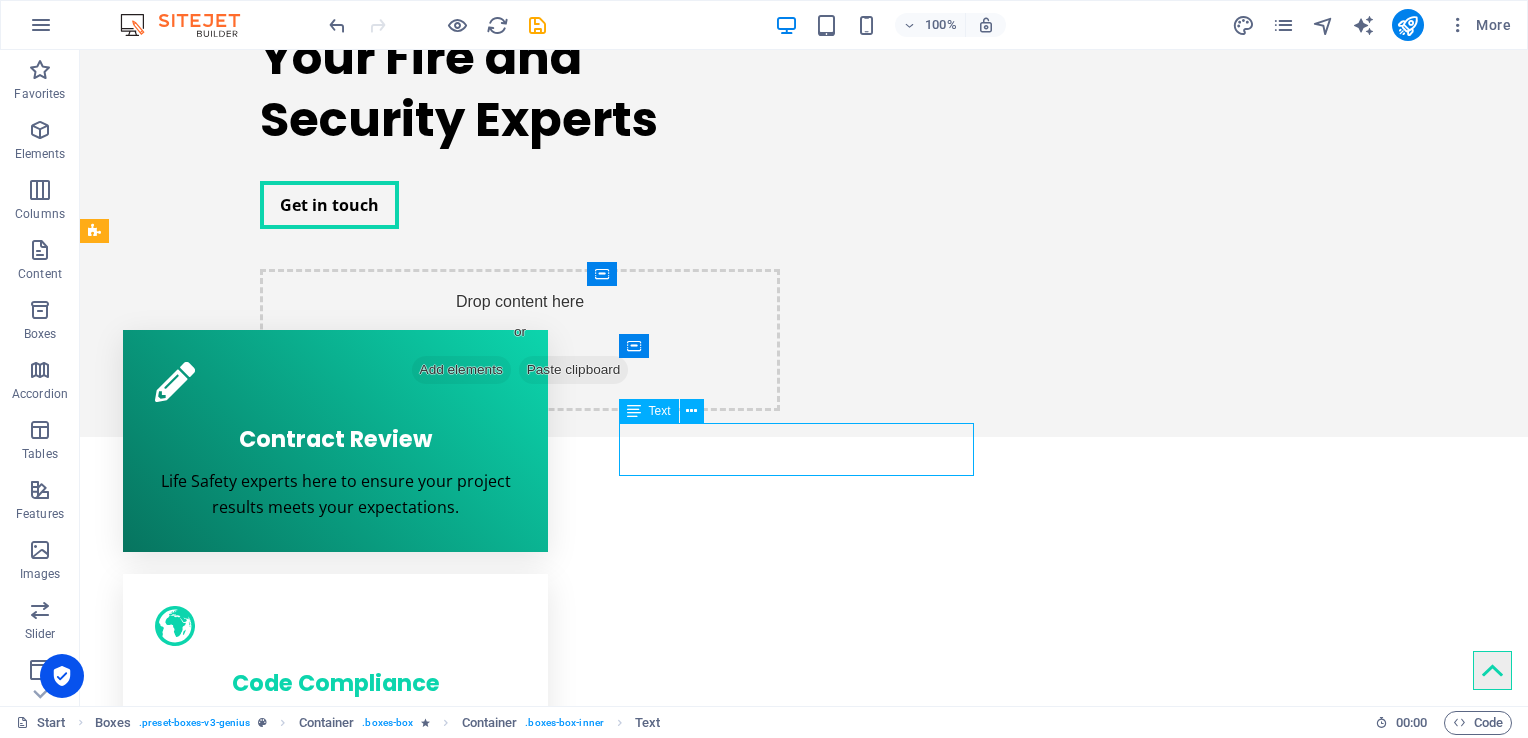 click on "Lorem ipsum dolor sit amet, consectetur adipisicing elit. Veritatis dolorem!" at bounding box center (335, 737) 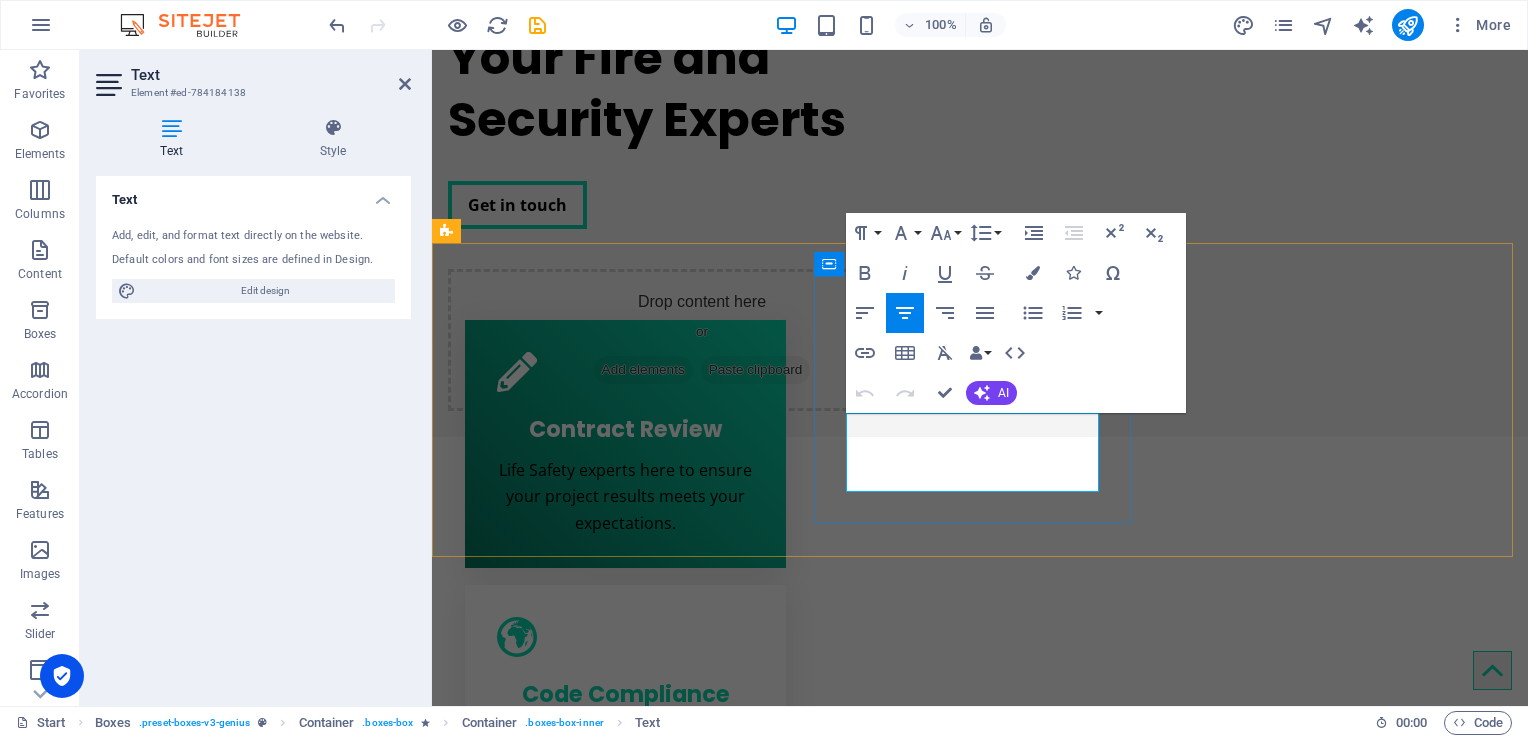 click on "Lorem ipsum dolor sit amet, consectetur adipisicing elit. Veritatis dolorem!" at bounding box center (625, 761) 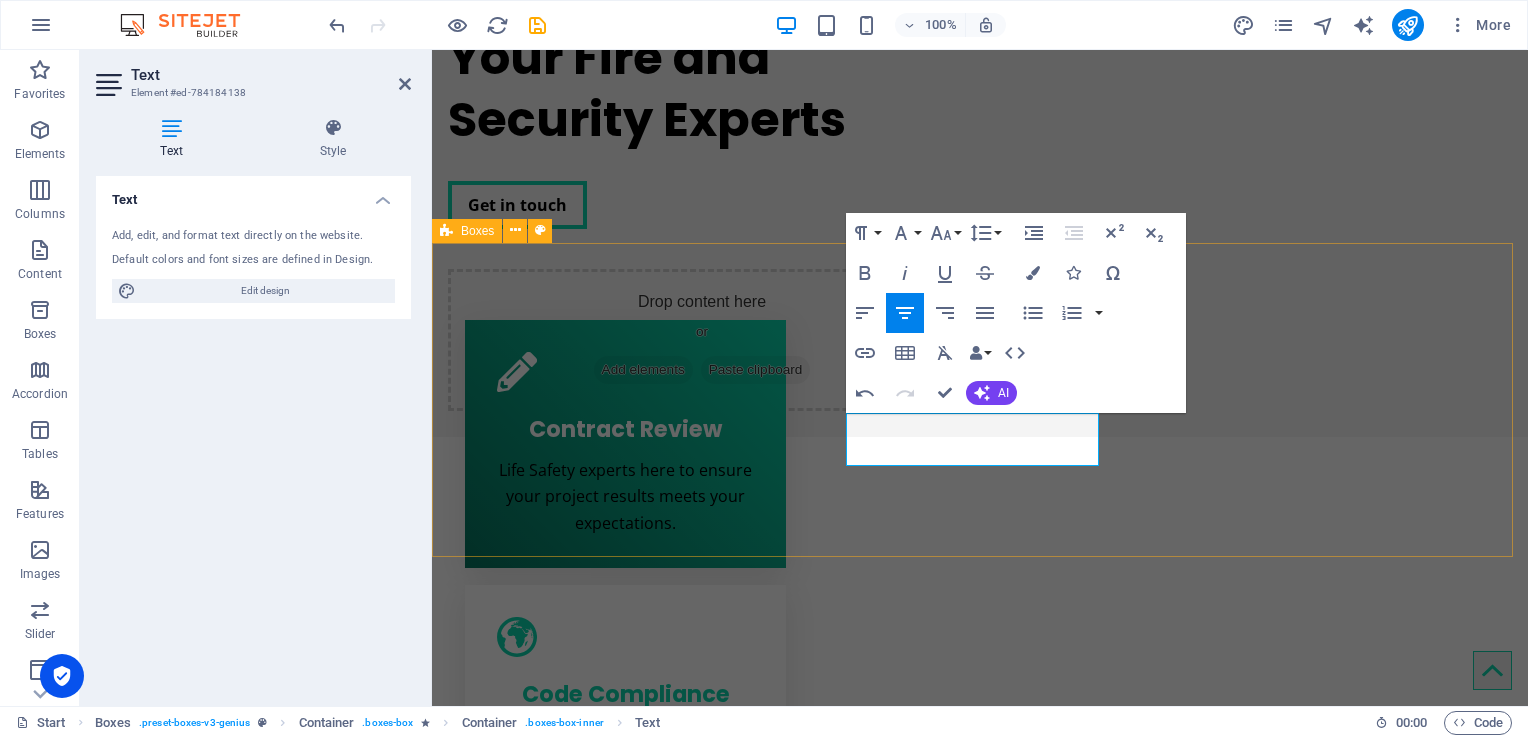 click on "Contract Review Life Safety experts here to ensure your project results meets your expectations. Code Compliance ​review and consult on life safety requirement for your building Mobile apps Lorem ipsum dolor sit amet, consectetur adipisicing elit. Veritatis dolorem!" at bounding box center [980, 695] 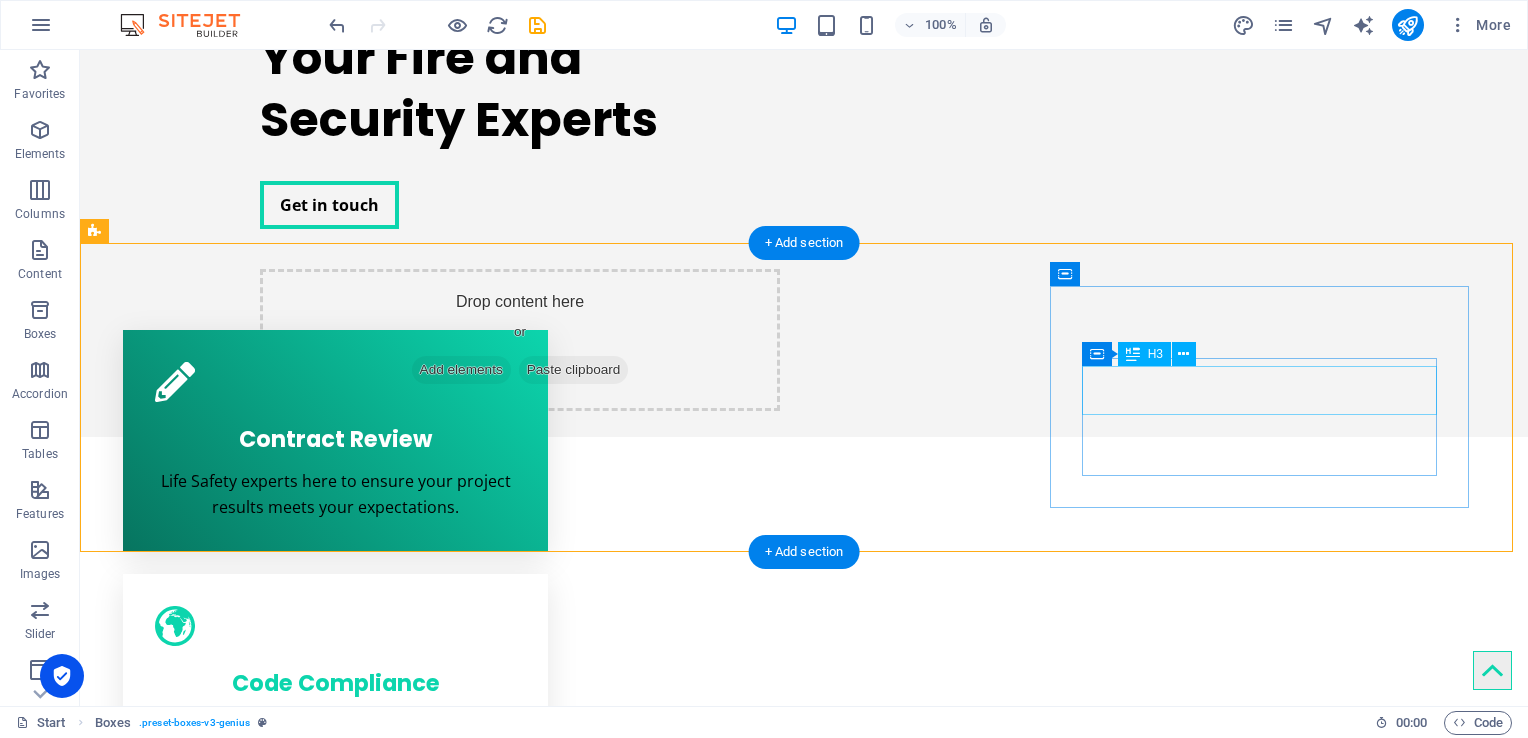 click on "Mobile apps" at bounding box center (335, 922) 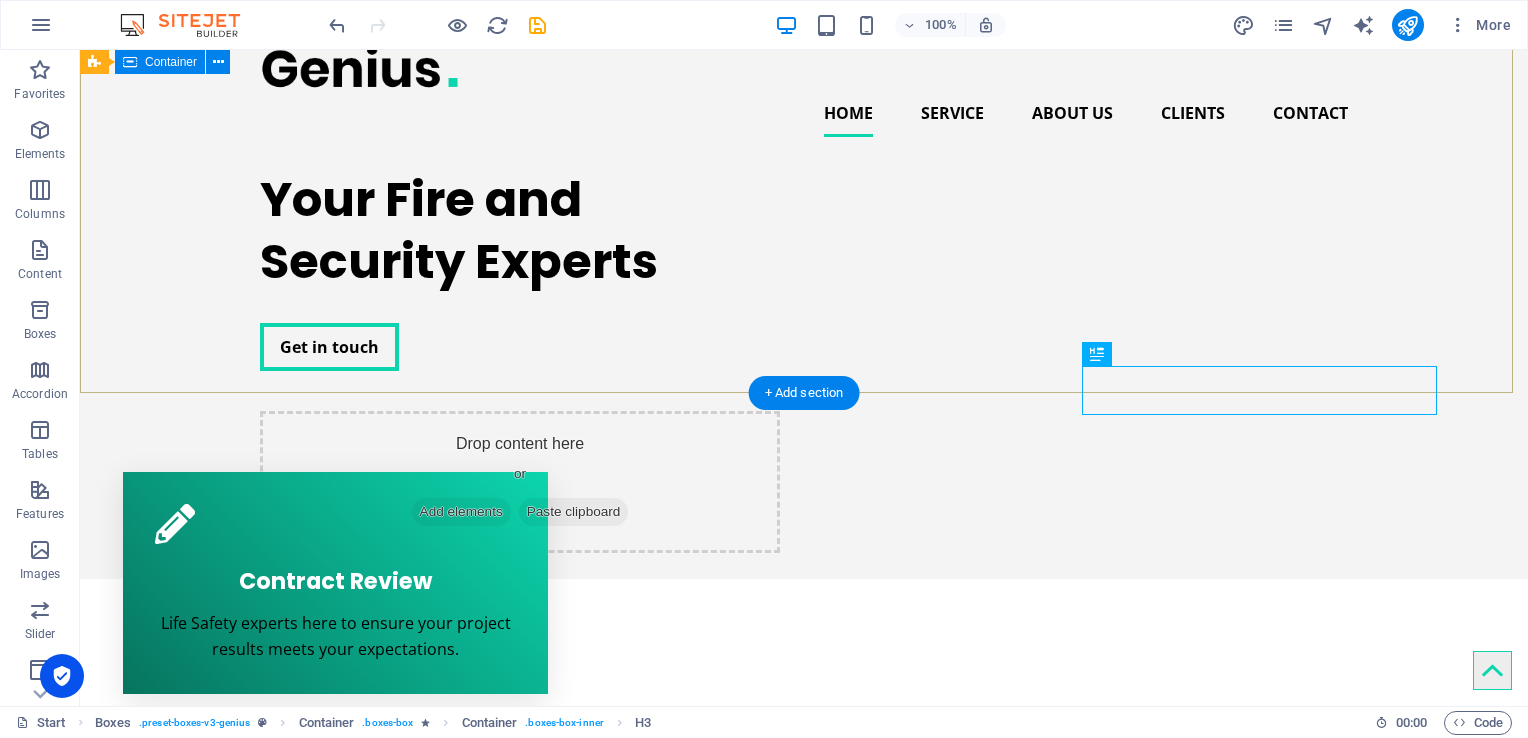 scroll, scrollTop: 0, scrollLeft: 0, axis: both 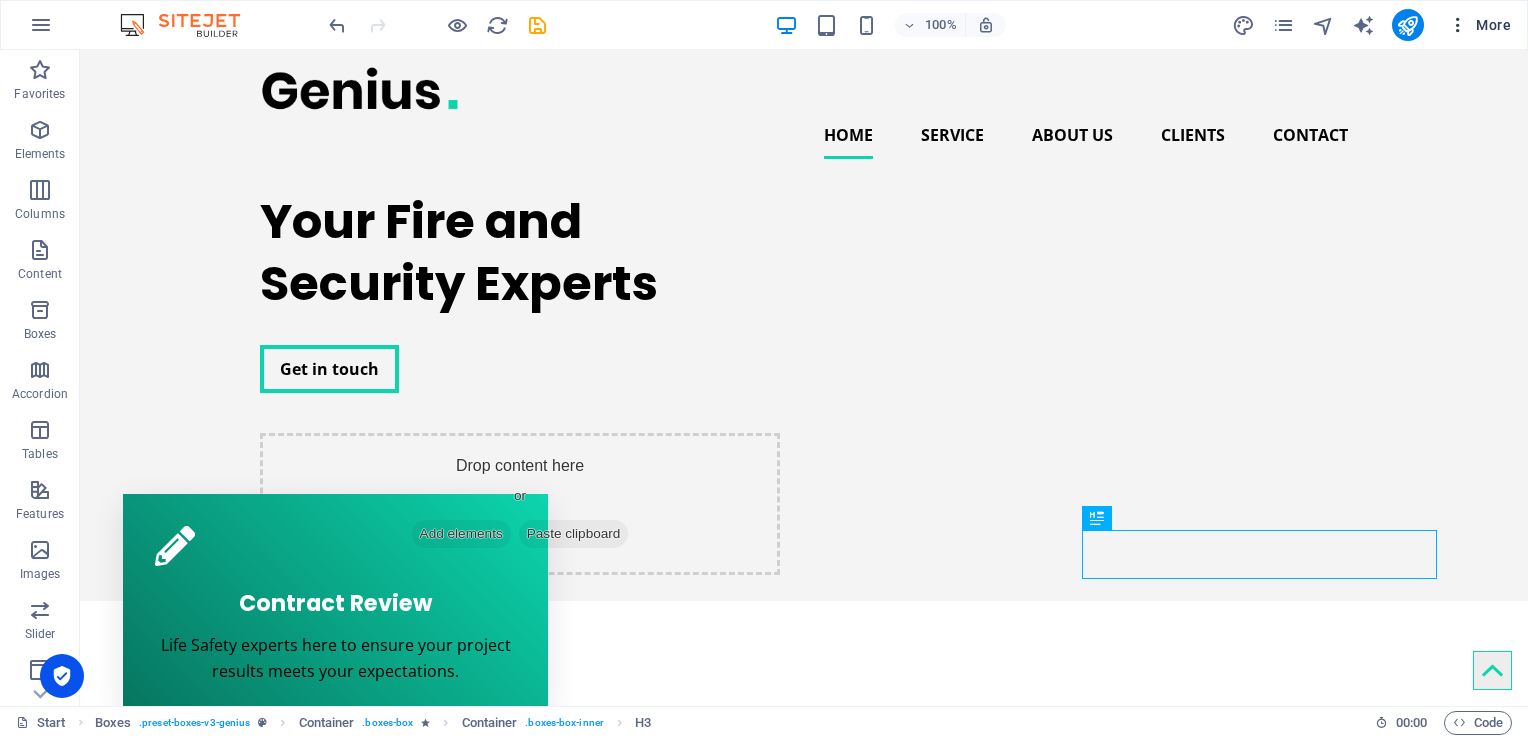 click on "More" at bounding box center (1479, 25) 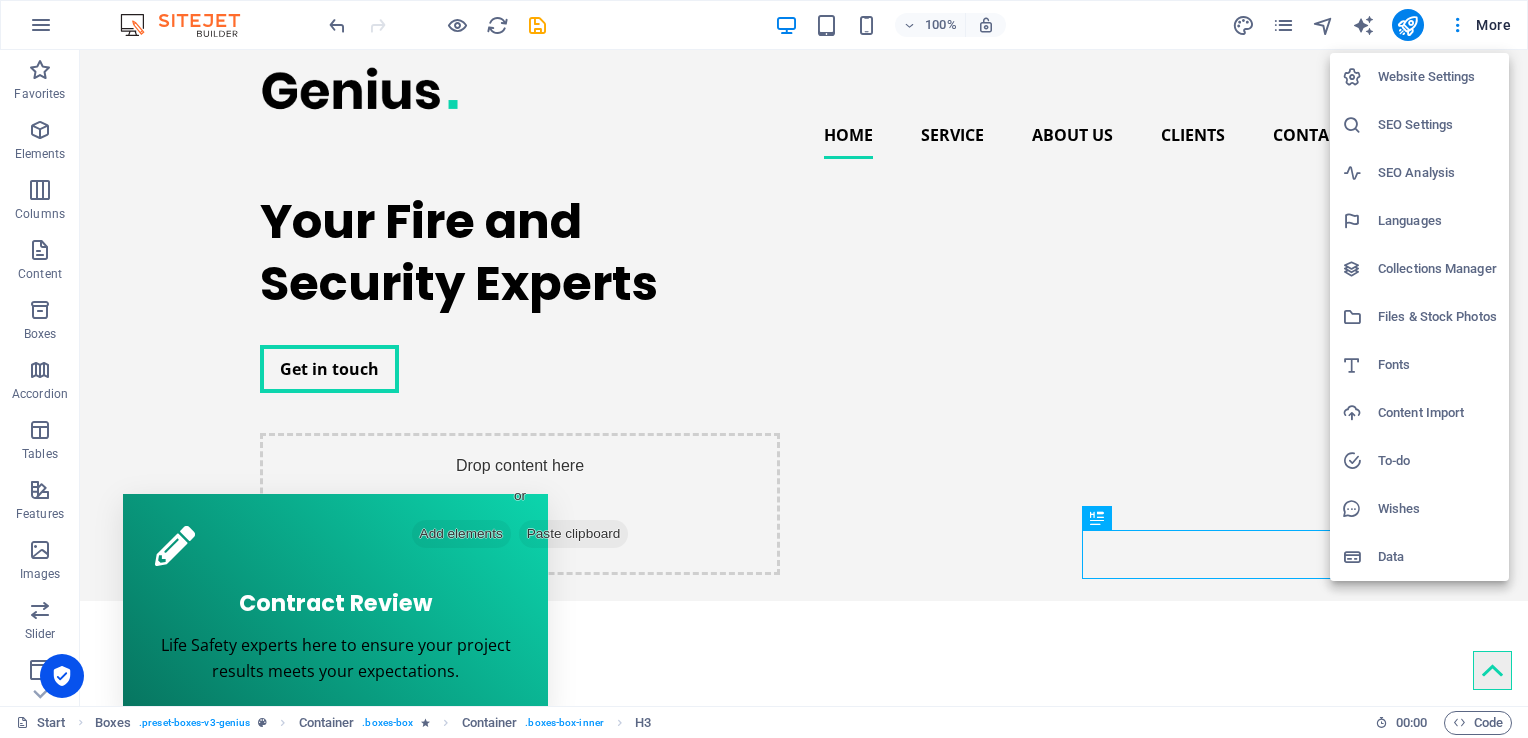 click at bounding box center (764, 369) 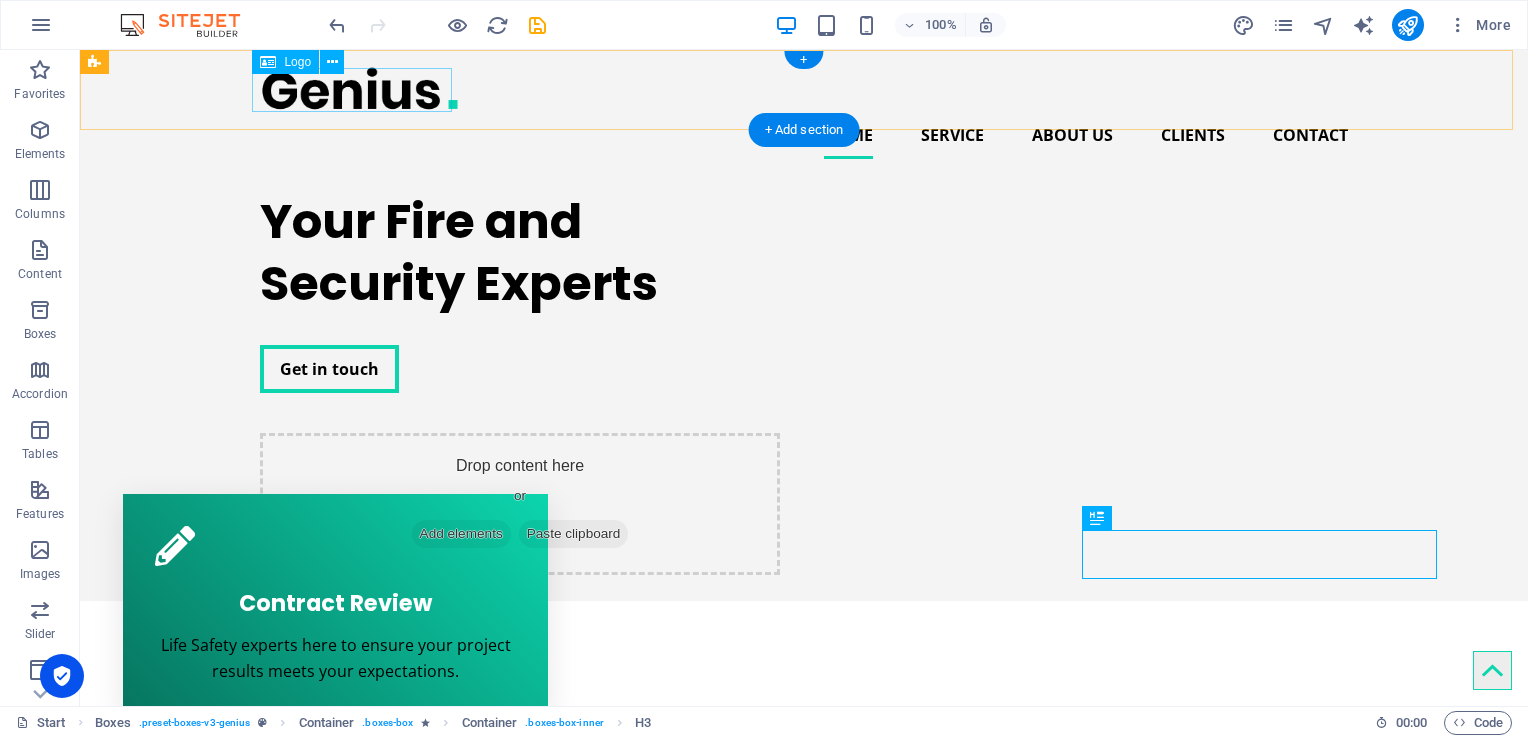 type 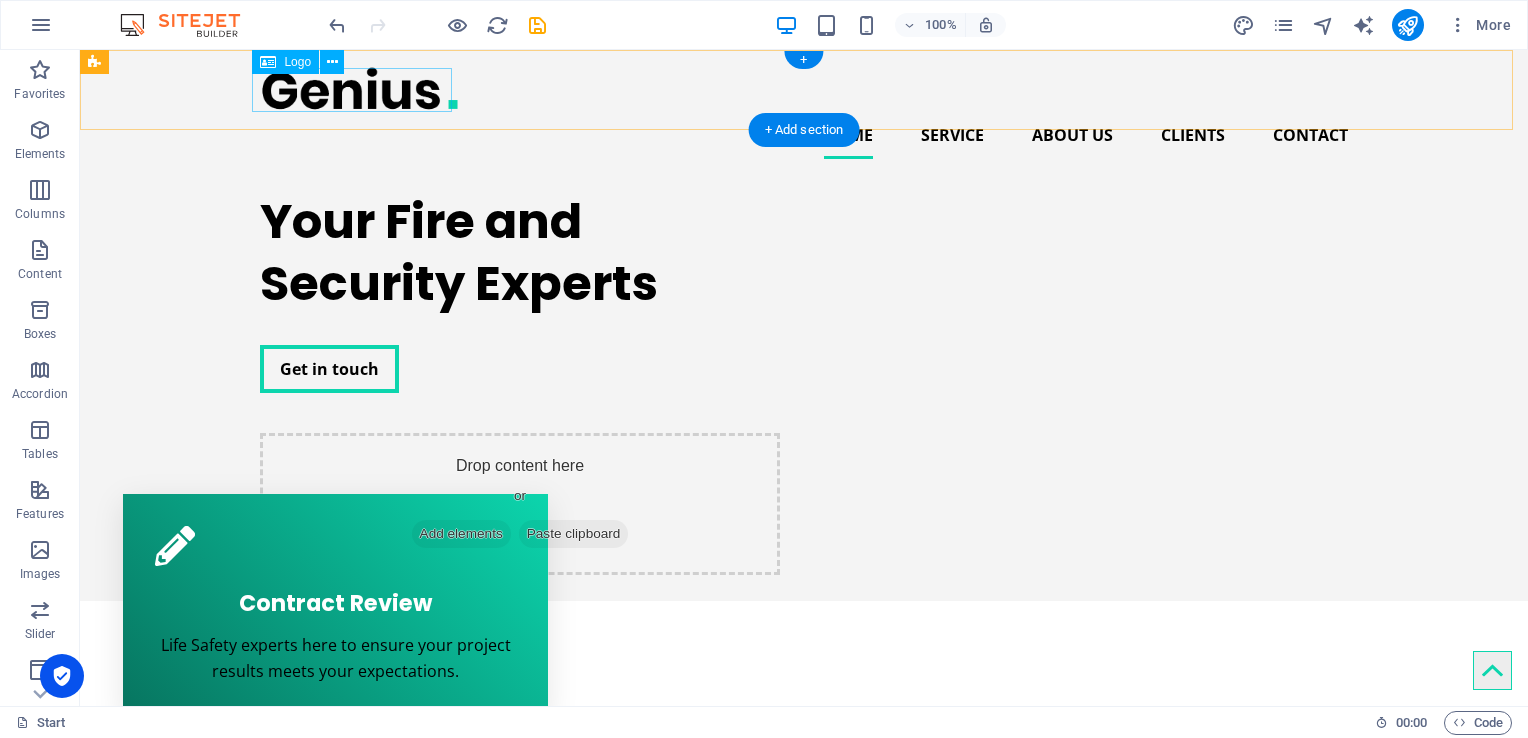 click at bounding box center (804, 88) 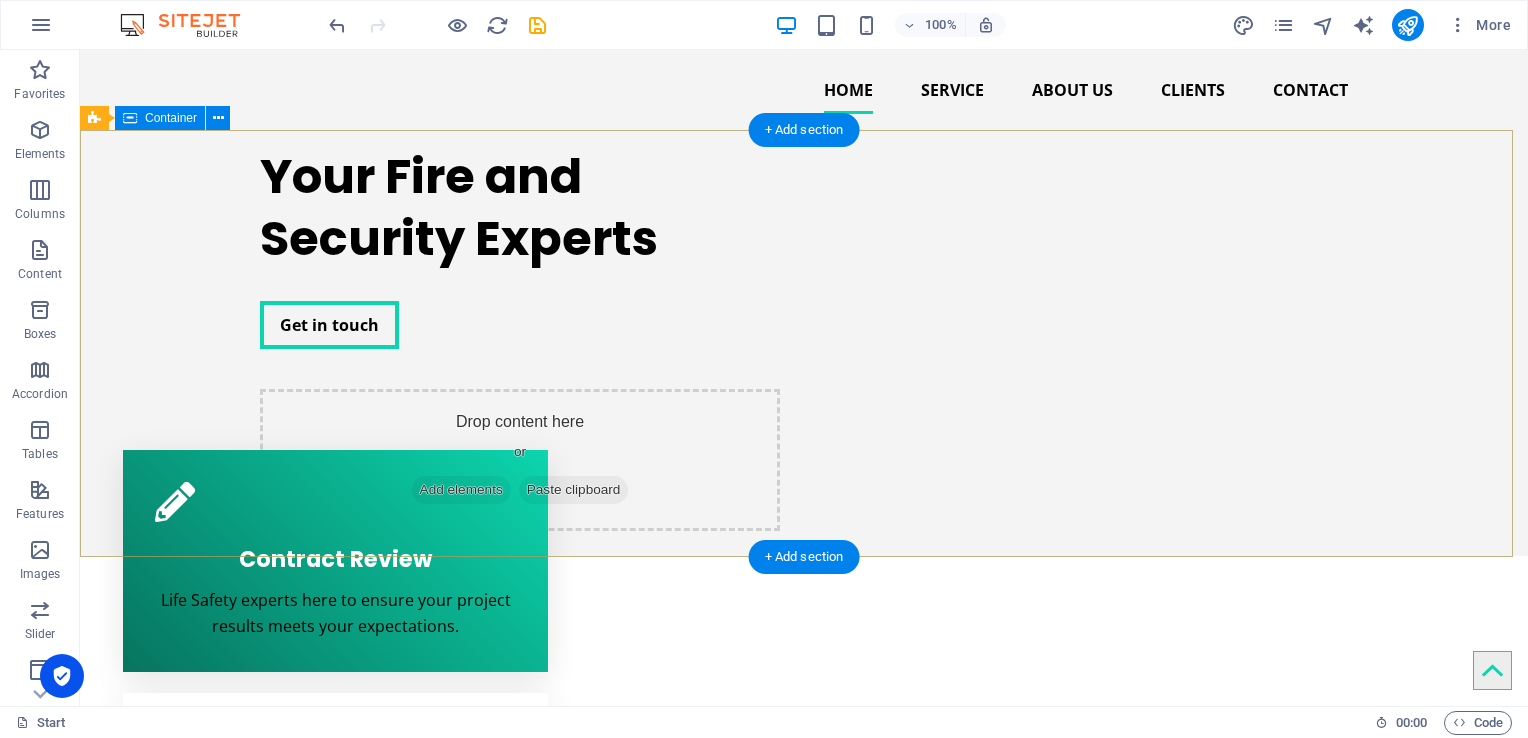 click on "Your Fire and Security Experts Get in touch Drop content here or  Add elements  Paste clipboard" at bounding box center [804, 330] 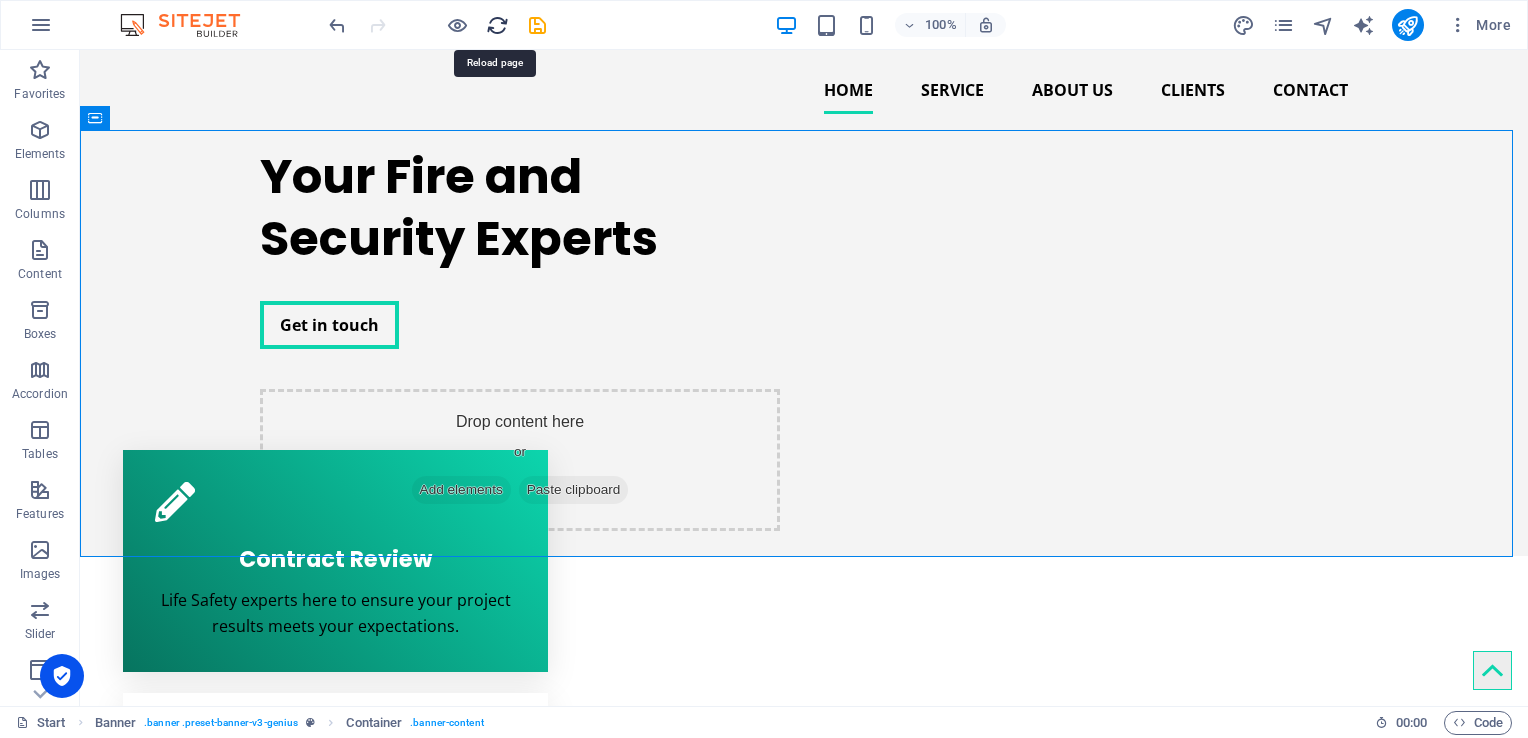 click at bounding box center [497, 25] 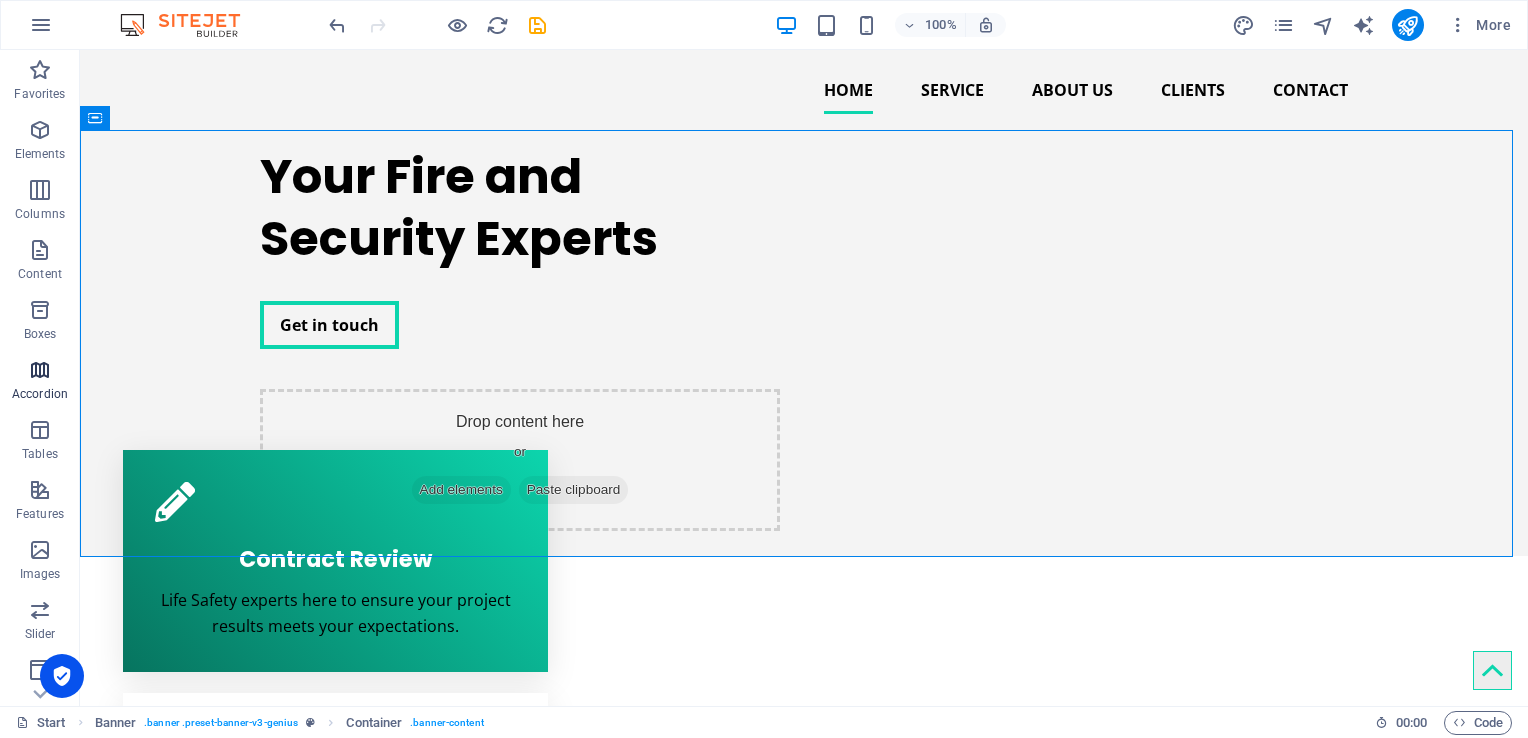 scroll, scrollTop: 243, scrollLeft: 0, axis: vertical 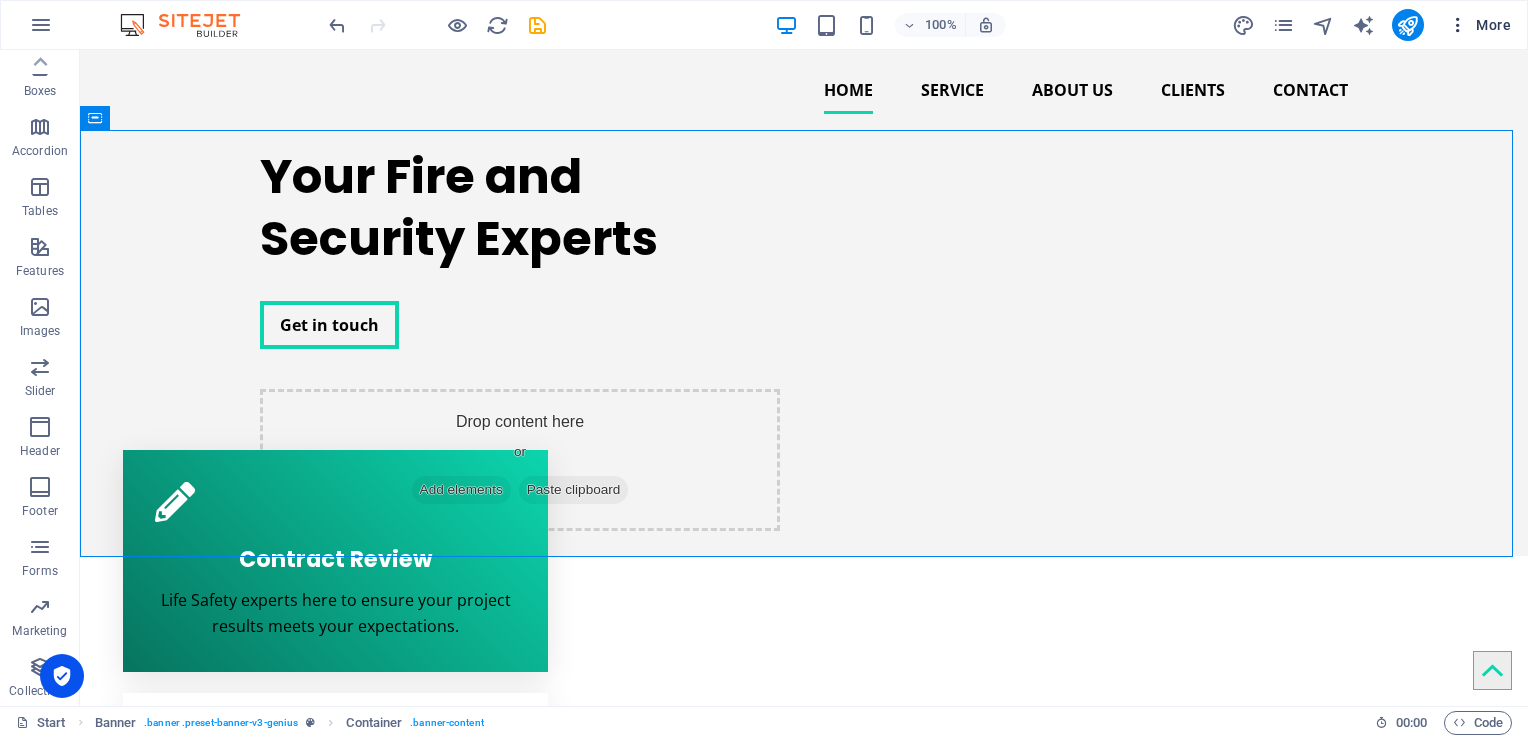 click at bounding box center (1458, 25) 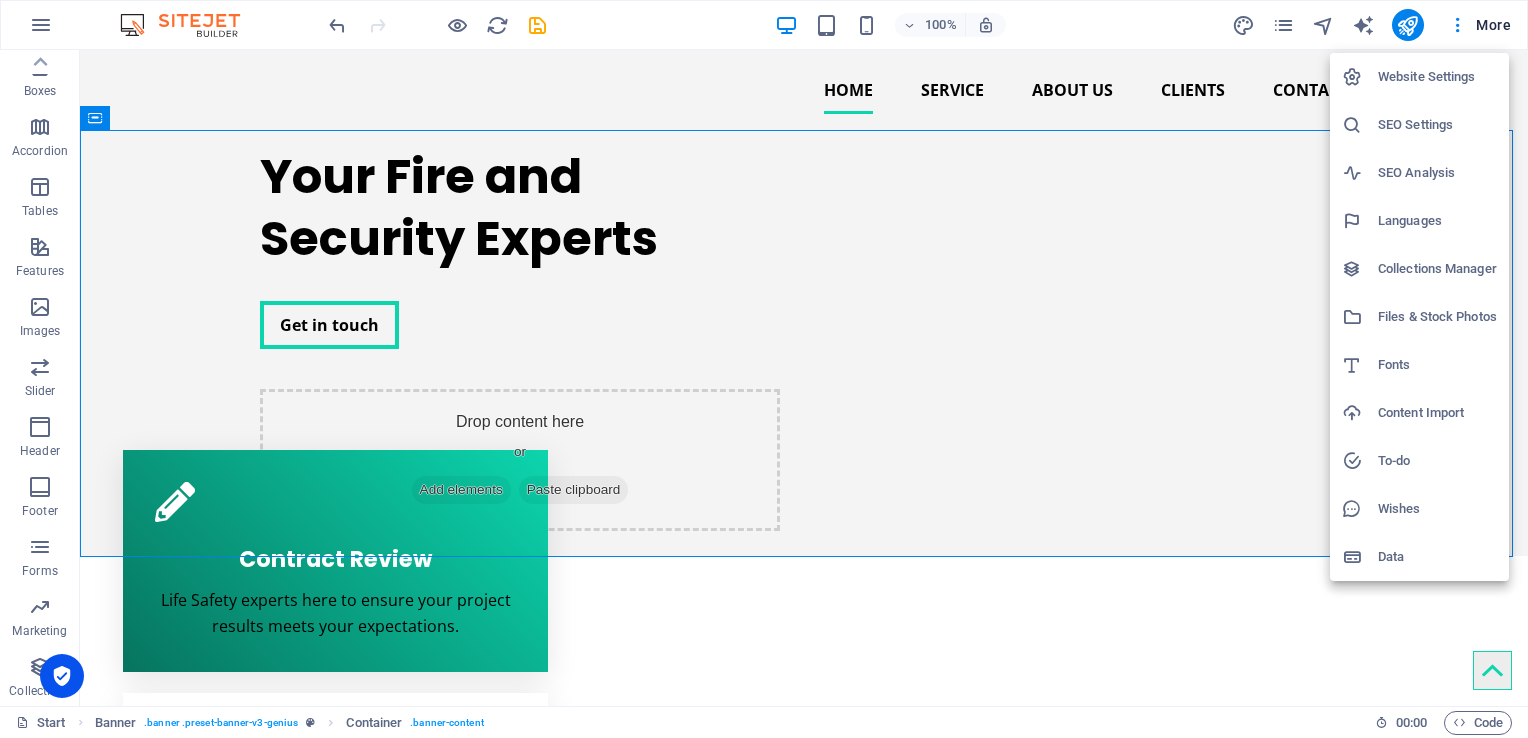 click at bounding box center [764, 369] 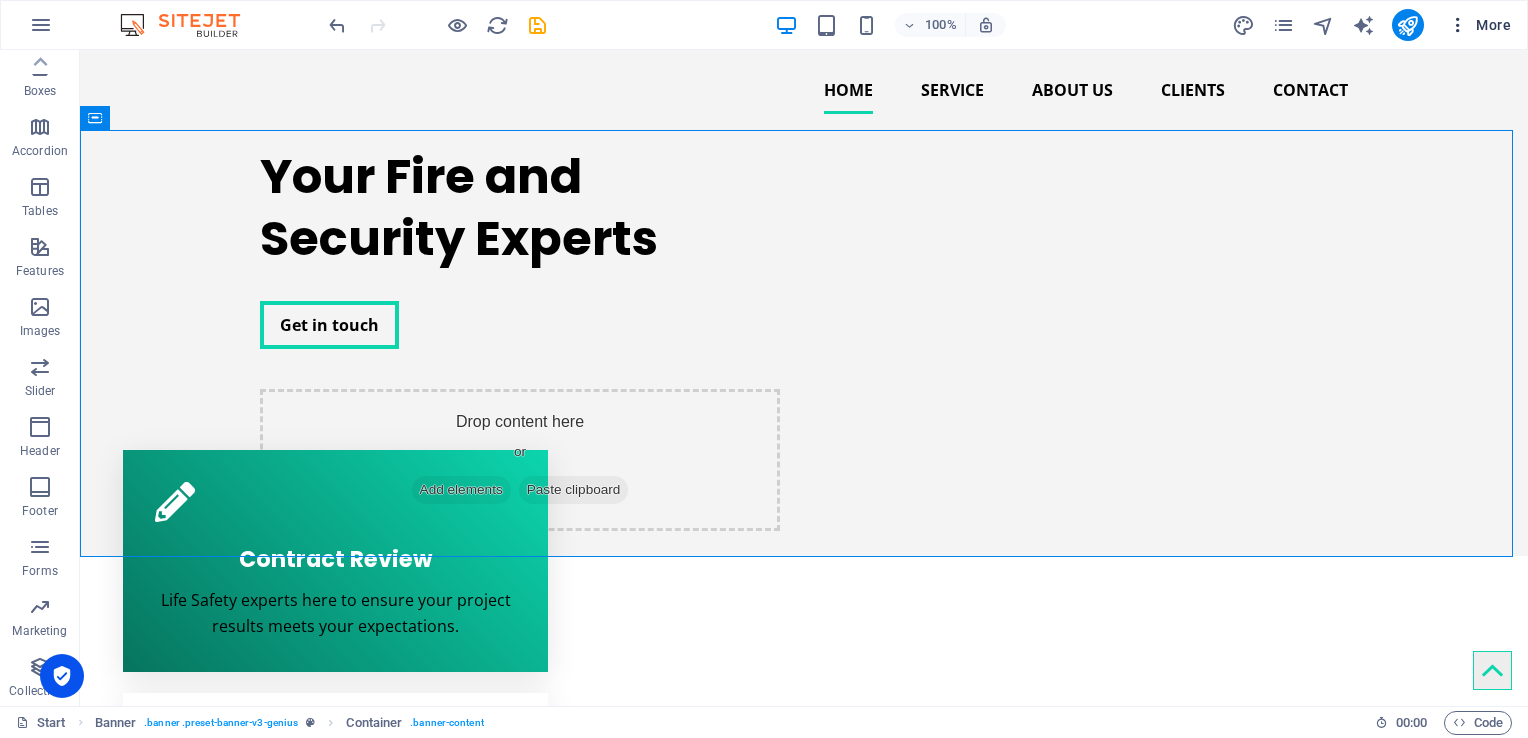 click on "More" at bounding box center (1479, 25) 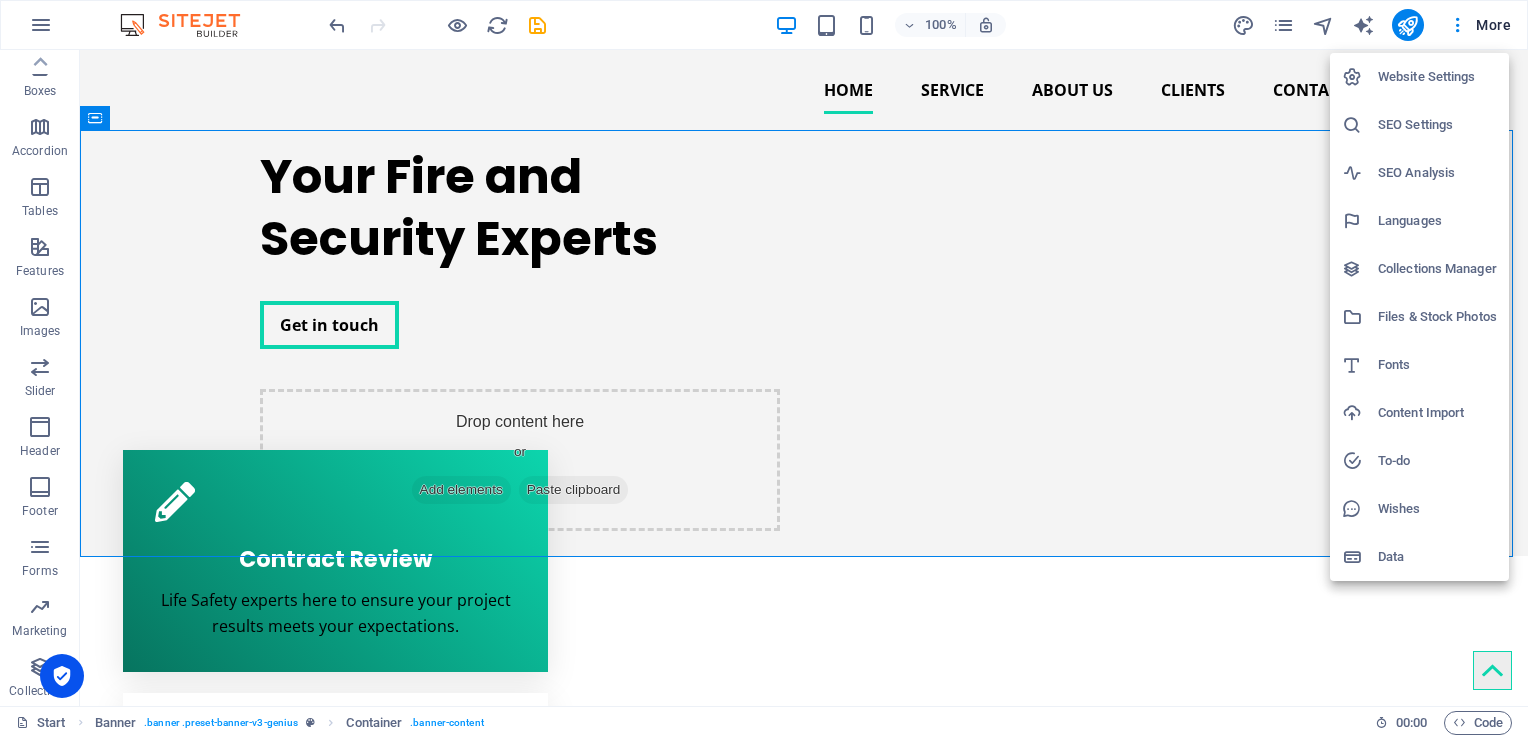 click at bounding box center [764, 369] 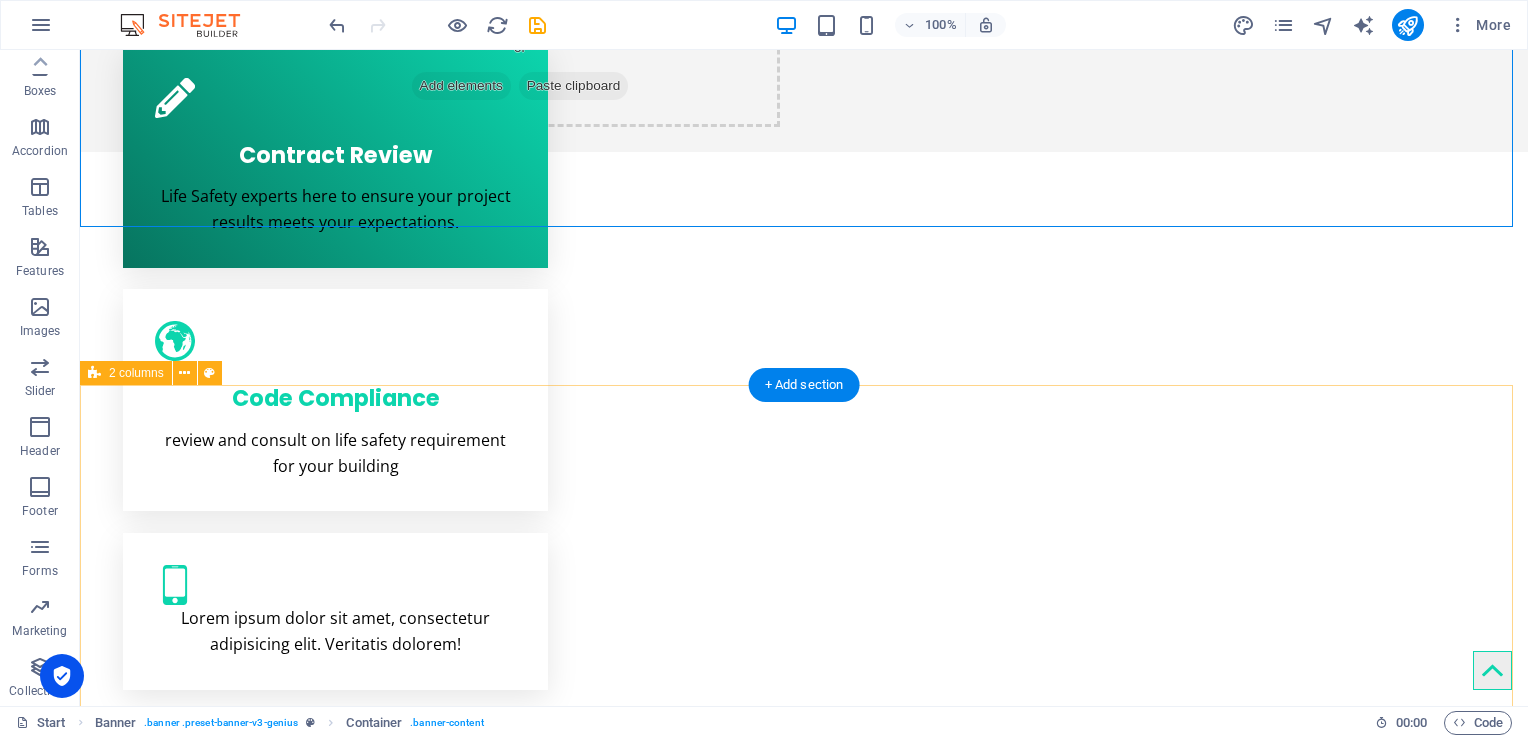 scroll, scrollTop: 423, scrollLeft: 0, axis: vertical 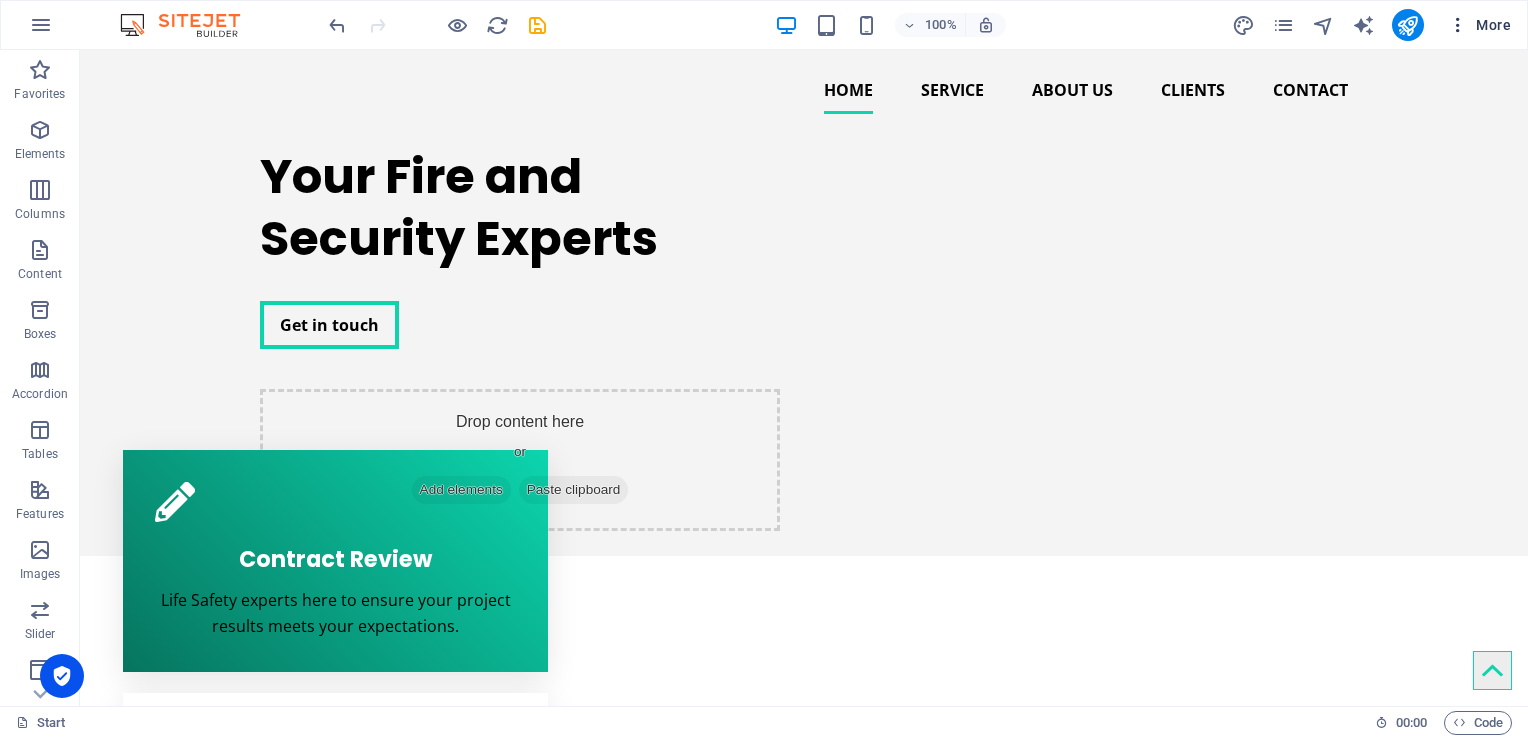 click at bounding box center (1458, 25) 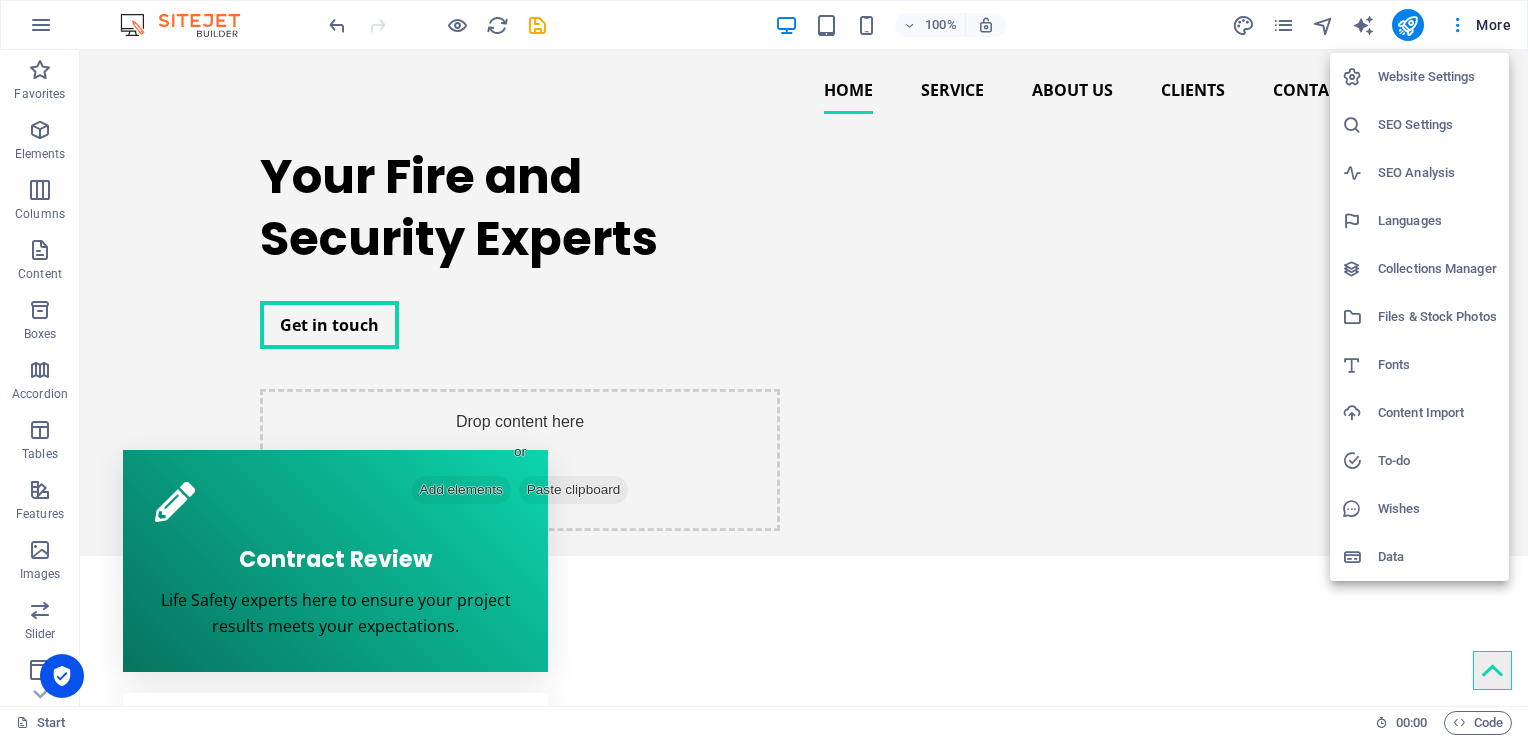 click at bounding box center [764, 369] 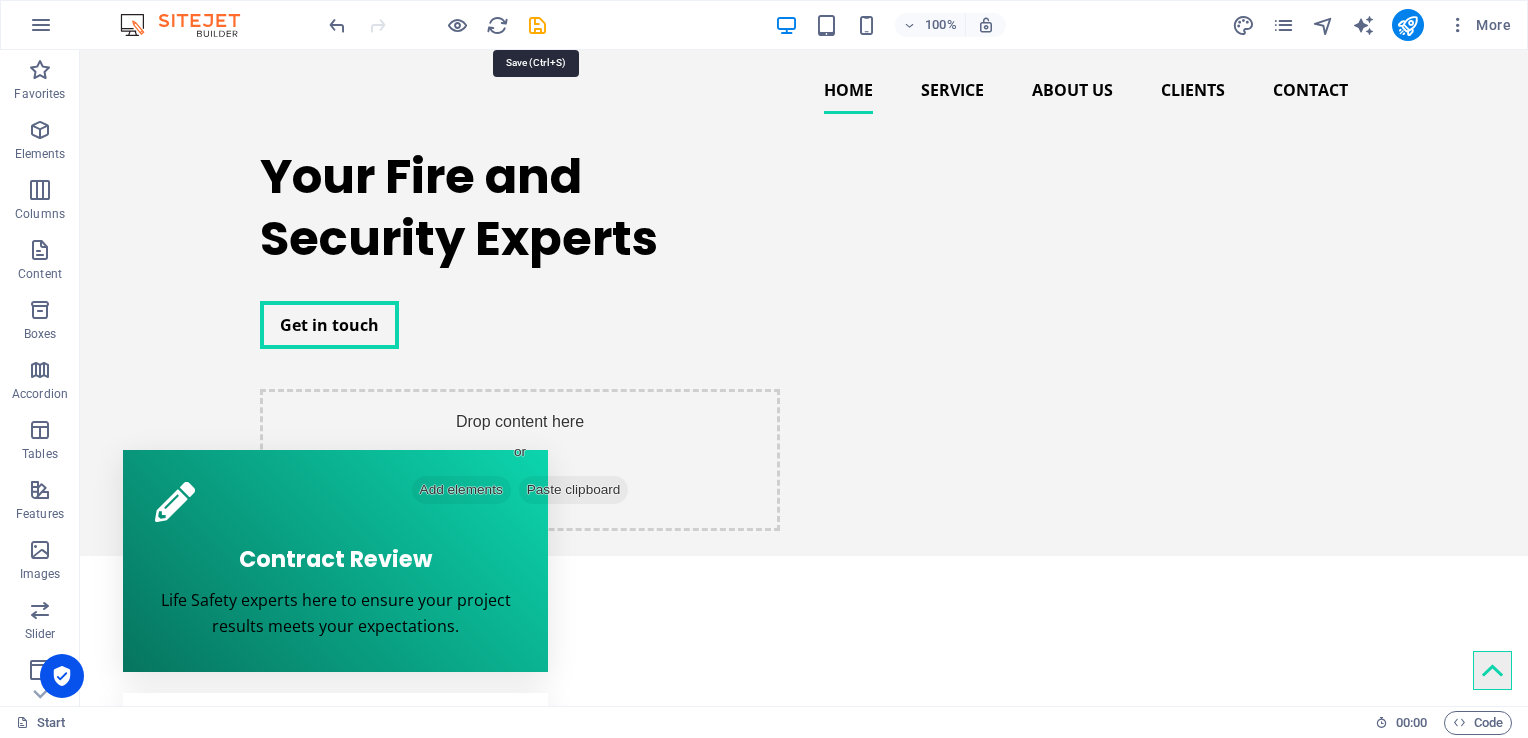click at bounding box center [537, 25] 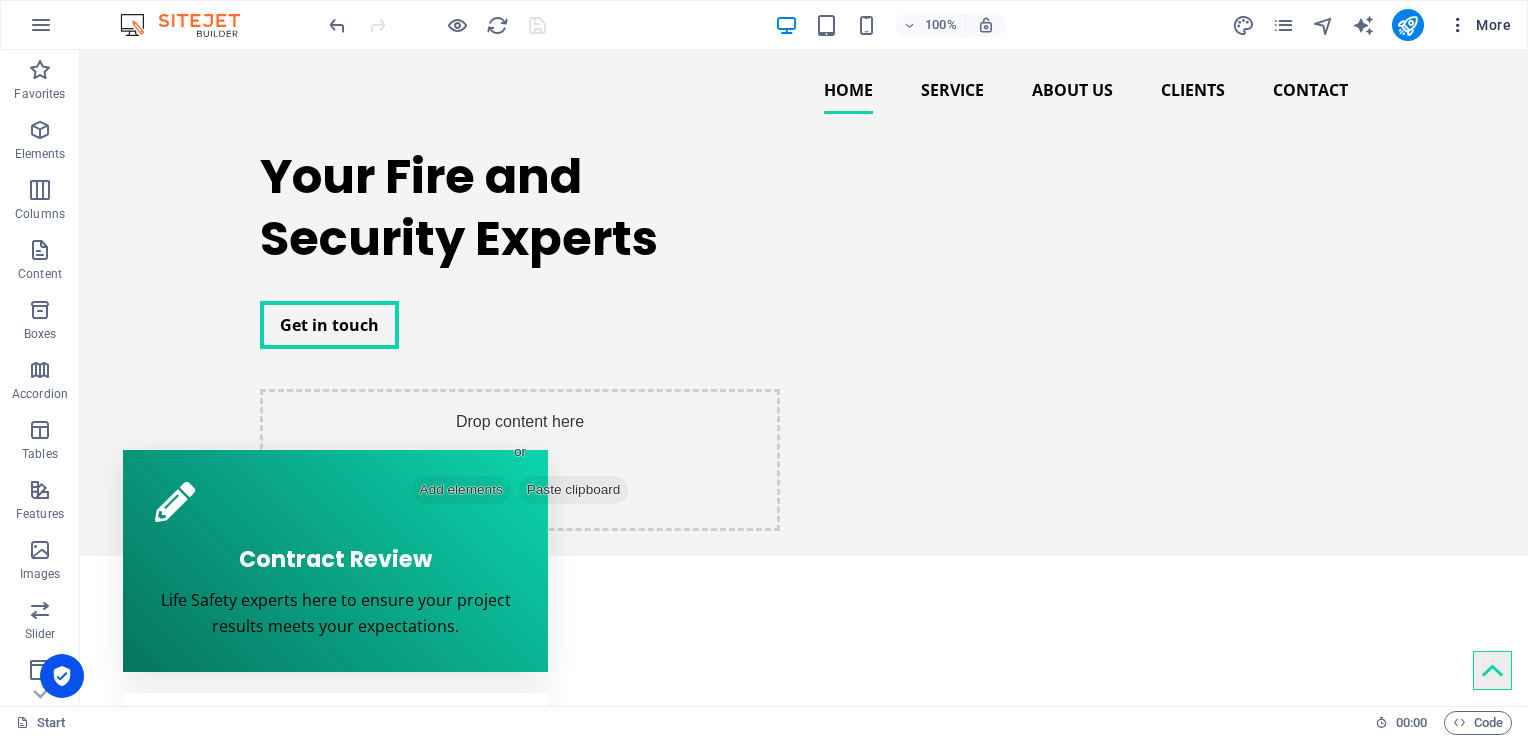 click at bounding box center [1458, 25] 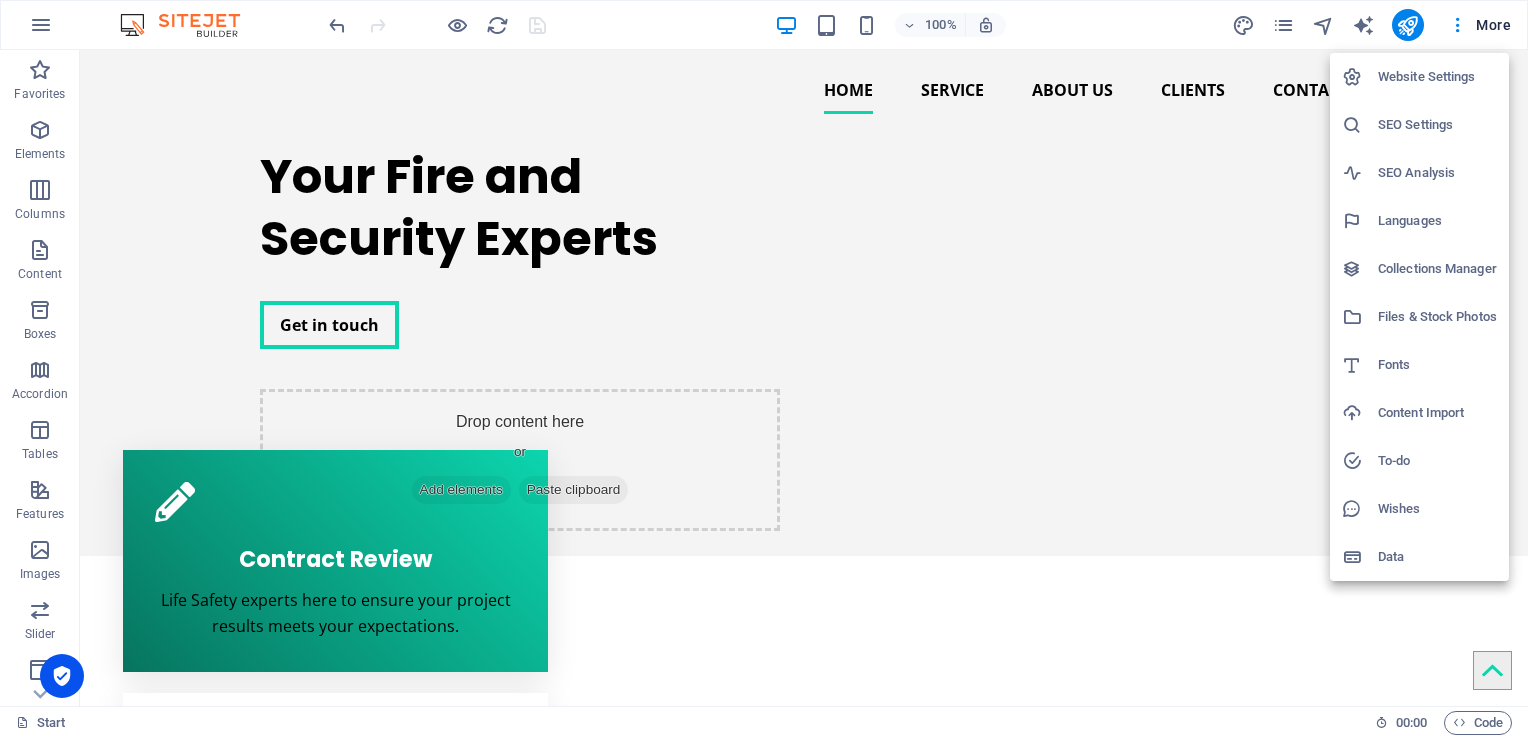 click at bounding box center (764, 369) 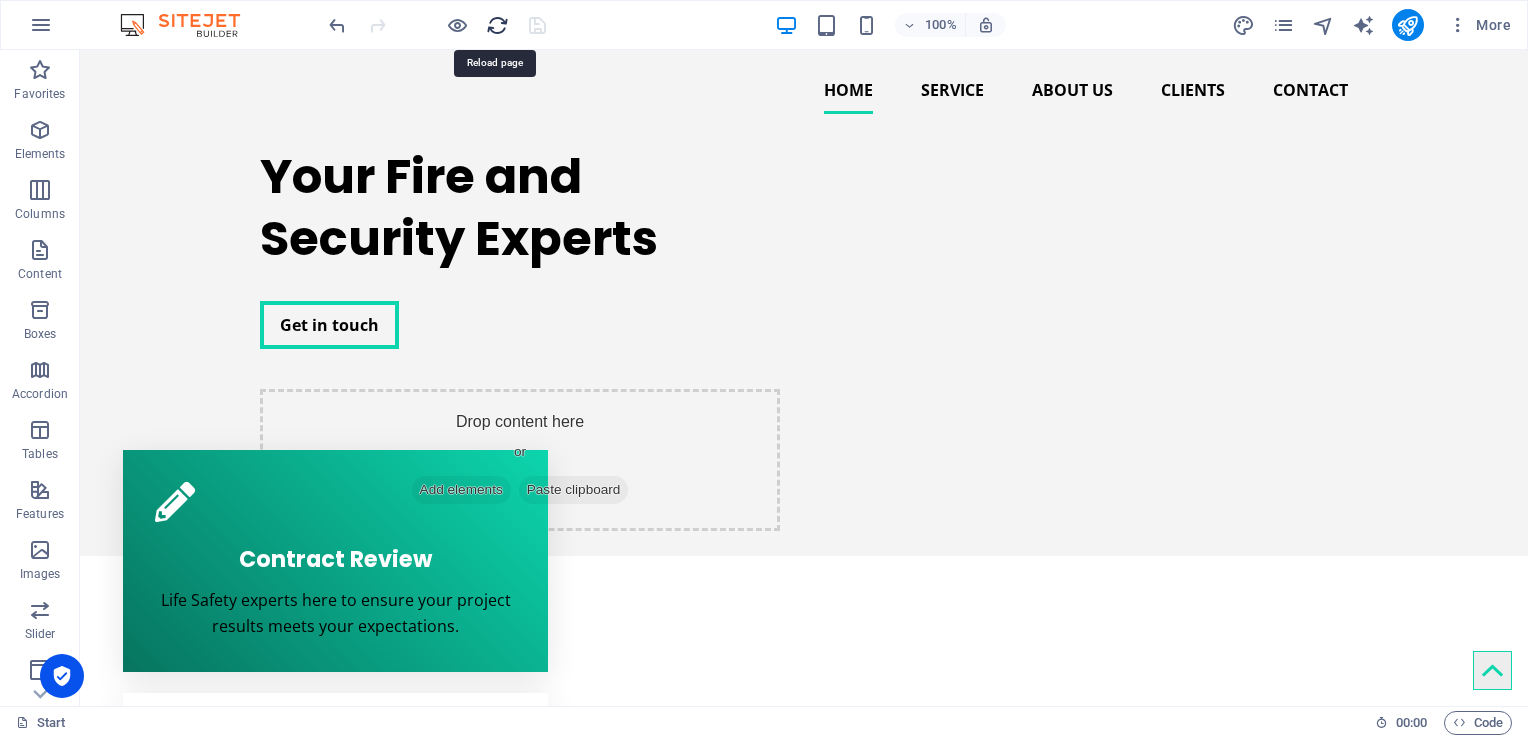 click at bounding box center [497, 25] 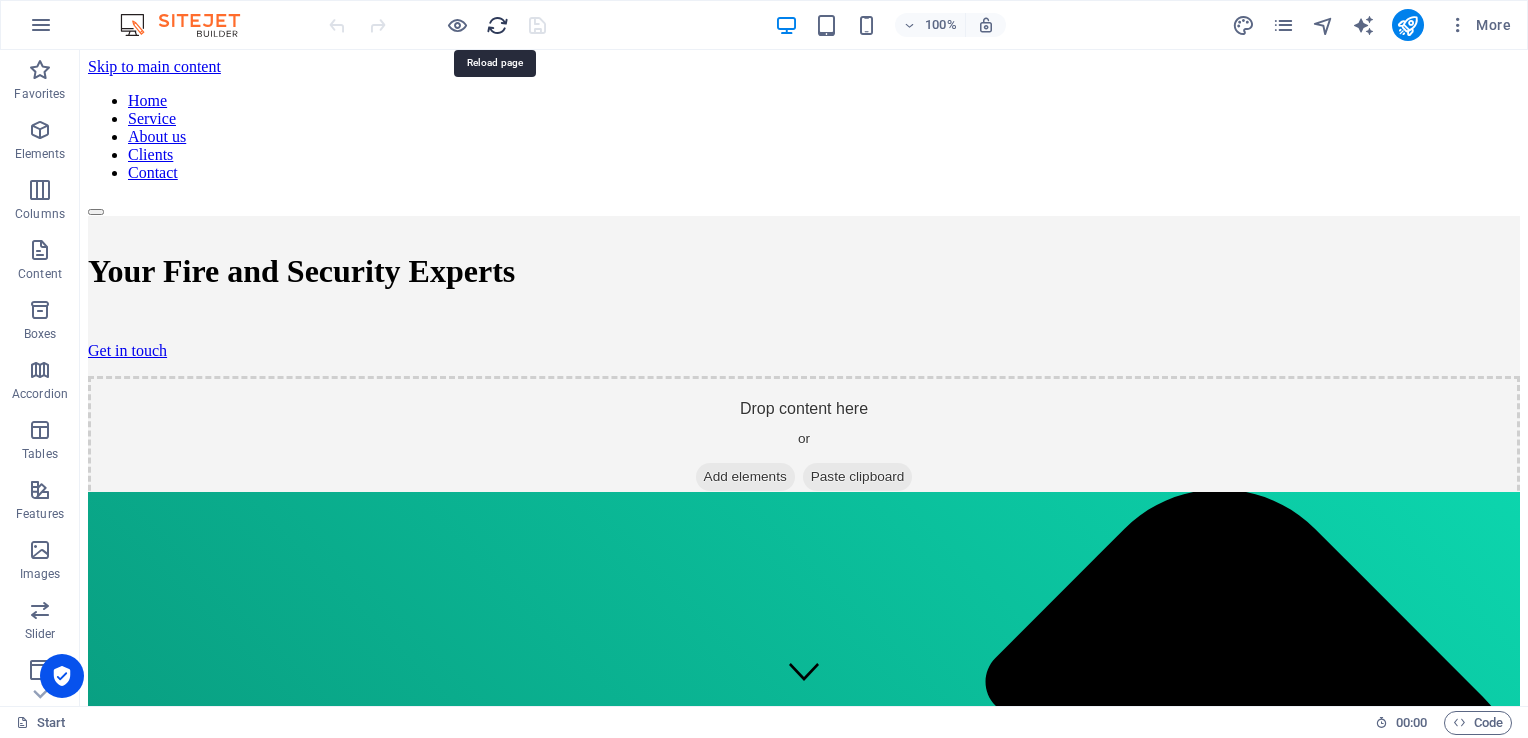 scroll, scrollTop: 0, scrollLeft: 0, axis: both 